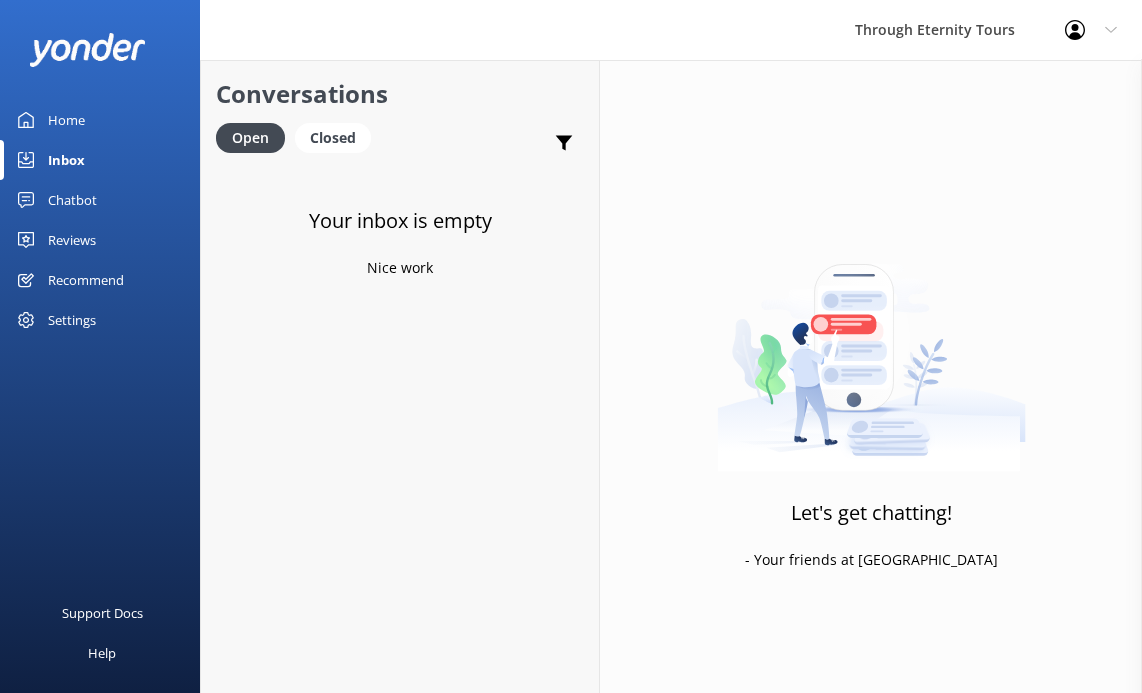 scroll, scrollTop: 0, scrollLeft: 0, axis: both 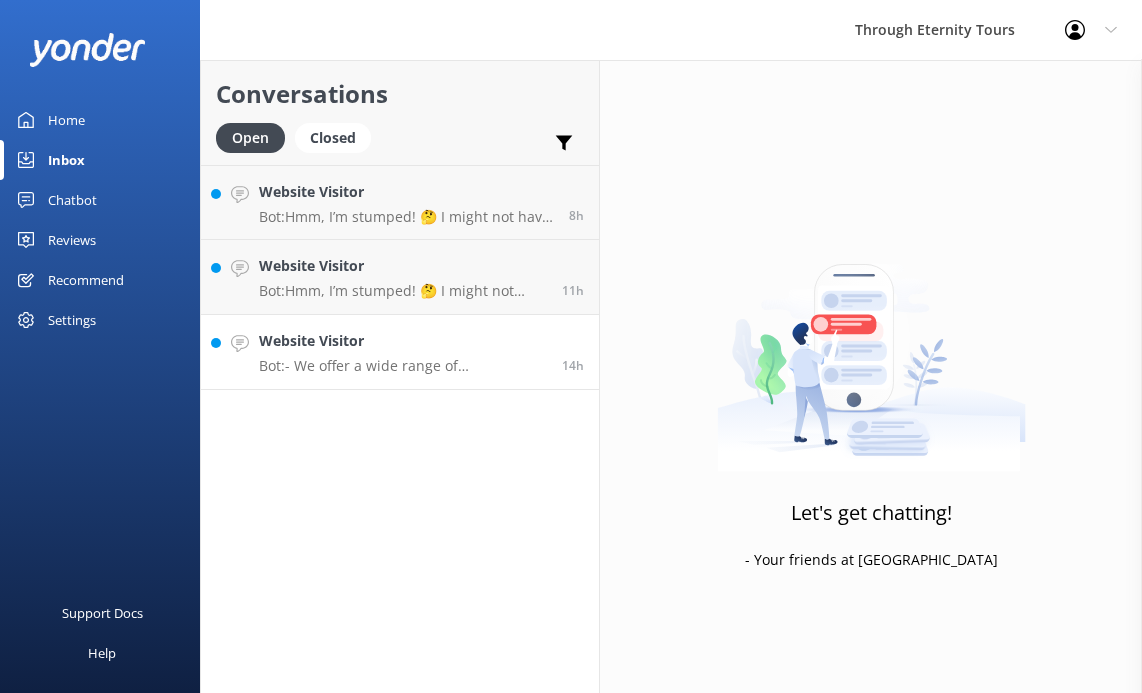 click on "Bot:  - We offer a wide range of [GEOGRAPHIC_DATA] tours that explore the city’s rich Renaissance heritage, world-class art, and historic charm. Highlights include the Best of [PERSON_NAME] Tour with [PERSON_NAME] [PERSON_NAME], the Uffizi Gallery Private Tour, and the [PERSON_NAME] at Twilight Tour. Explore all [PERSON_NAME] tours at [URL][DOMAIN_NAME][PERSON_NAME].
- For private tours in [GEOGRAPHIC_DATA], you can explore the city’s Renaissance treasures at your own pace. View all options at [URL][DOMAIN_NAME][PERSON_NAME].
- If you're interested in group tours, we offer [PERSON_NAME] group tours that showcase the city’s Renaissance highlights in an intimate, small-group setting. View all available group tours at [URL][DOMAIN_NAME][PERSON_NAME].
You can book your preferred tour online through the provided links." at bounding box center [403, 366] 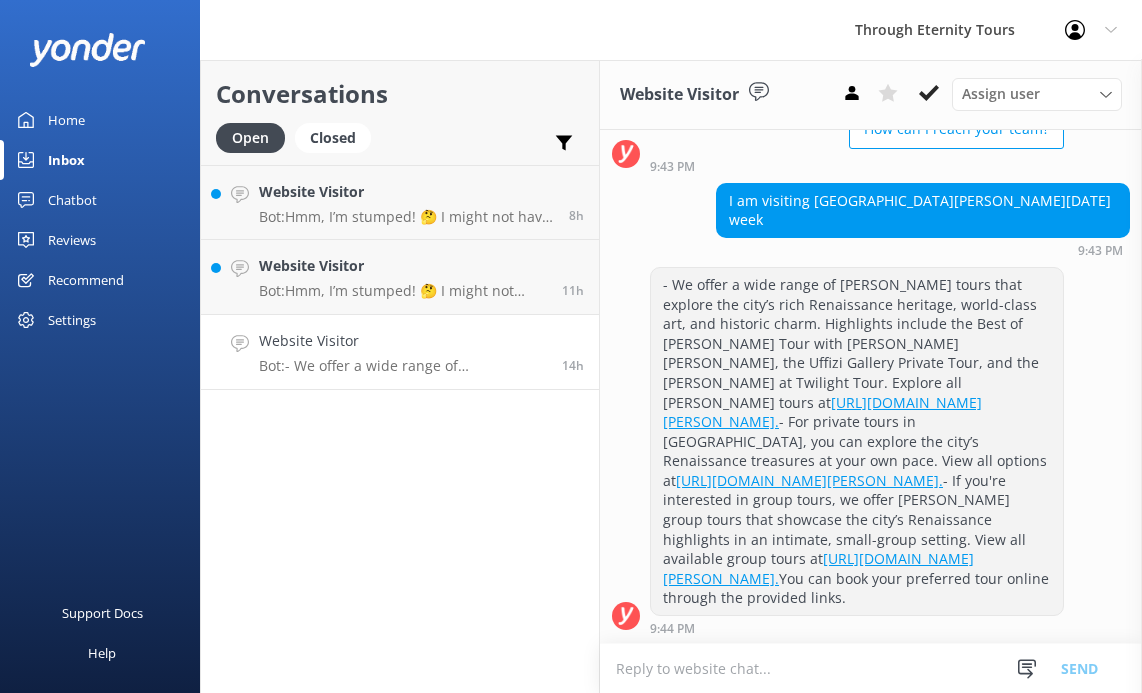 scroll, scrollTop: 268, scrollLeft: 0, axis: vertical 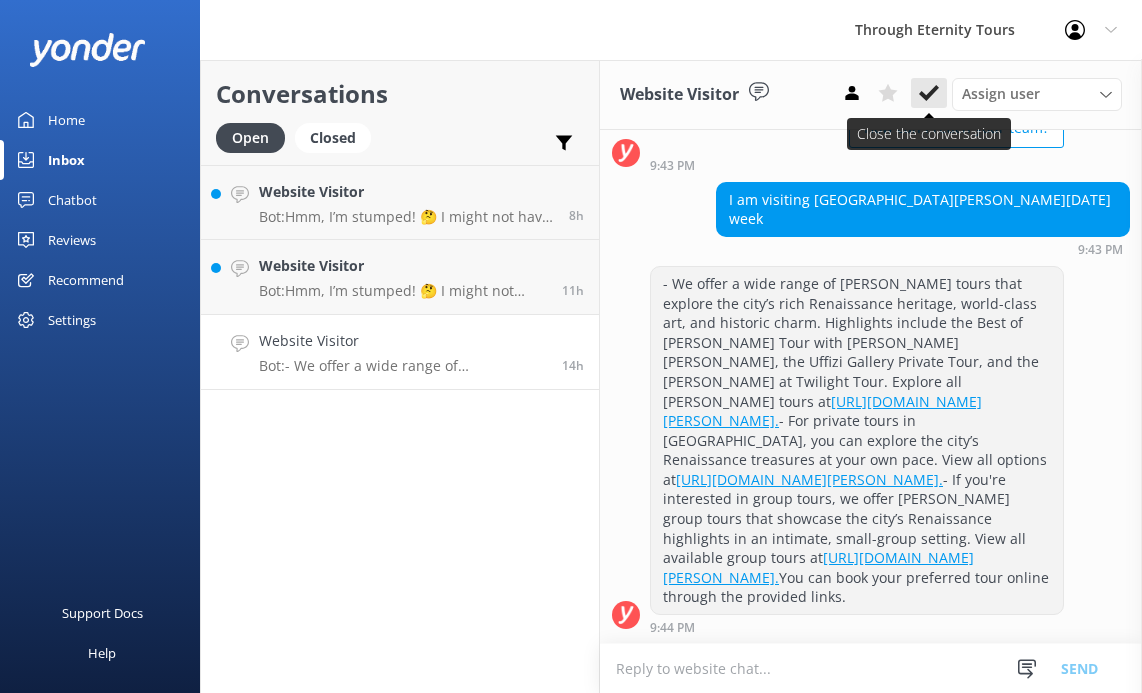 click 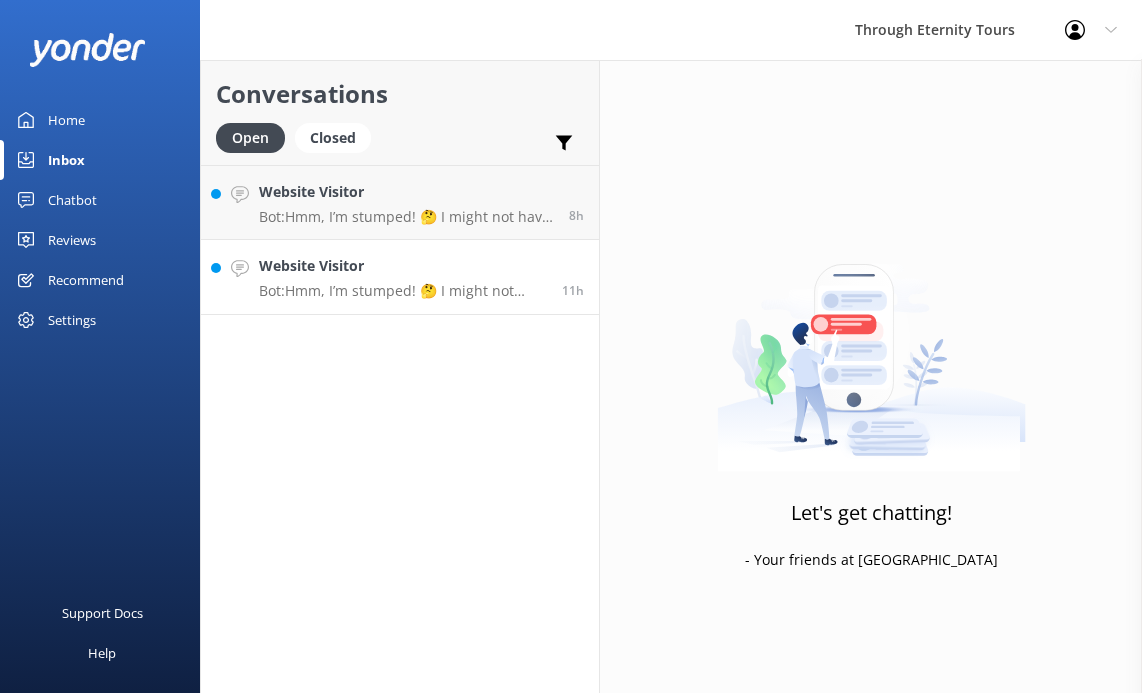 click on "Website Visitor" at bounding box center (403, 266) 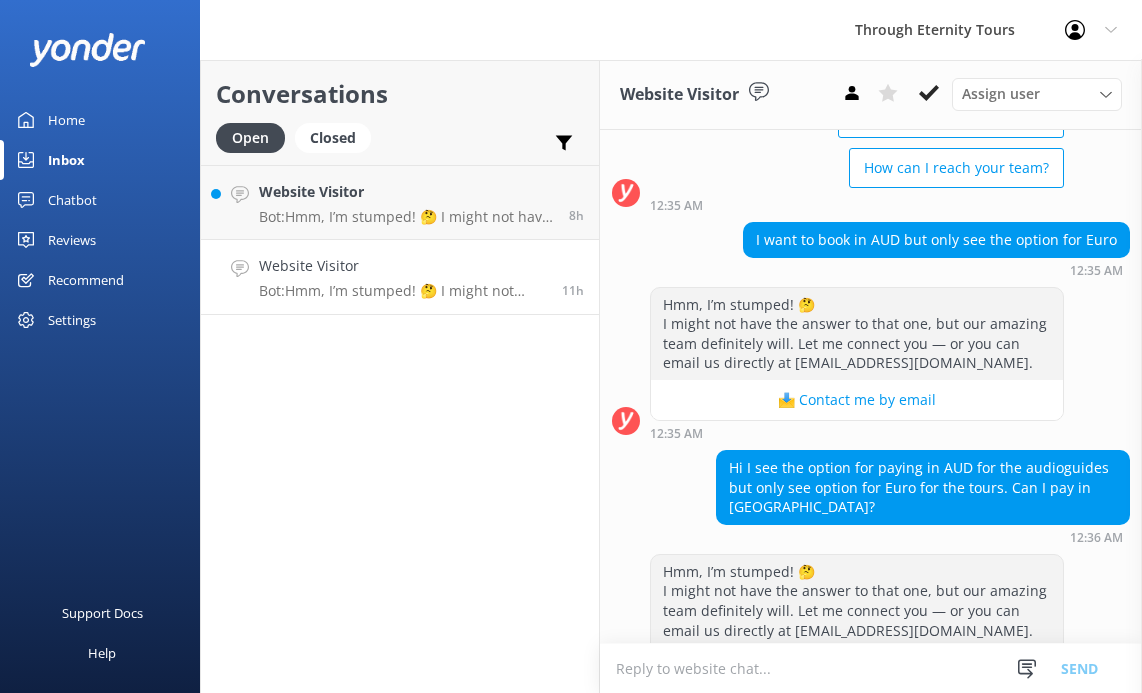 scroll, scrollTop: 1728, scrollLeft: 0, axis: vertical 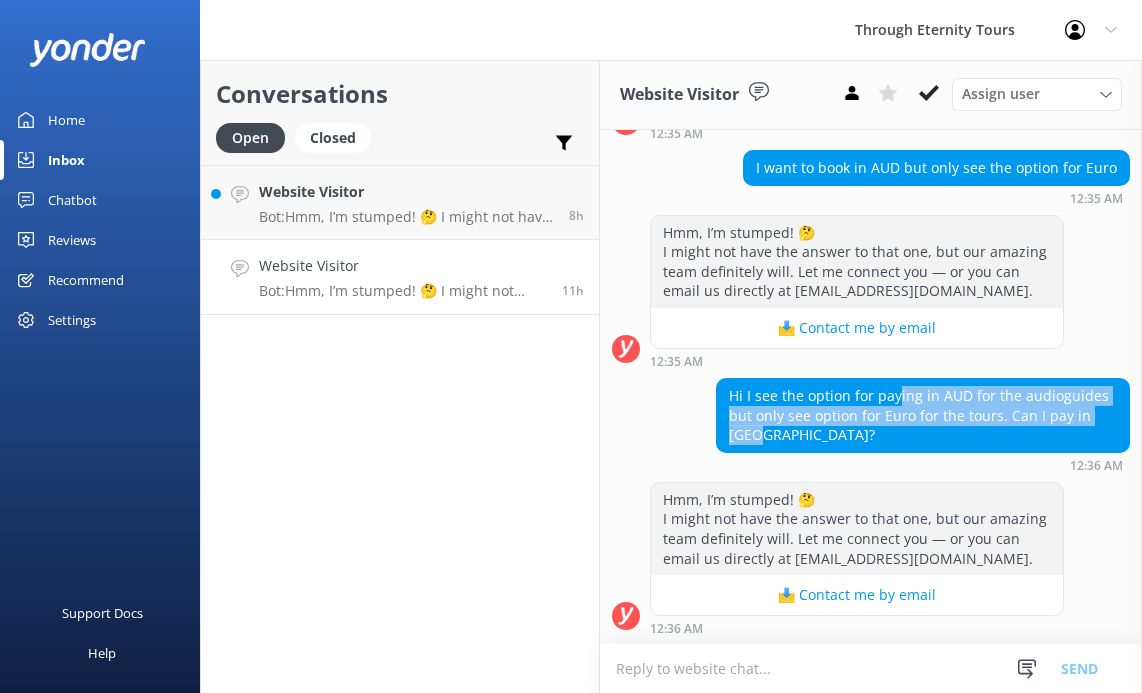 drag, startPoint x: 898, startPoint y: 387, endPoint x: 919, endPoint y: 442, distance: 58.872746 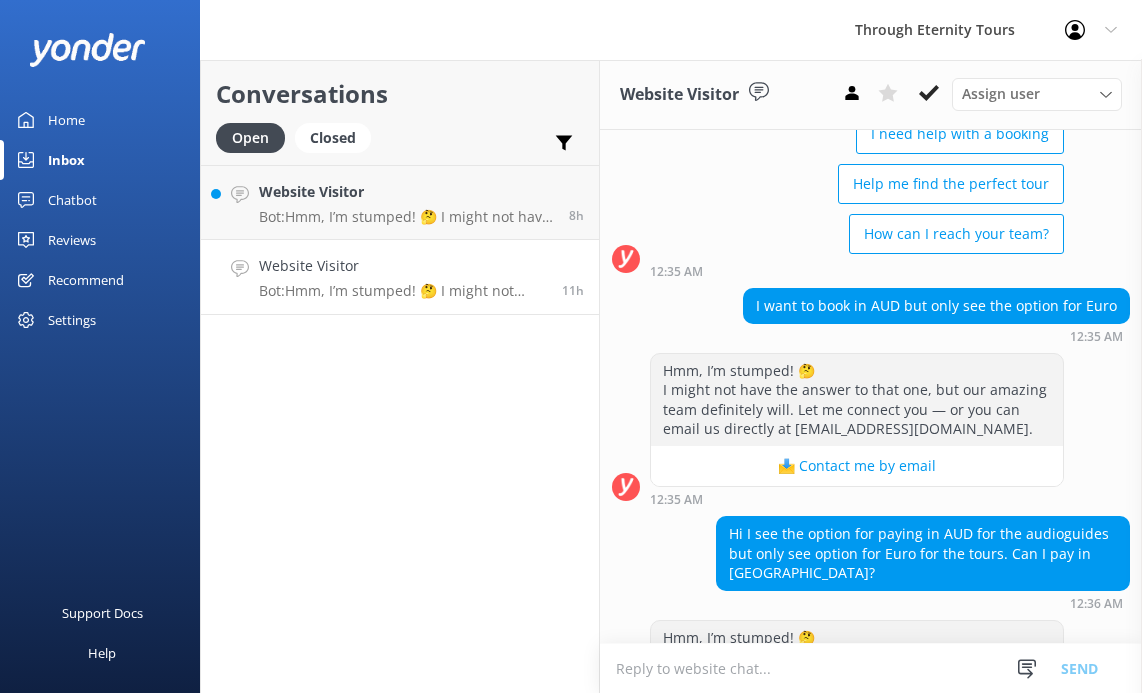scroll, scrollTop: 1587, scrollLeft: 0, axis: vertical 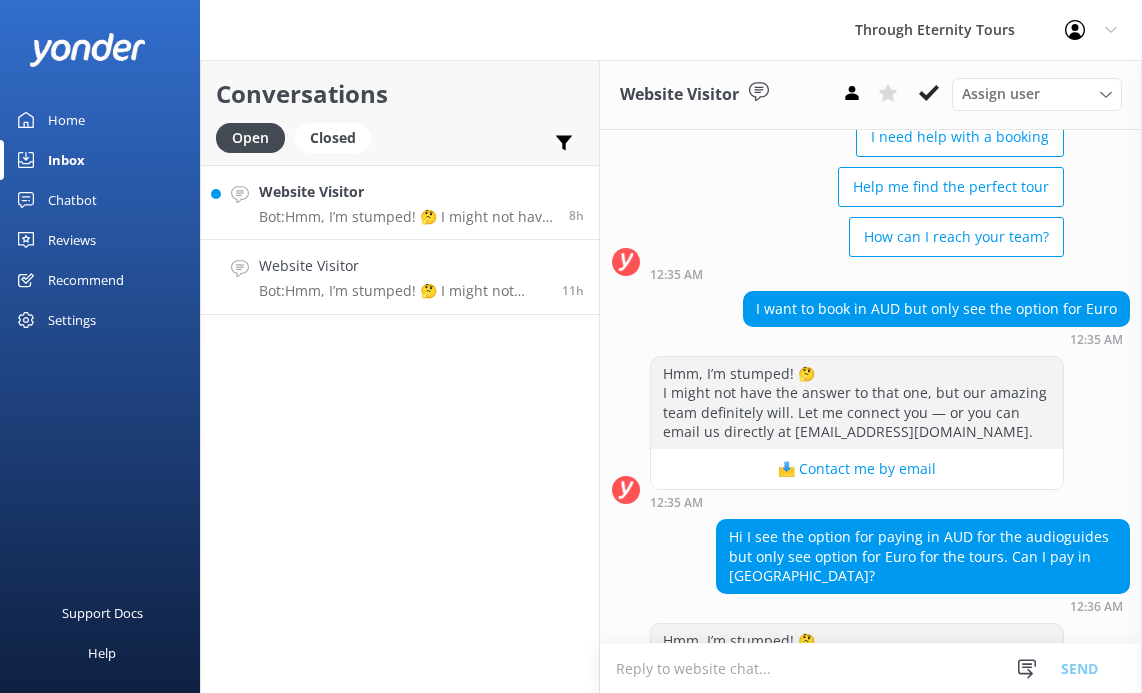 click on "Bot:  Hmm, I’m stumped! 🤔
I might not have the answer to that one, but our amazing team definitely will. Let me connect you — or you can email us directly at [EMAIL_ADDRESS][DOMAIN_NAME]." at bounding box center [406, 217] 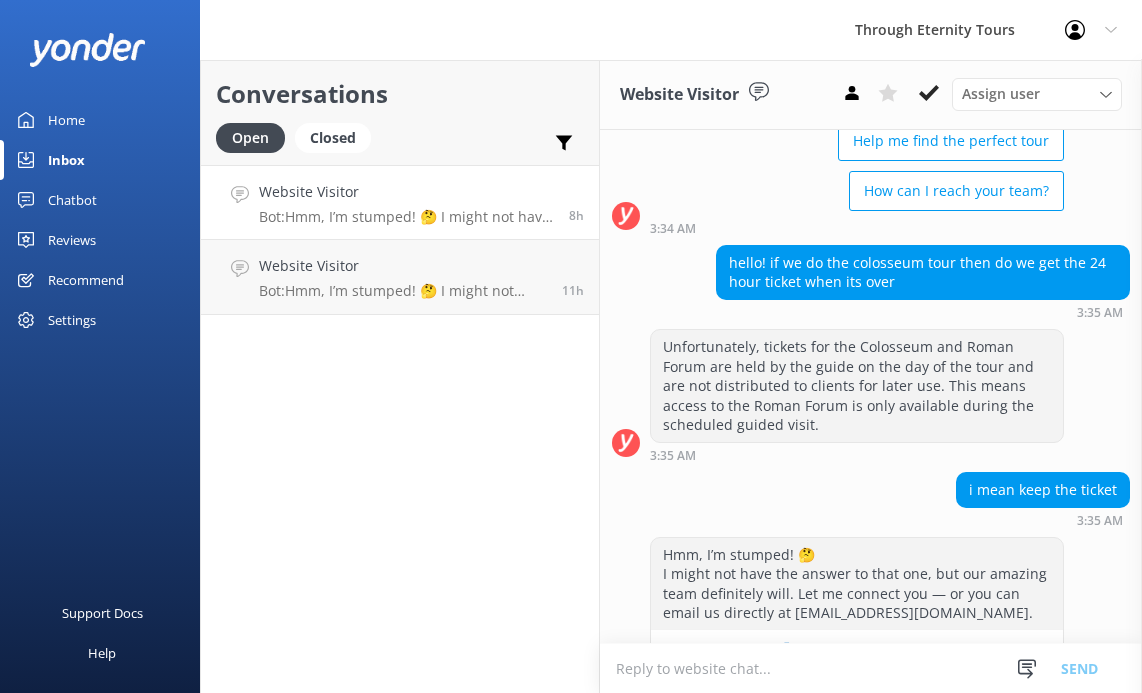 scroll, scrollTop: 204, scrollLeft: 0, axis: vertical 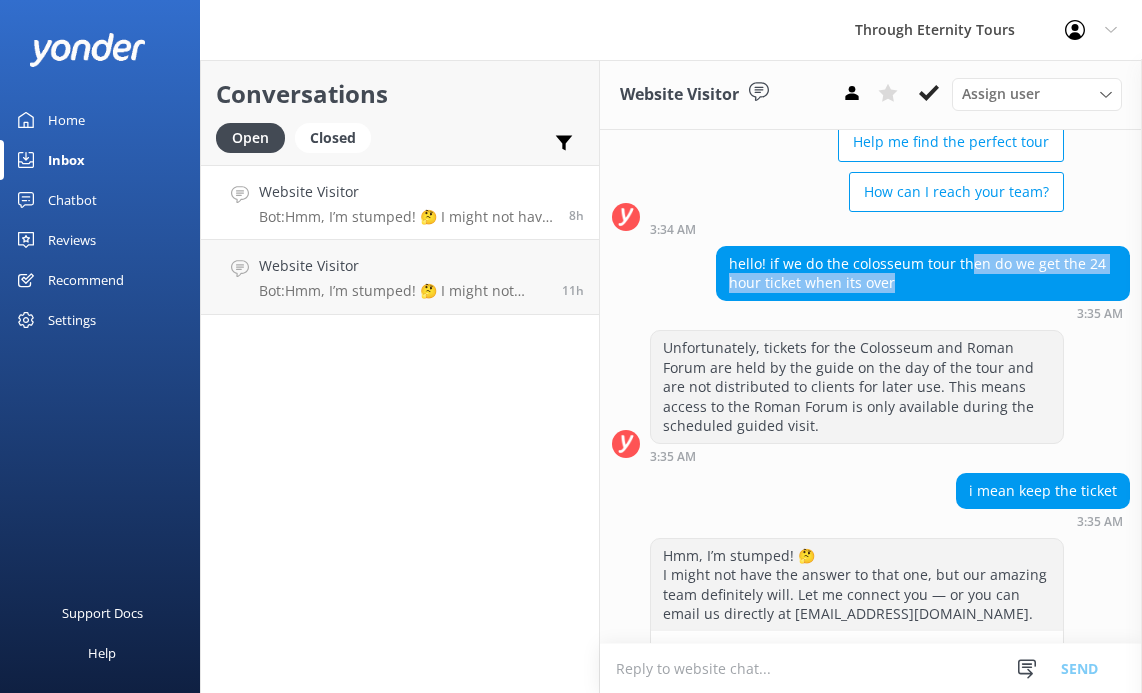 drag, startPoint x: 963, startPoint y: 262, endPoint x: 963, endPoint y: 298, distance: 36 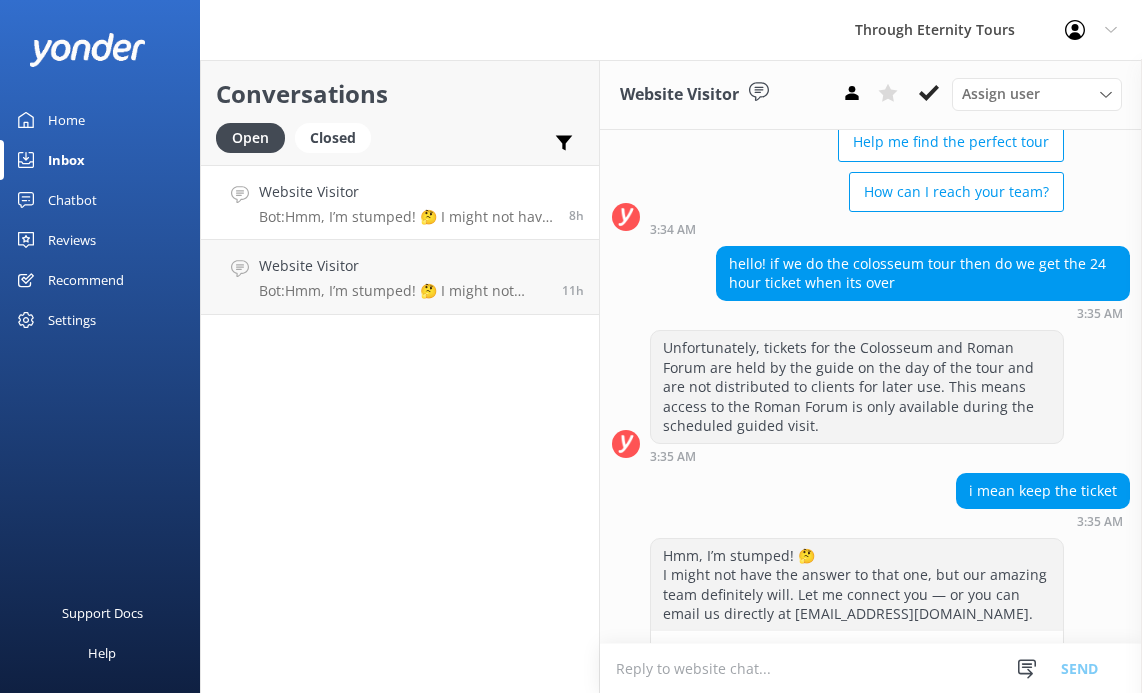 click on "hello! if we do the colosseum tour then do we get the 24 hour ticket when its over 3:35 AM" at bounding box center [871, 288] 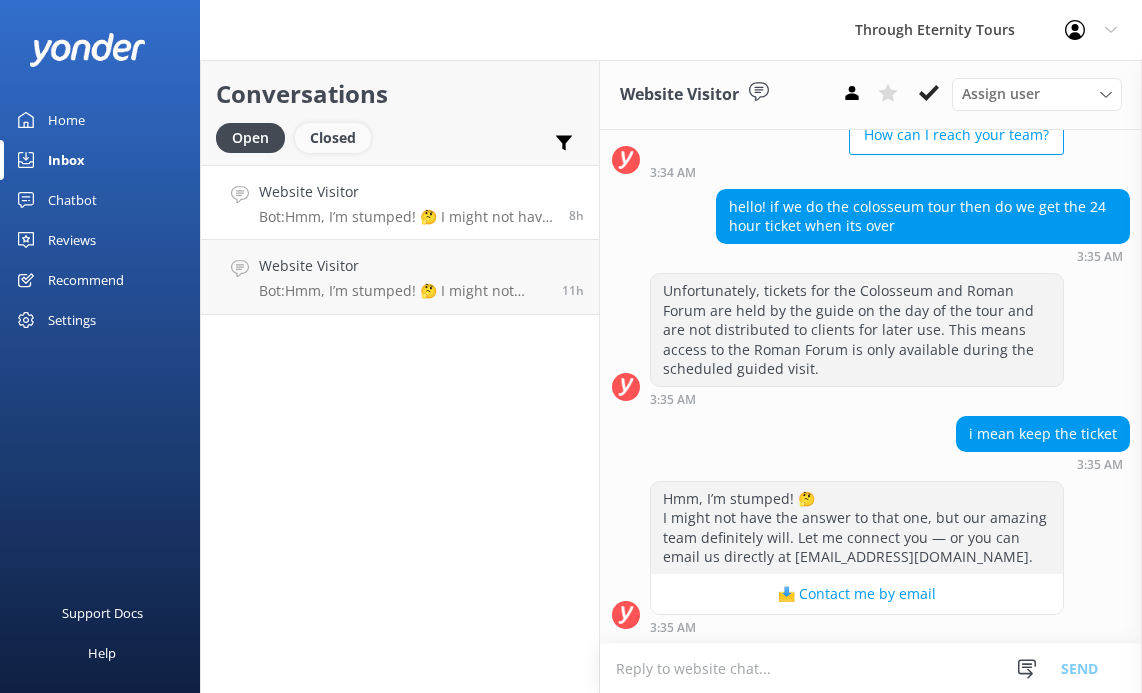 click on "Closed" at bounding box center [333, 138] 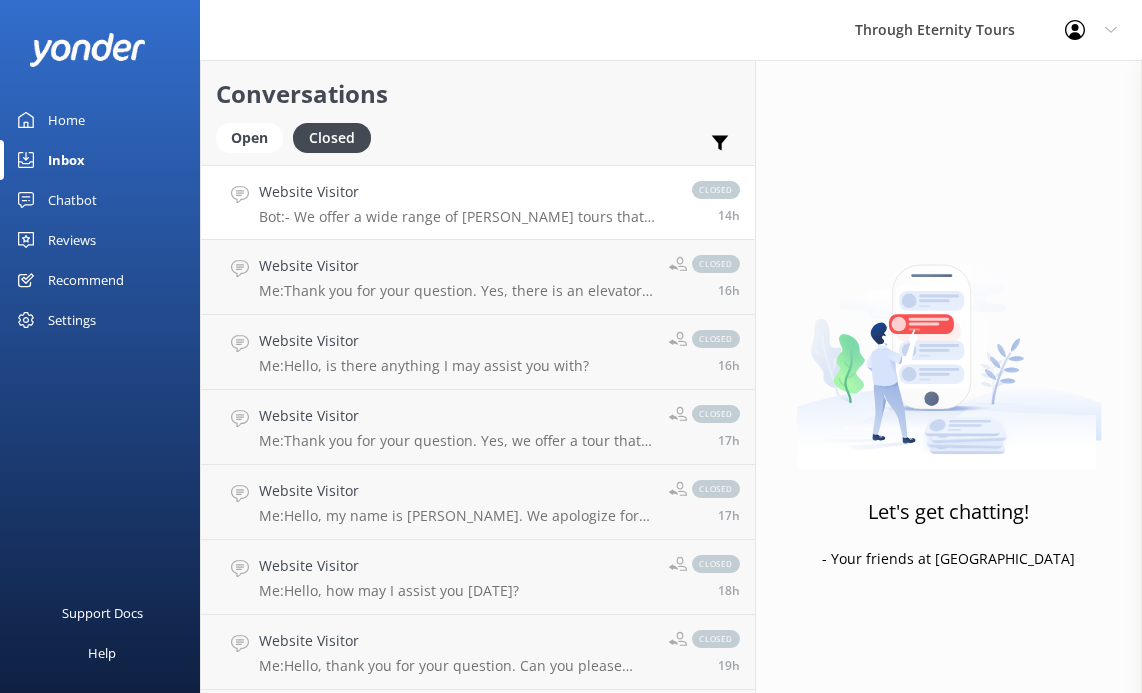click on "Website Visitor Bot:  - We offer a wide range of [PERSON_NAME] tours that explore the city’s rich Renaissance heritage, world-class art, and historic charm. Highlights include the Best of [PERSON_NAME] Tour with [PERSON_NAME] [PERSON_NAME], the Uffizi Gallery Private Tour, and the [PERSON_NAME] at Twilight Tour. Explore all [PERSON_NAME] tours at [URL][DOMAIN_NAME][PERSON_NAME].
- For private tours in [GEOGRAPHIC_DATA], you can explore the city’s Renaissance treasures at your own pace. View all options at [URL][DOMAIN_NAME][PERSON_NAME].
- If you're interested in group tours, we offer [PERSON_NAME] group tours that showcase the city’s Renaissance highlights in an intimate, small-group setting. View all available group tours at [URL][DOMAIN_NAME][PERSON_NAME].
You can book your preferred tour online through the provided links. closed 14h" at bounding box center [478, 202] 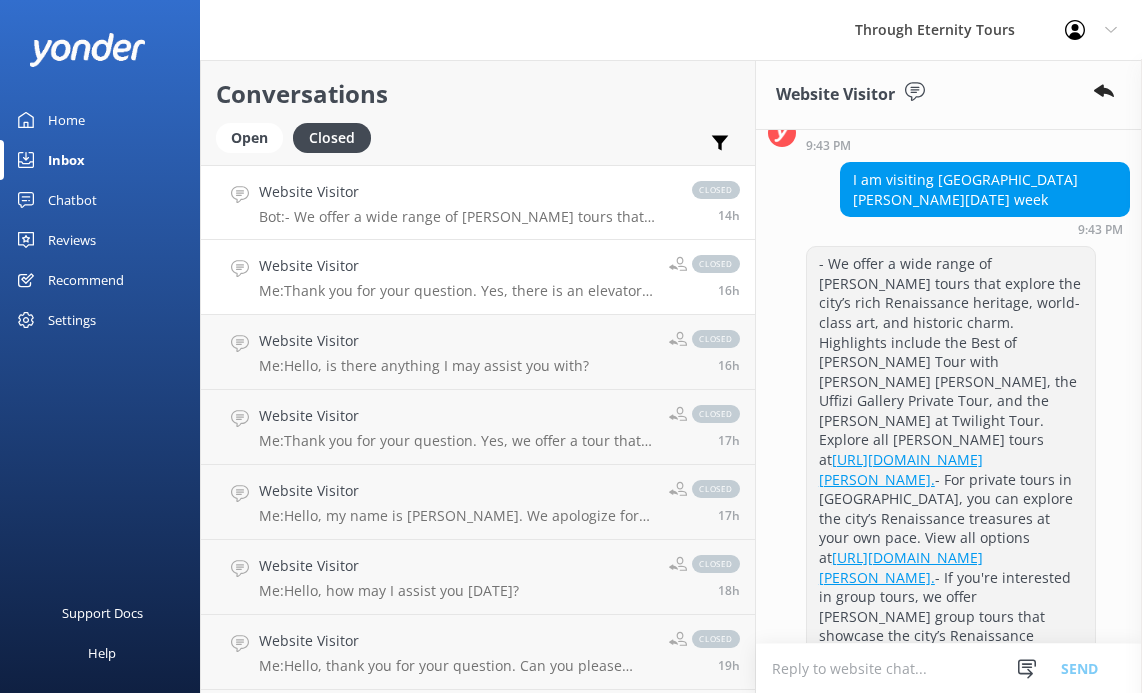 scroll, scrollTop: 364, scrollLeft: 0, axis: vertical 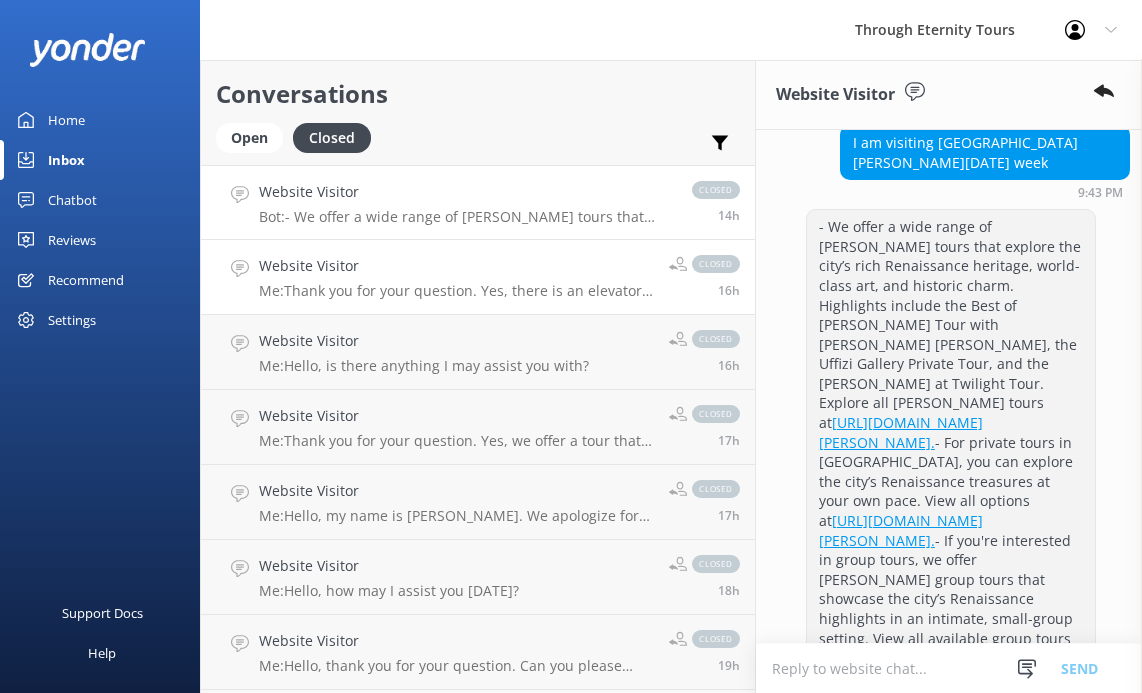 click on "Website Visitor" at bounding box center (456, 266) 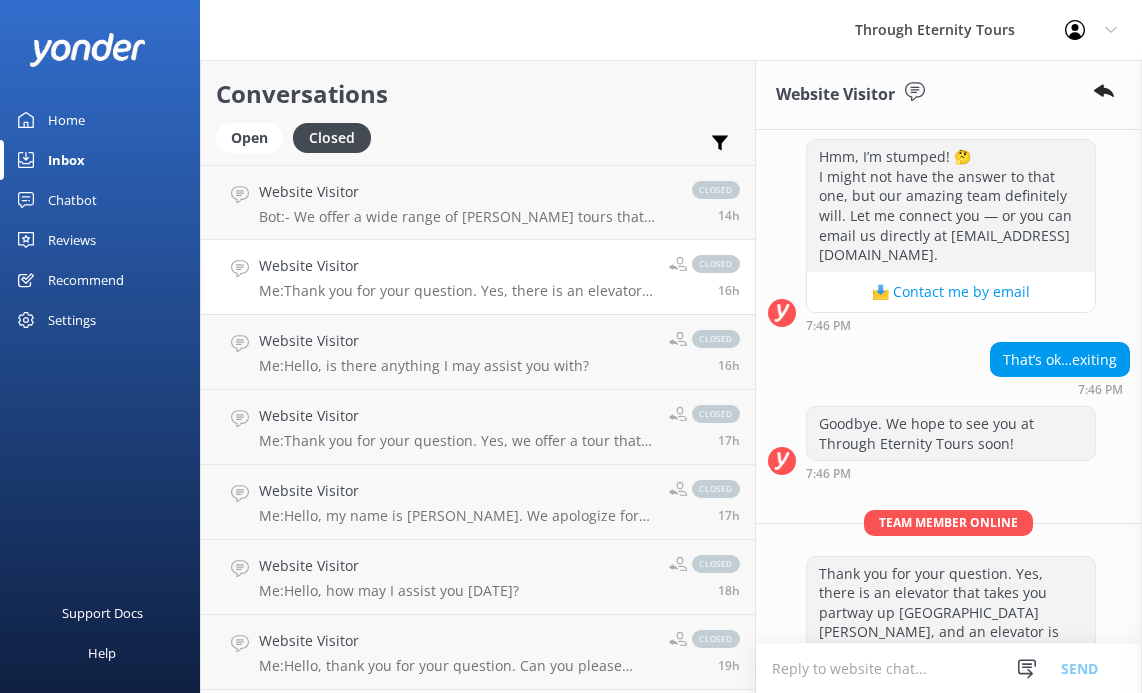 scroll, scrollTop: 434, scrollLeft: 0, axis: vertical 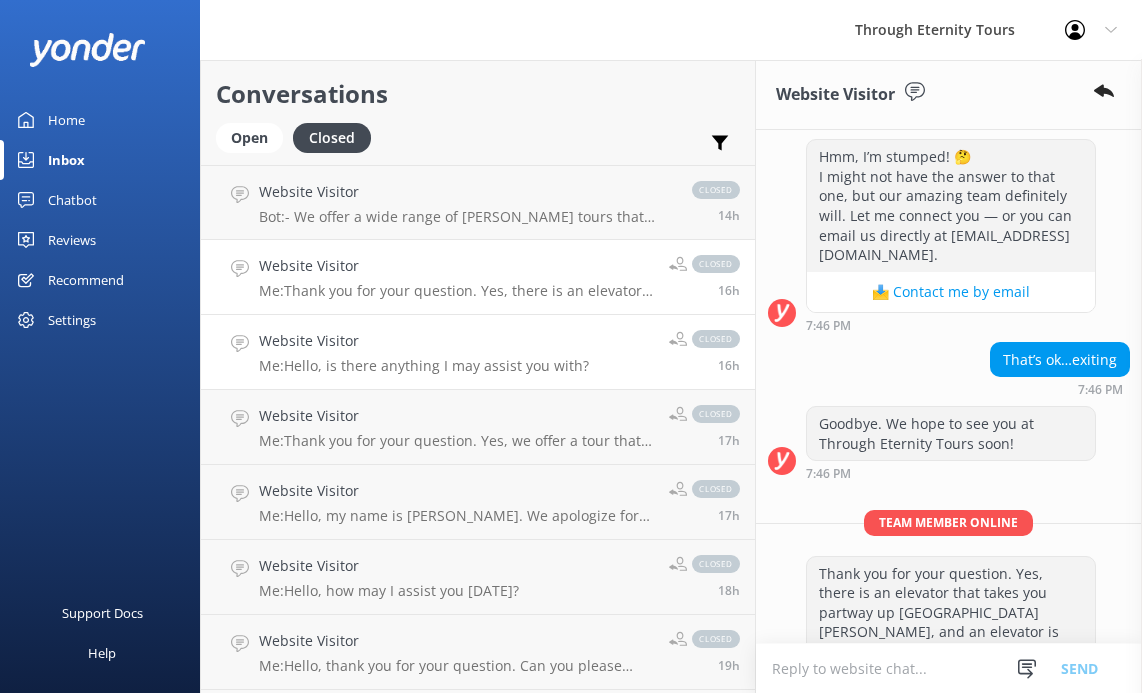 click on "Website Visitor Me:  Hello, is there anything I may assist you with?" at bounding box center (424, 352) 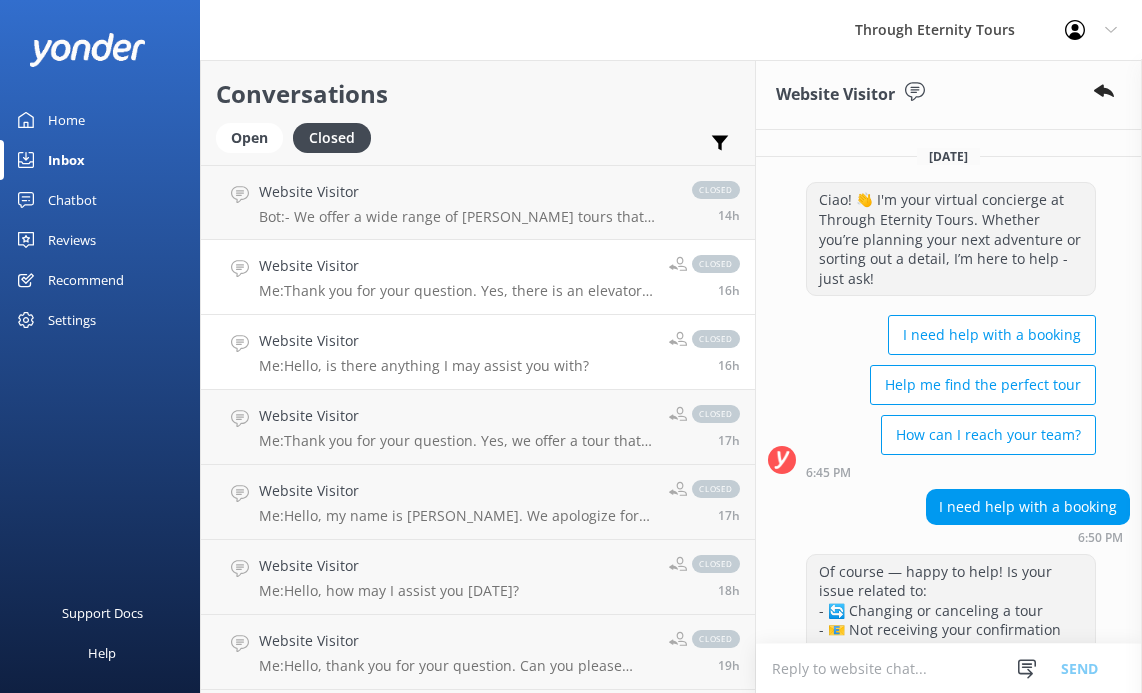 scroll, scrollTop: 167, scrollLeft: 0, axis: vertical 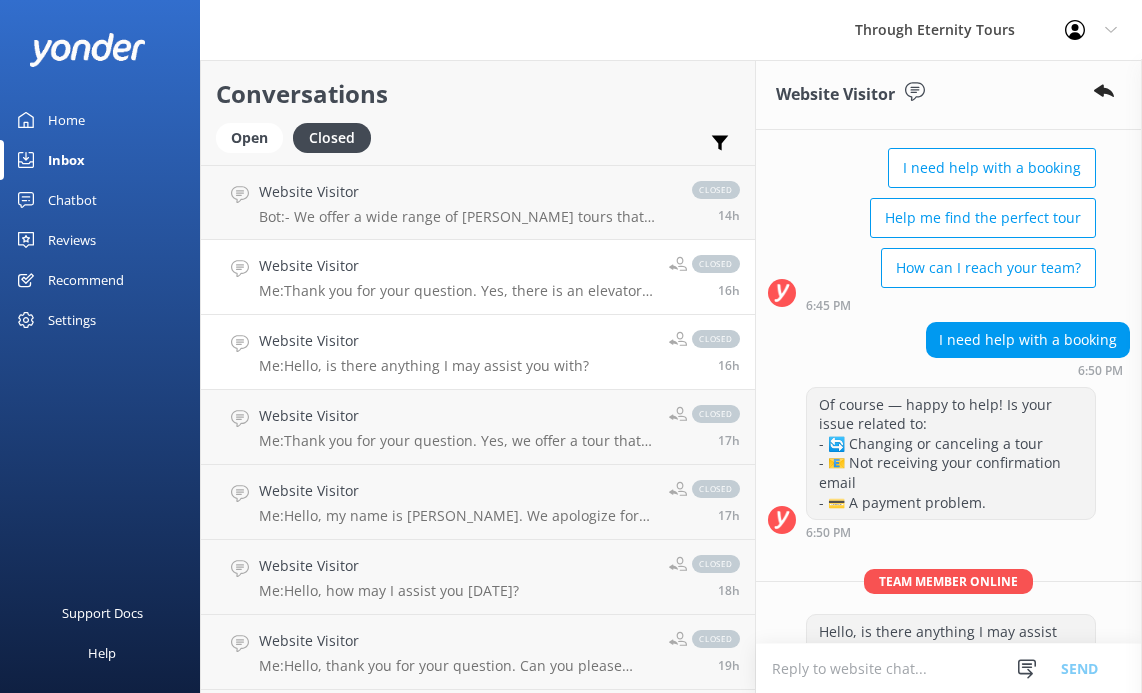 click on "Website Visitor" at bounding box center (456, 266) 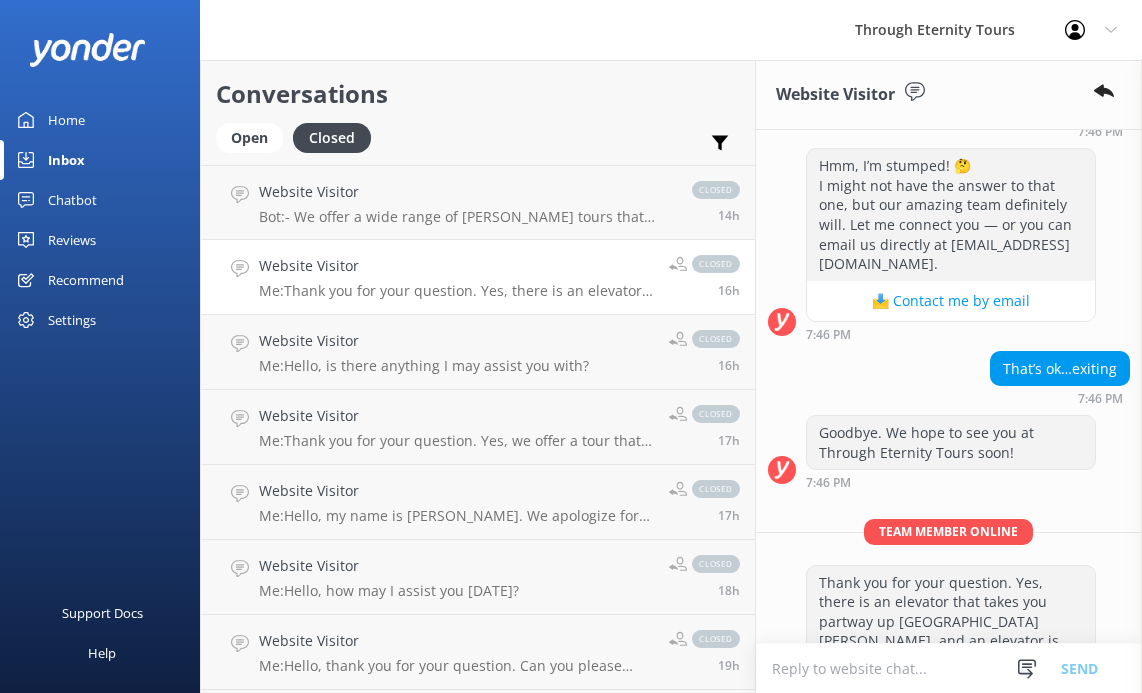 scroll, scrollTop: 434, scrollLeft: 0, axis: vertical 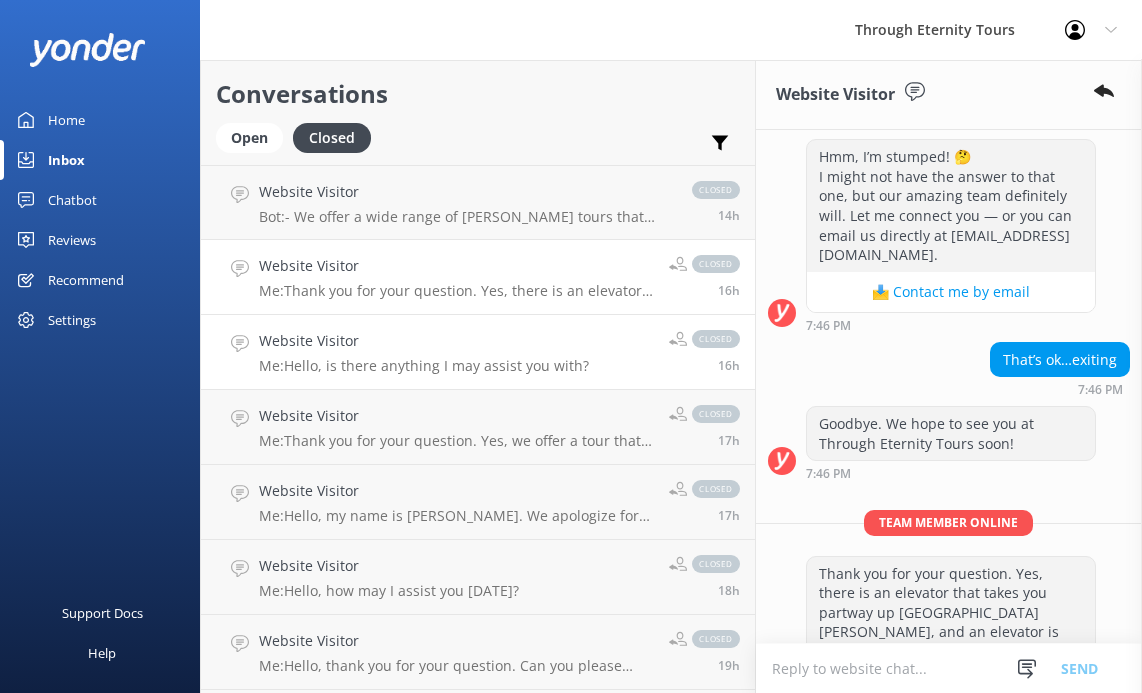 click on "Website Visitor Me:  Hello, is there anything I may assist you with? closed 16h" at bounding box center [478, 352] 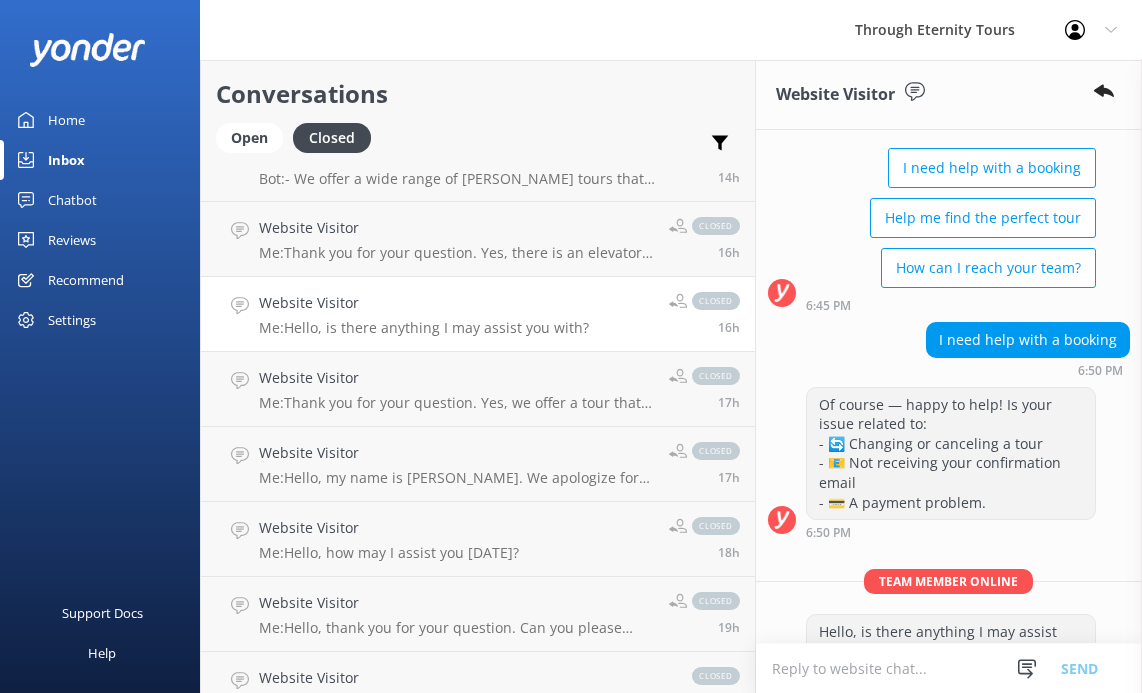 scroll, scrollTop: 41, scrollLeft: 0, axis: vertical 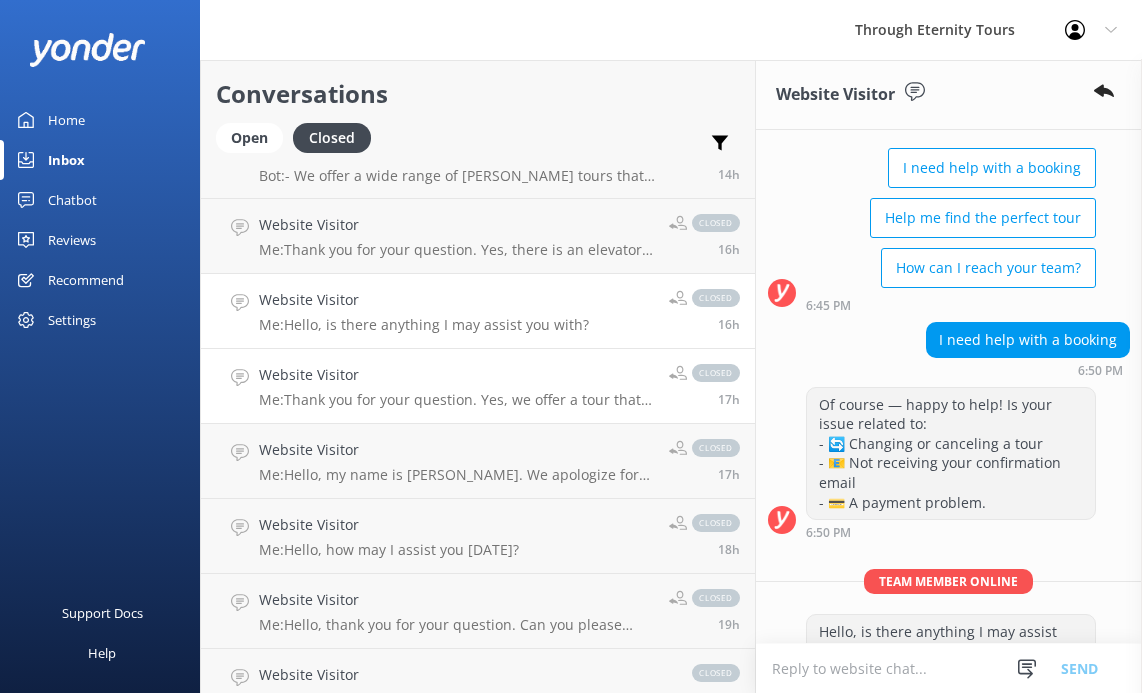 click on "Website Visitor Me:  Thank you for your question. Yes, we offer a tour that begins at the [GEOGRAPHIC_DATA] and continues to the Colosseum. It's called the Rome in a Day Tour with Colosseum & Sistine Chapel: Essential Experience.
If you prefer an earlier start time or a customized itinerary, please select "Make a Request" when booking this private tour. Our team will follow up with a personalized proposal.
Please don’t hesitate to reach out if you have any other questions closed 17h" at bounding box center (478, 386) 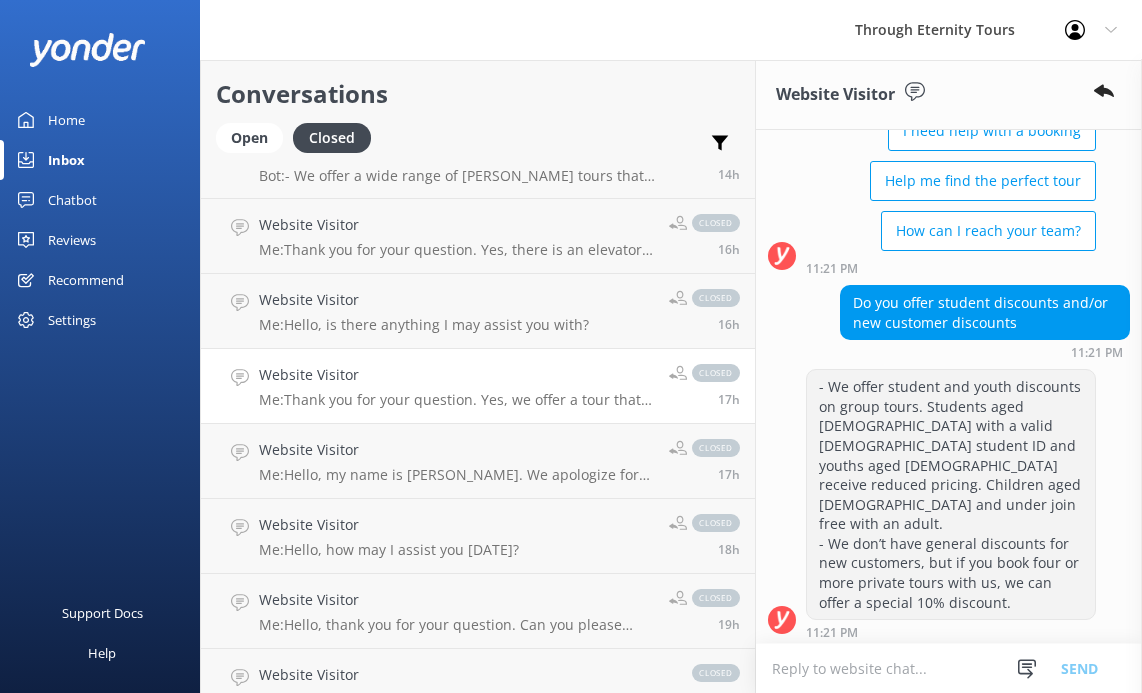 scroll, scrollTop: 575, scrollLeft: 0, axis: vertical 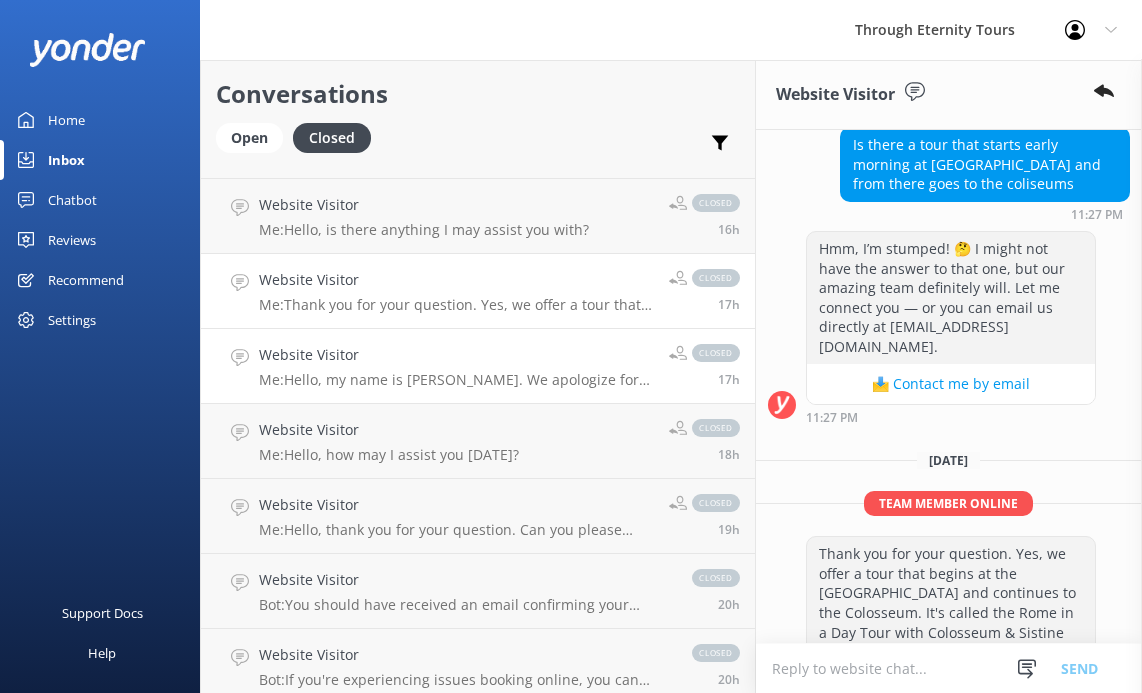 click on "Website Visitor" at bounding box center (456, 355) 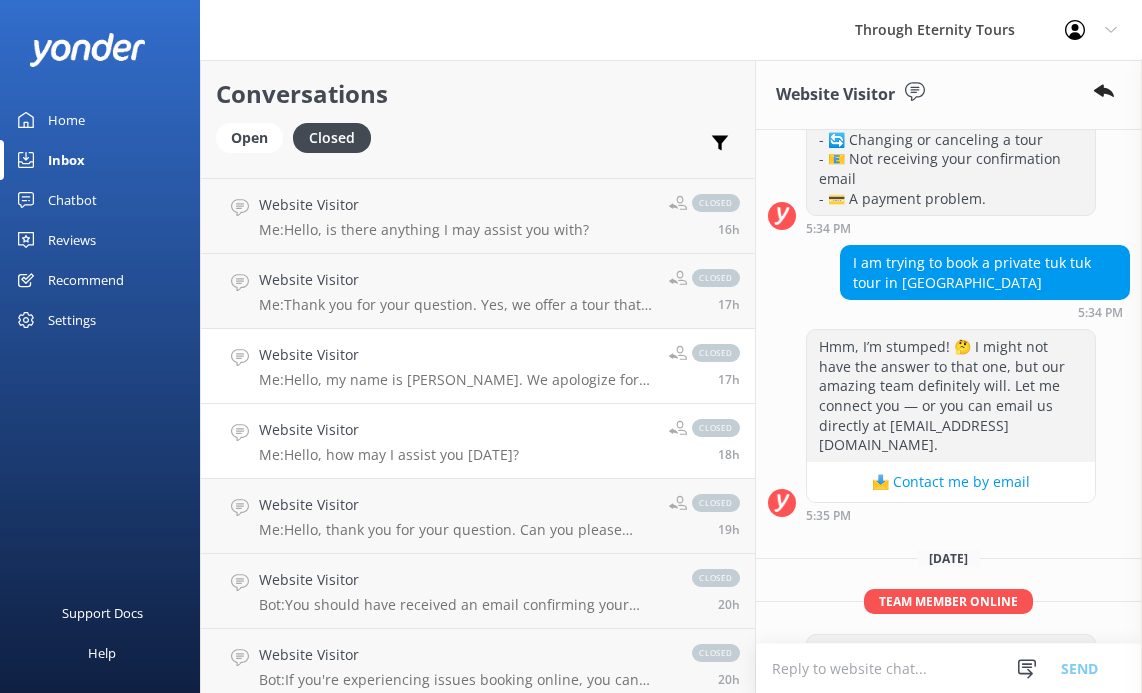 scroll, scrollTop: 471, scrollLeft: 0, axis: vertical 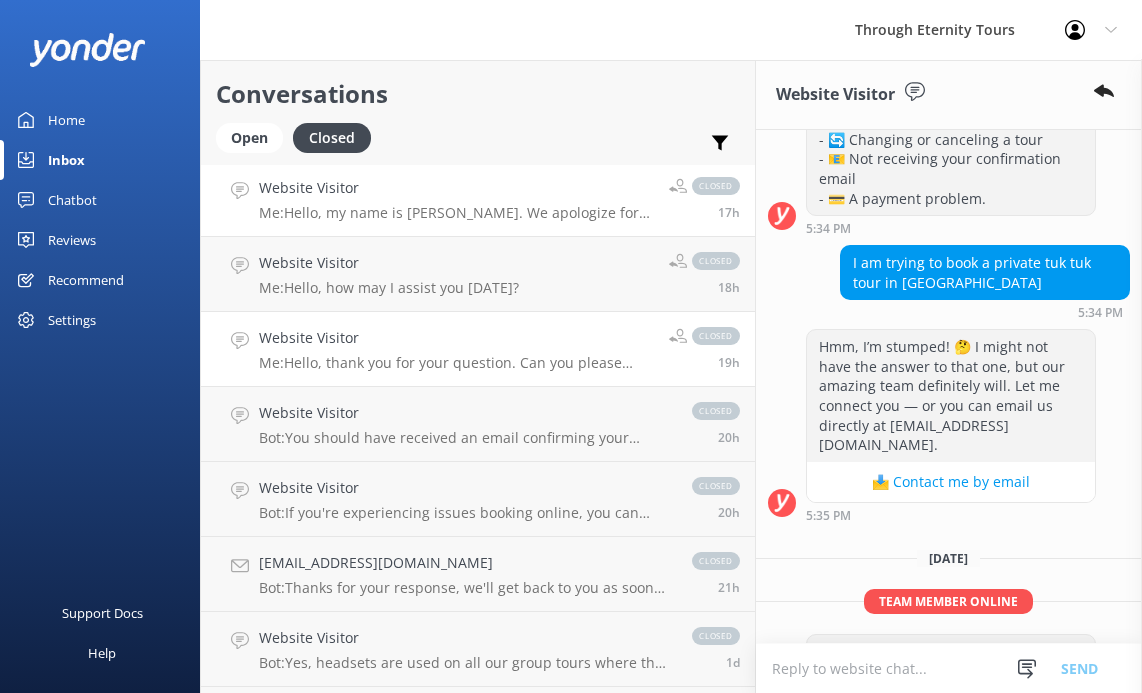 click on "Website Visitor" at bounding box center [456, 338] 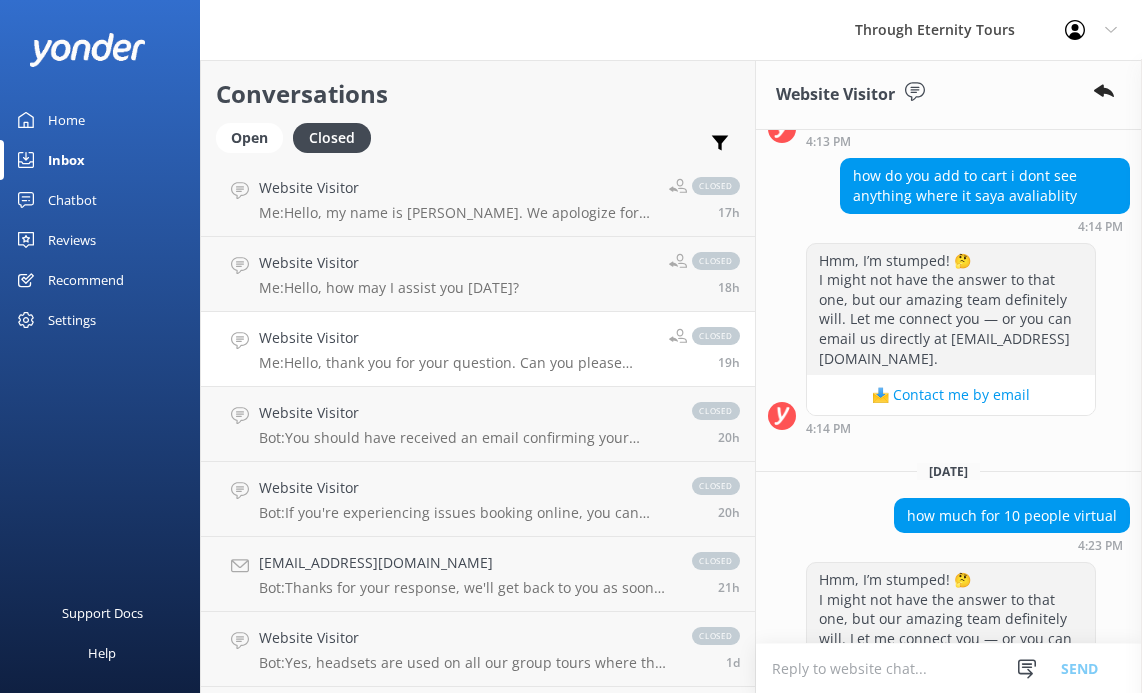 scroll, scrollTop: 814, scrollLeft: 0, axis: vertical 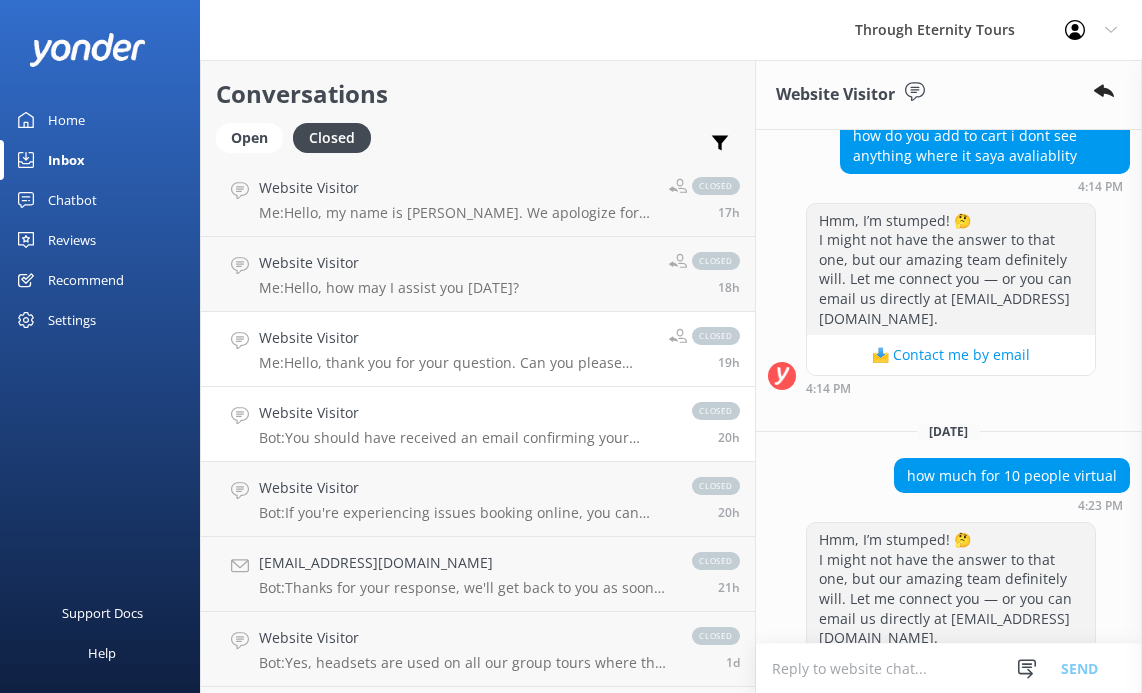 click on "Website Visitor" at bounding box center (465, 413) 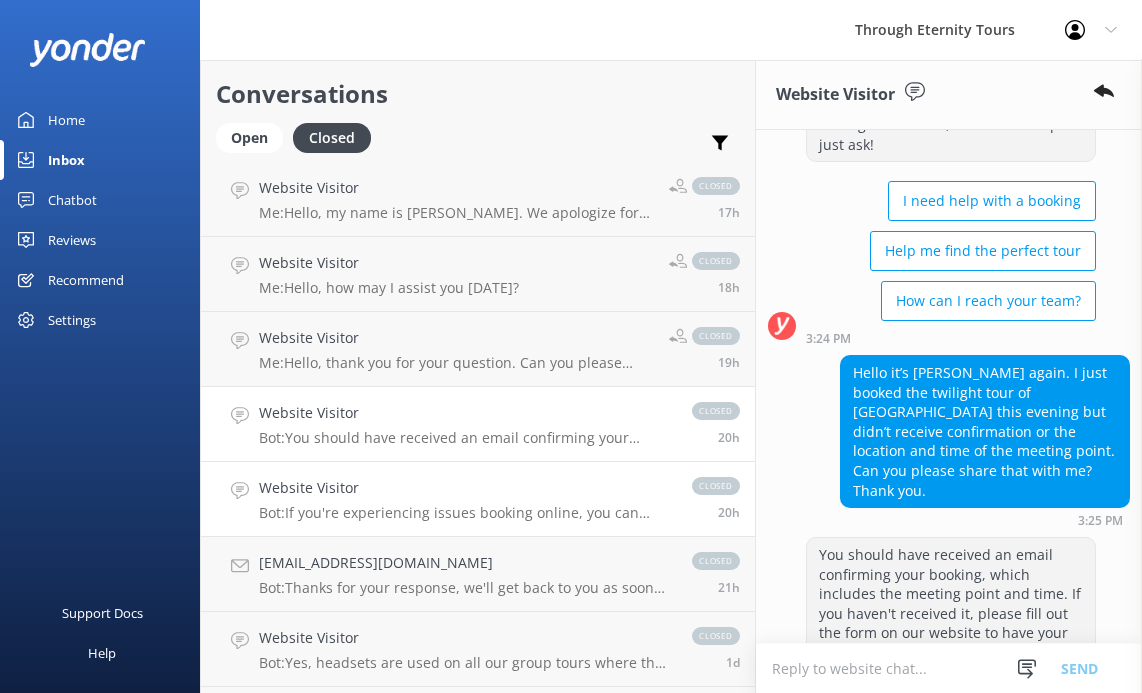 scroll, scrollTop: 155, scrollLeft: 0, axis: vertical 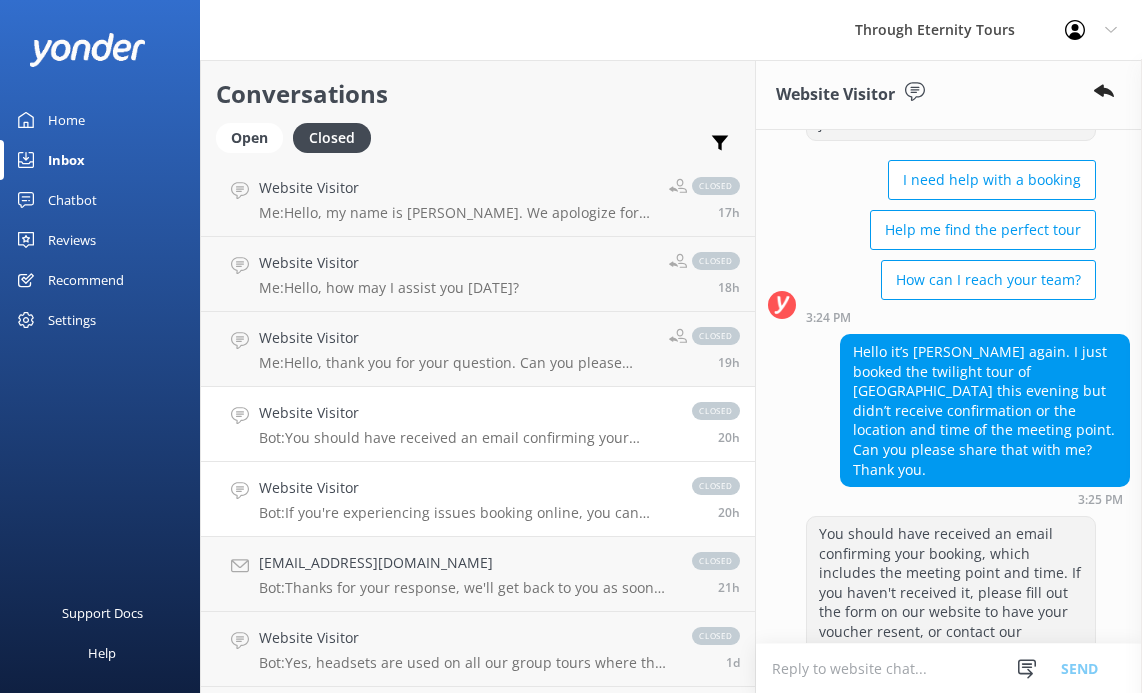 click on "Website Visitor" at bounding box center [465, 488] 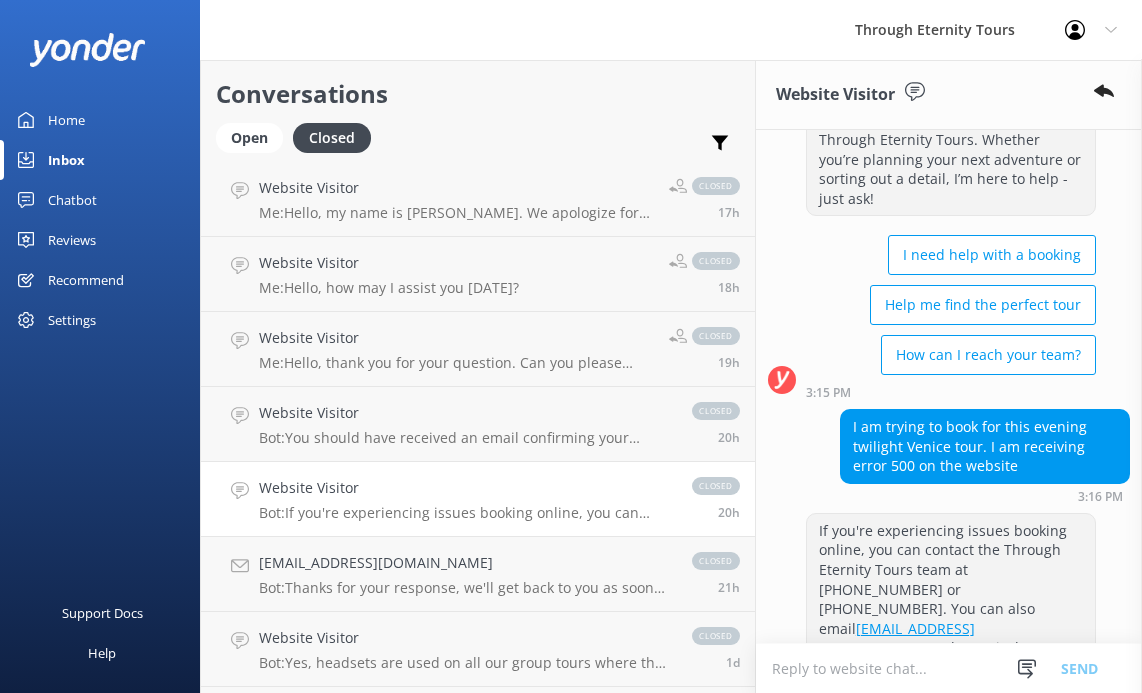 scroll, scrollTop: 96, scrollLeft: 0, axis: vertical 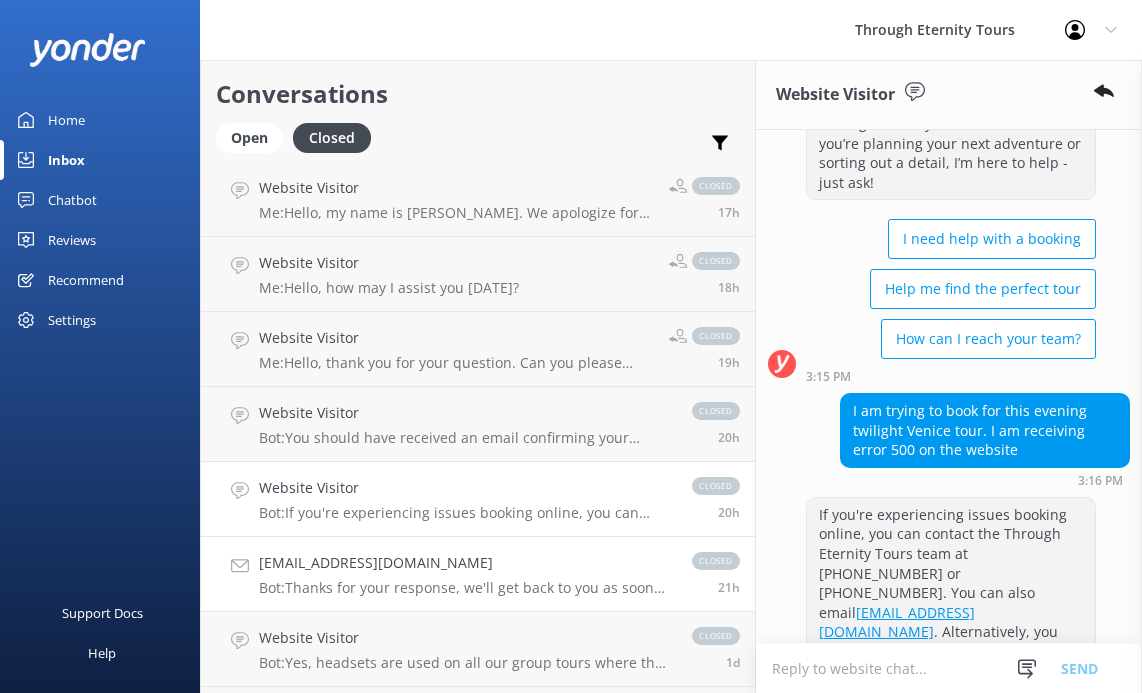 click on "Bot:  Thanks for your response, we'll get back to you as soon as we can during opening hours." at bounding box center [465, 588] 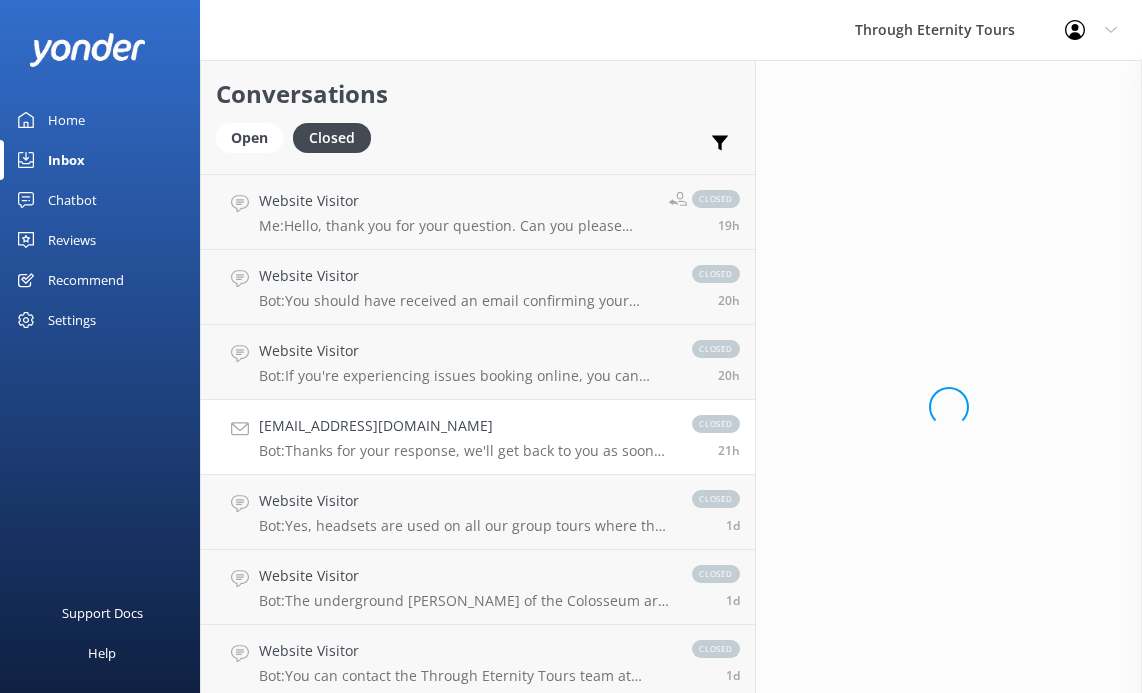 scroll, scrollTop: 441, scrollLeft: 0, axis: vertical 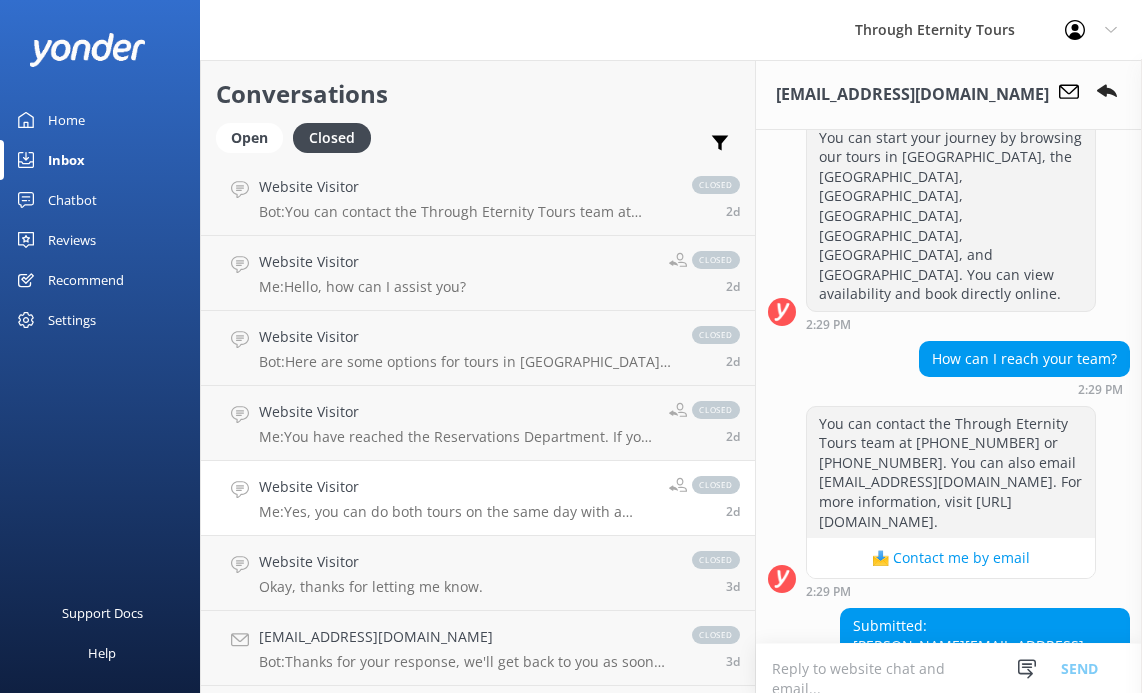 click on "Website Visitor Me:  Yes, you can do both tours on the same day with a small adjustment. Since the [GEOGRAPHIC_DATA] Floor tour ends at 5:30 PM and the Piazzas at Twilight tour starts at the same time, the timing is too tight due to travel time between the two locations.
To make it work, we can offer a tailor-made private tour that includes the Roman Forum, [GEOGRAPHIC_DATA], [GEOGRAPHIC_DATA] Floor and then a stroll across the main piazzas of [GEOGRAPHIC_DATA] and the Pantheon.
Or you can book the Twilight tour as a private experience and request a 6:00 PM start, which gives you enough time to transfer. Alternatively, you could try scheduling the Colosseum tour earlier in the day. A private tour offers the flexibility needed to fit both comfortably into your itinerary.
Please reach out to our reservations team for inquiries." at bounding box center [456, 498] 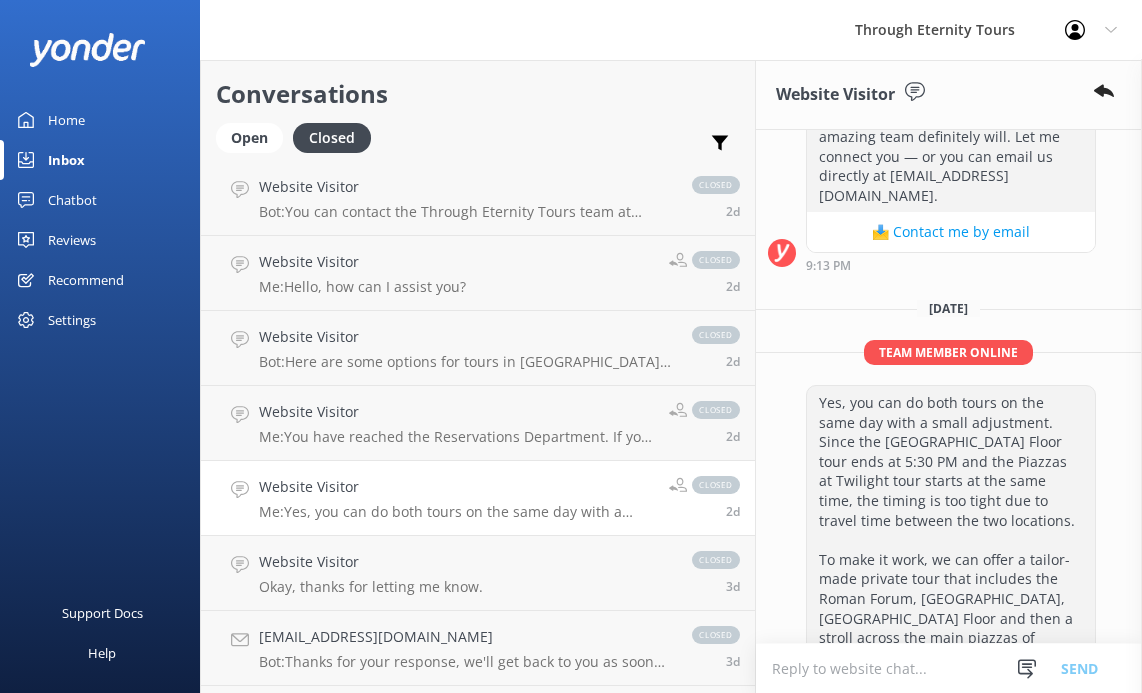 scroll, scrollTop: 726, scrollLeft: 0, axis: vertical 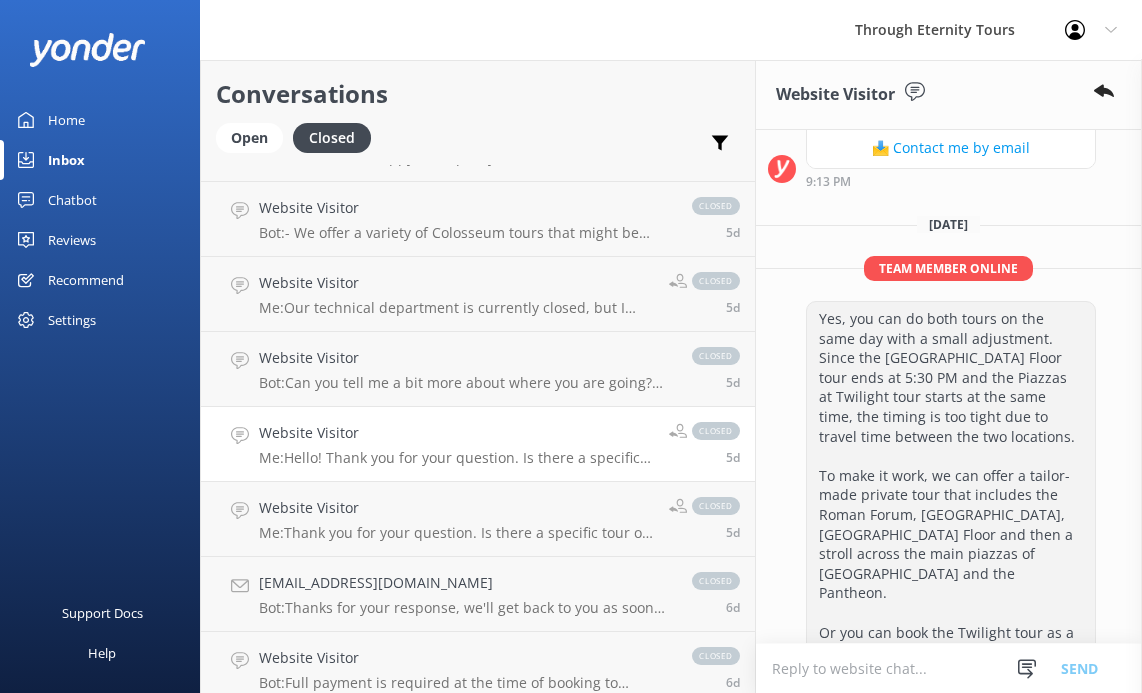 click on "Me:  Hello! Thank you for your question. Is there a specific tour or site you are particularly interested in?" at bounding box center (456, 458) 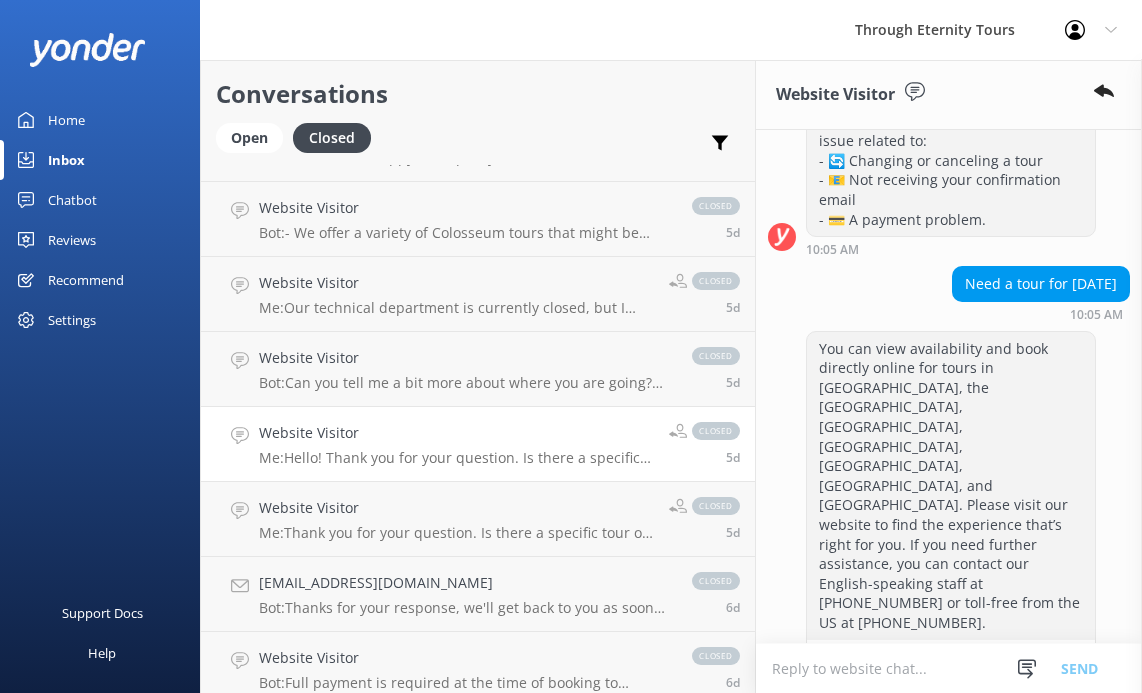 scroll, scrollTop: 454, scrollLeft: 0, axis: vertical 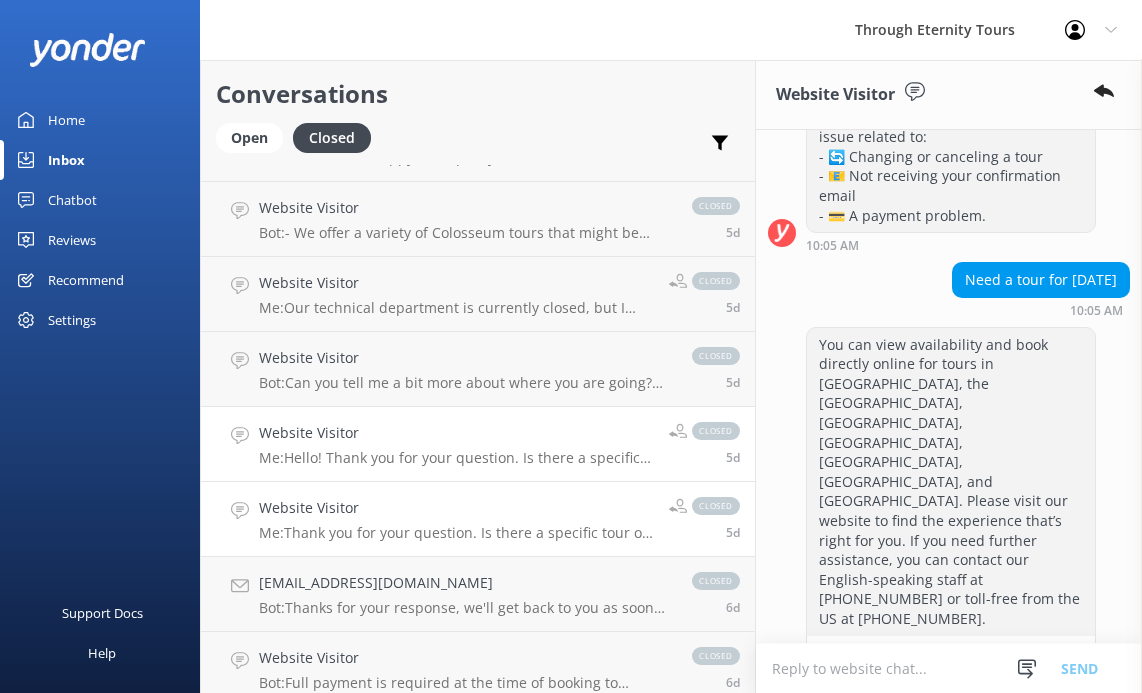 click on "Website Visitor Me:  Thank you for your question. Is there a specific tour or site you are particularly interested in? closed 5d" at bounding box center (478, 519) 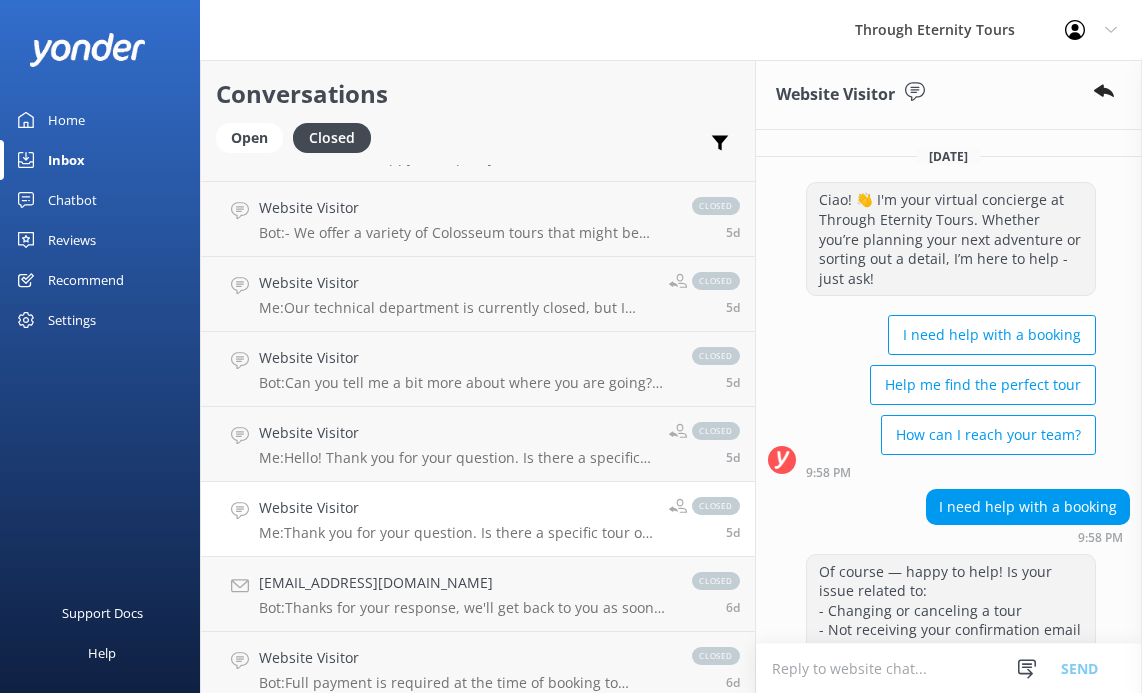scroll, scrollTop: 3726, scrollLeft: 0, axis: vertical 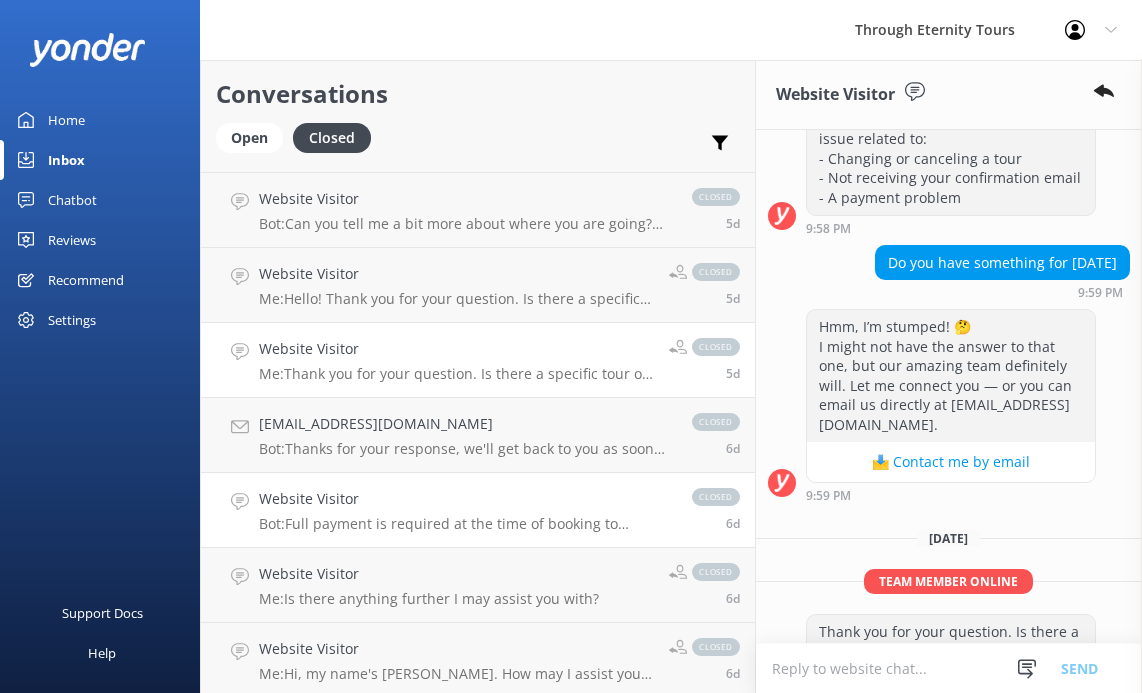 click on "Website Visitor" at bounding box center [465, 499] 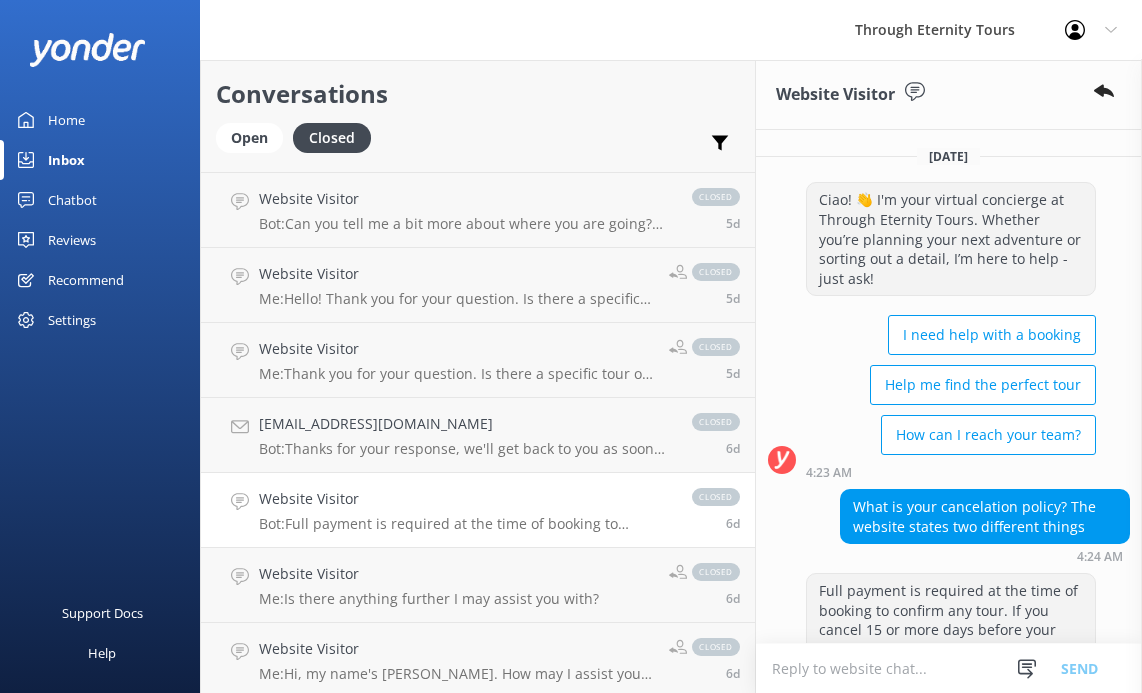 scroll, scrollTop: 115, scrollLeft: 0, axis: vertical 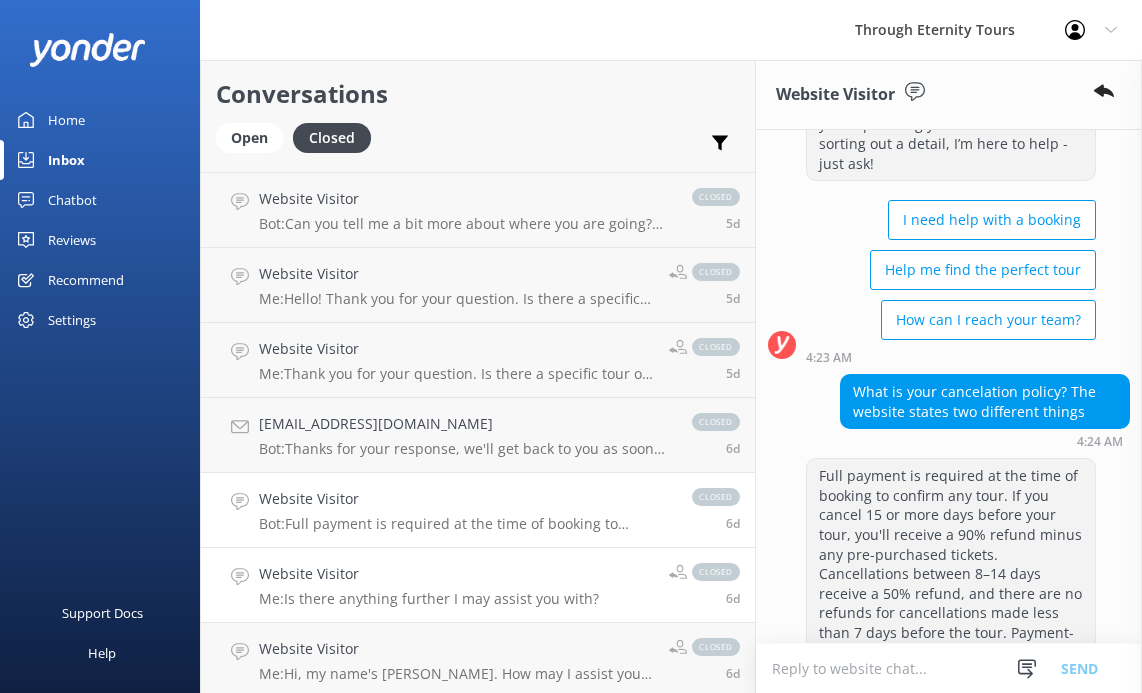 click on "Me:  Is there anything further I may assist you with?" at bounding box center [429, 599] 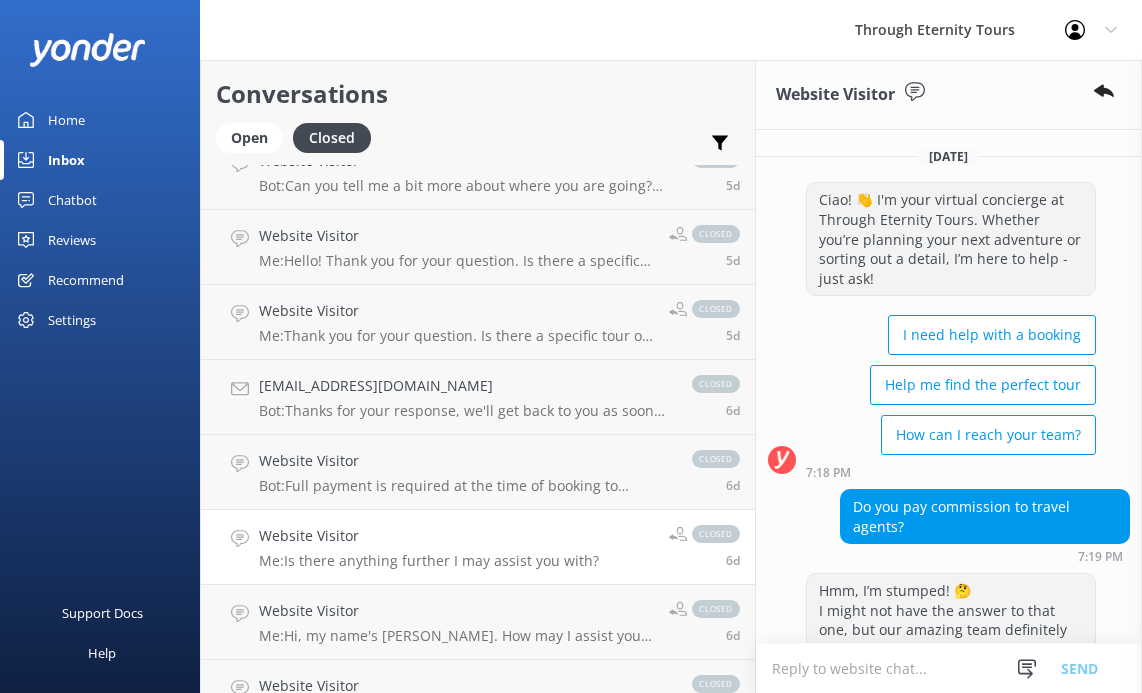 scroll, scrollTop: 3887, scrollLeft: 0, axis: vertical 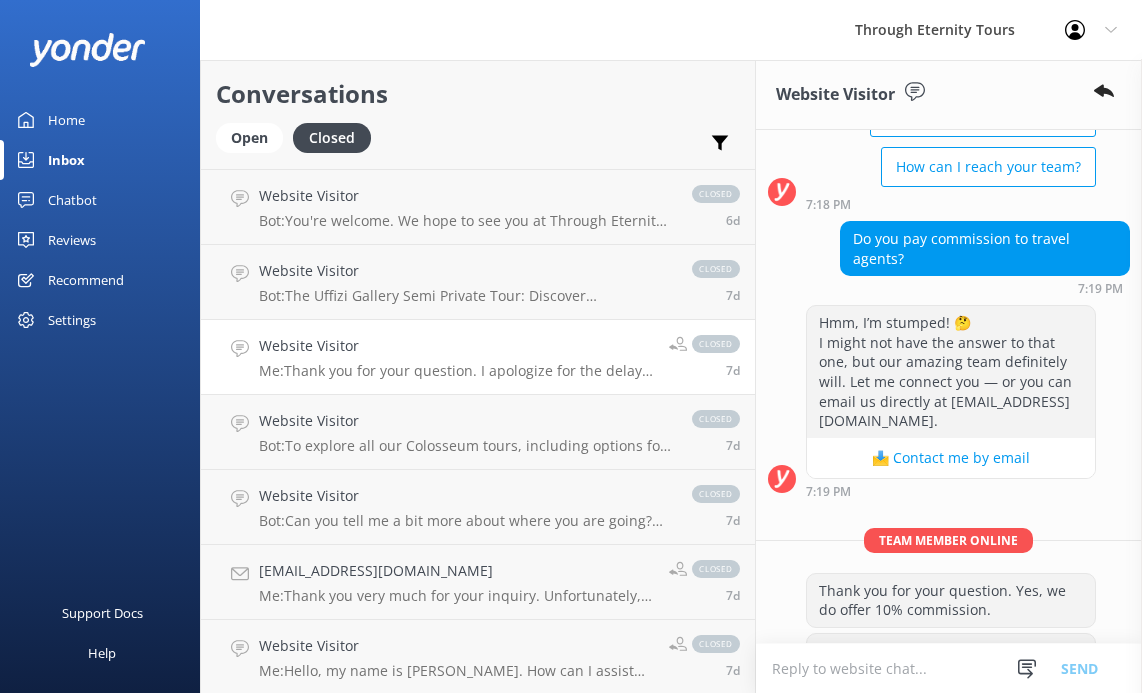 click on "Me:  Thank you for your question. I apologize for the delay in our response. Please let us know if you still require assistance, and we would be happy to assist you." at bounding box center (456, 371) 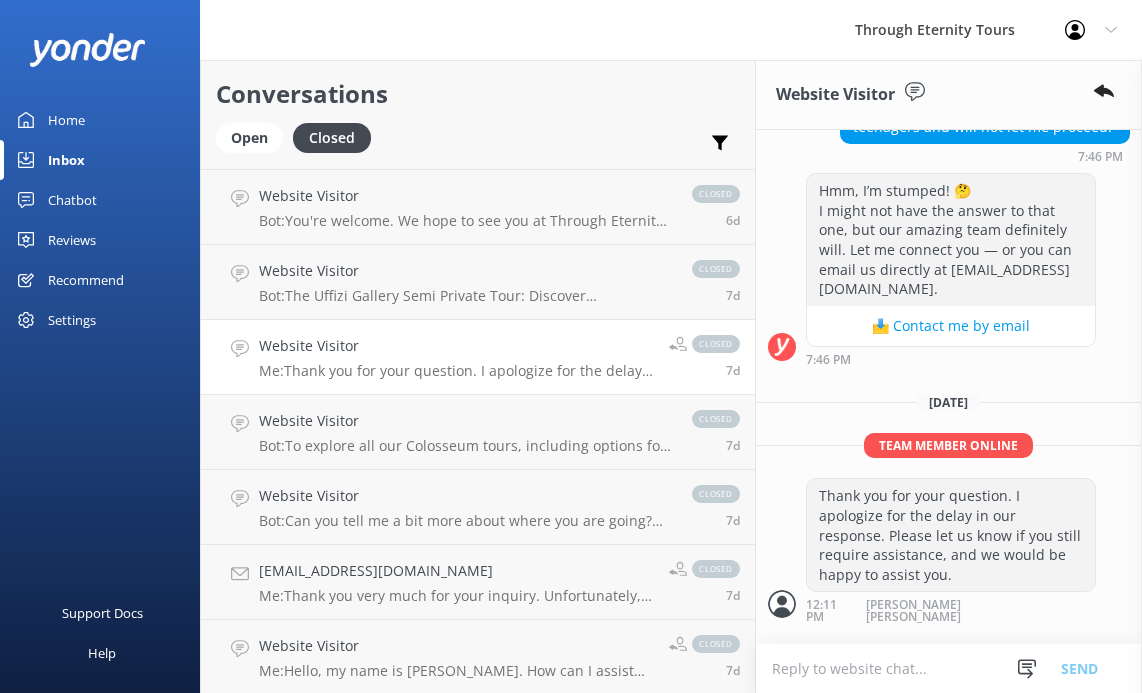 scroll, scrollTop: 811, scrollLeft: 0, axis: vertical 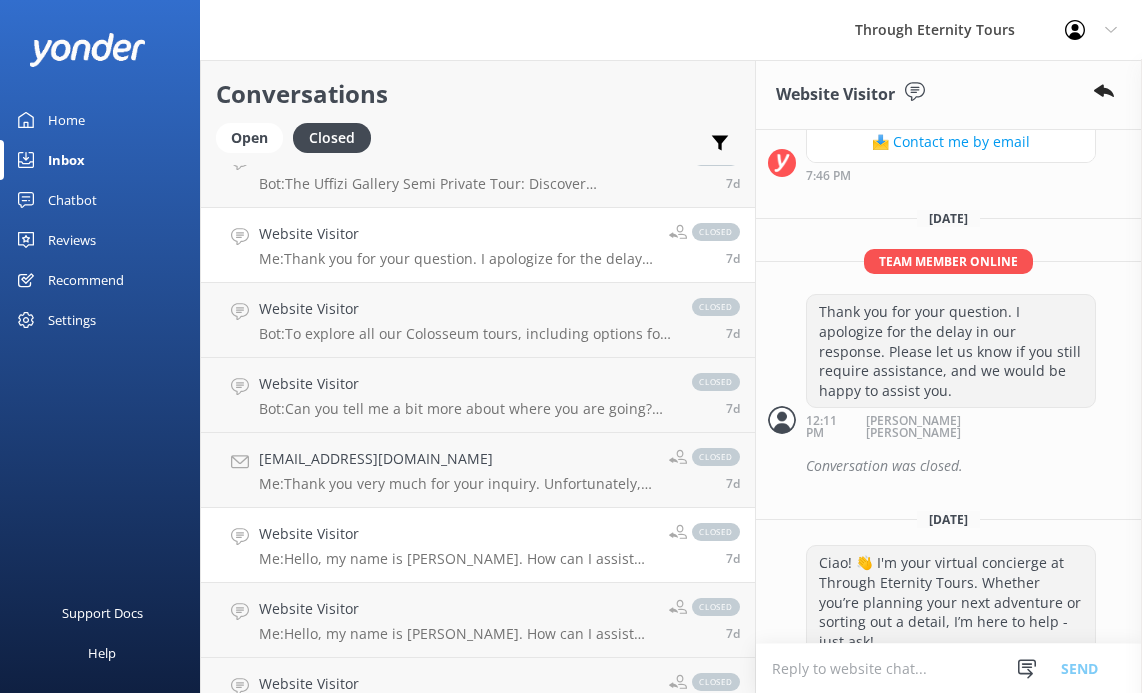 click on "Website Visitor Me:  Hello, my name is [PERSON_NAME]. How can I assist you [DATE]? closed 7d" at bounding box center [478, 545] 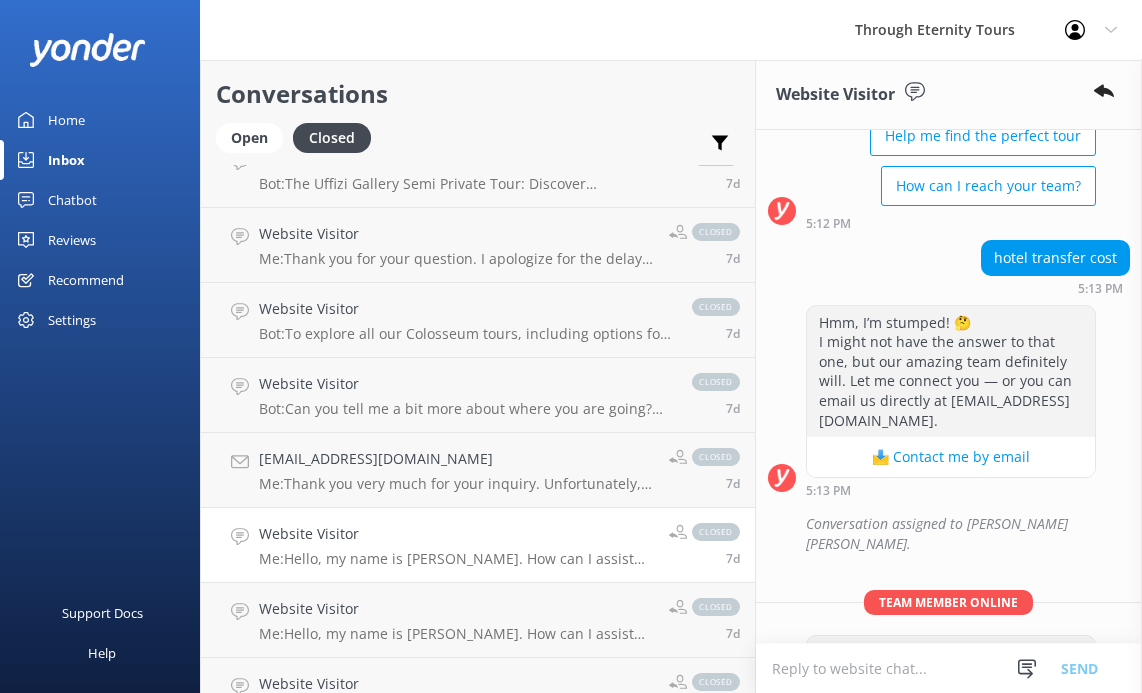scroll, scrollTop: 251, scrollLeft: 0, axis: vertical 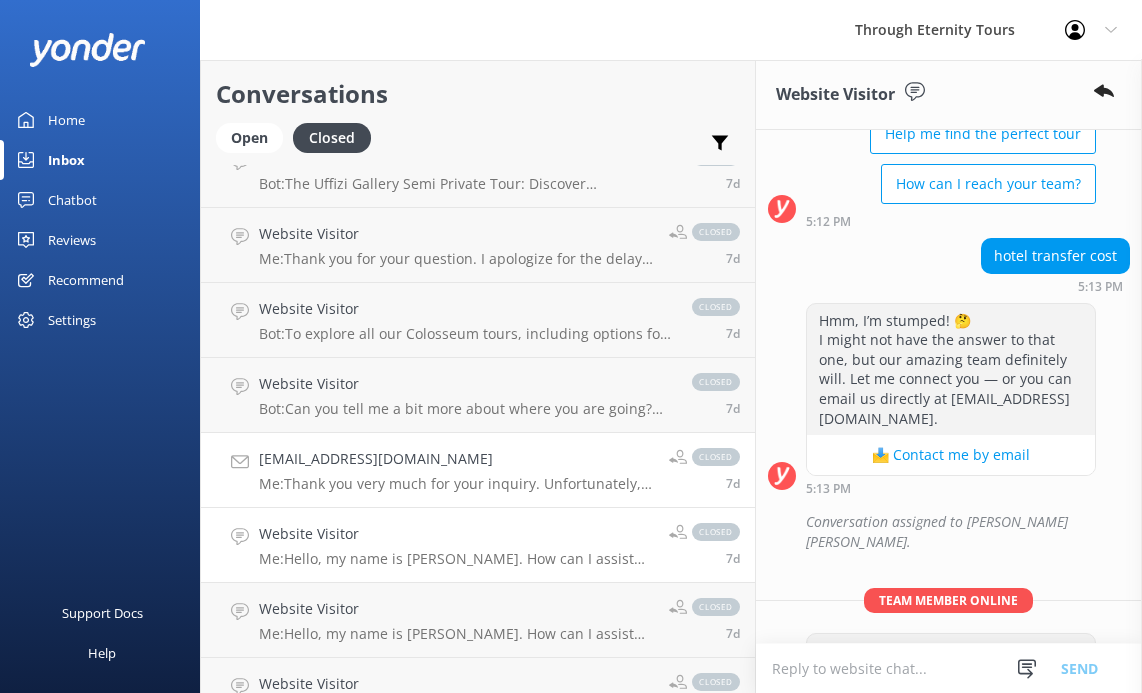 click on "[EMAIL_ADDRESS][DOMAIN_NAME] Me:  Thank you very much for your inquiry.
Unfortunately, night access to the [GEOGRAPHIC_DATA] is currently prohibited by the Colosseum Management, and access to the Underground section remains extremely limited and highly restricted. As a result, we are not offering this experience during the current season.
As an alternative, I would highly recommend our Private Colosseum Tour with Arena Floor, Forum and [GEOGRAPHIC_DATA]: The Shadow of the Gladiators, which will provide you with a more in-depth experience of the Colosseum. If you're interested in learning more, you’re welcome to read the full tour description on our website or via the link below:
[URL][DOMAIN_NAME]
Please follow our social media for future updates. If we can assist you with any other inquiries, please let us know. Thank you." at bounding box center [456, 470] 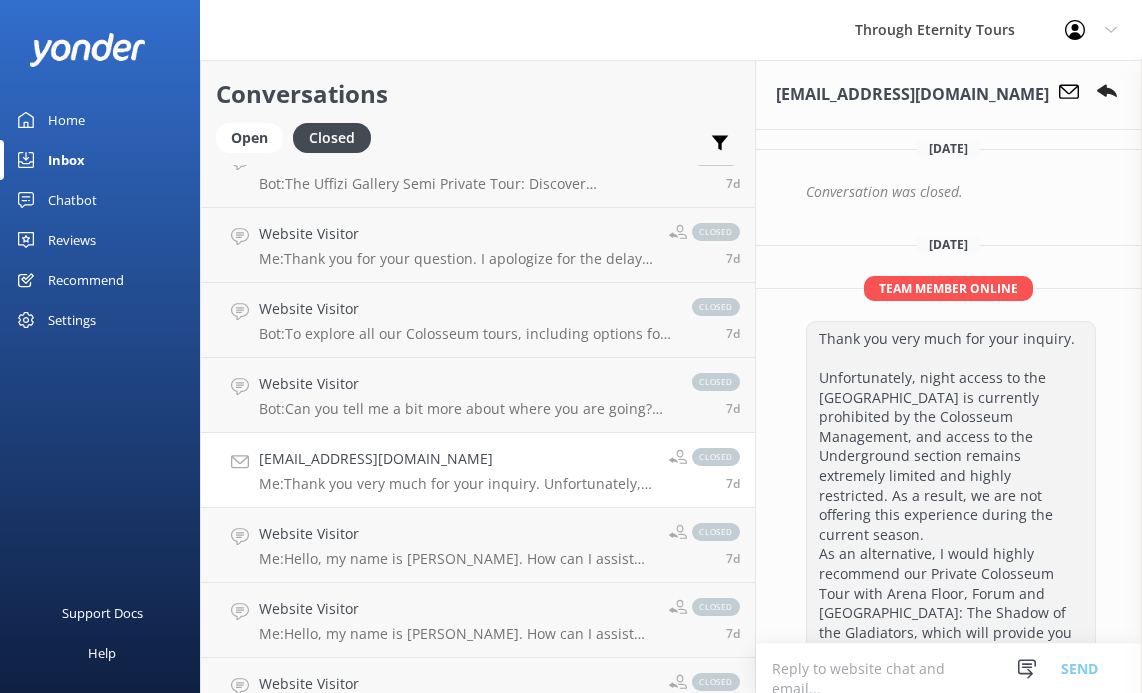 scroll, scrollTop: 1260, scrollLeft: 0, axis: vertical 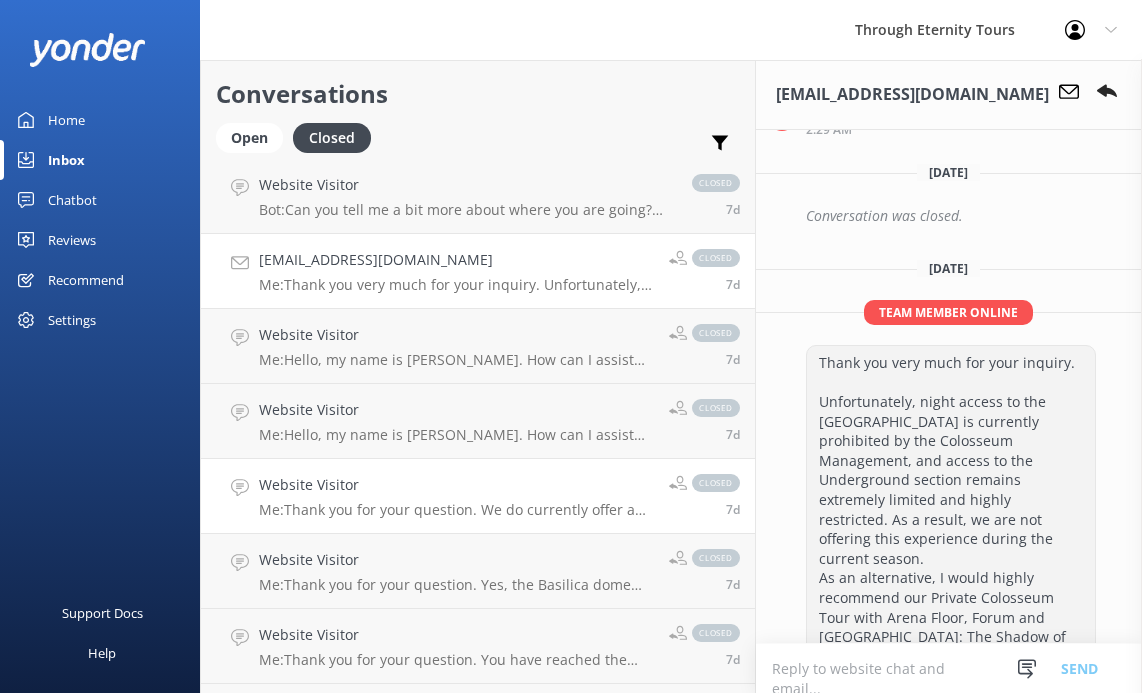 click on "Me:  Thank you for your question. We do currently offer a private tour of [GEOGRAPHIC_DATA][PERSON_NAME]. If you are interested in learning more, you can find the full tour description on our website or via the link below: [URL][DOMAIN_NAME][PERSON_NAME]" at bounding box center [456, 510] 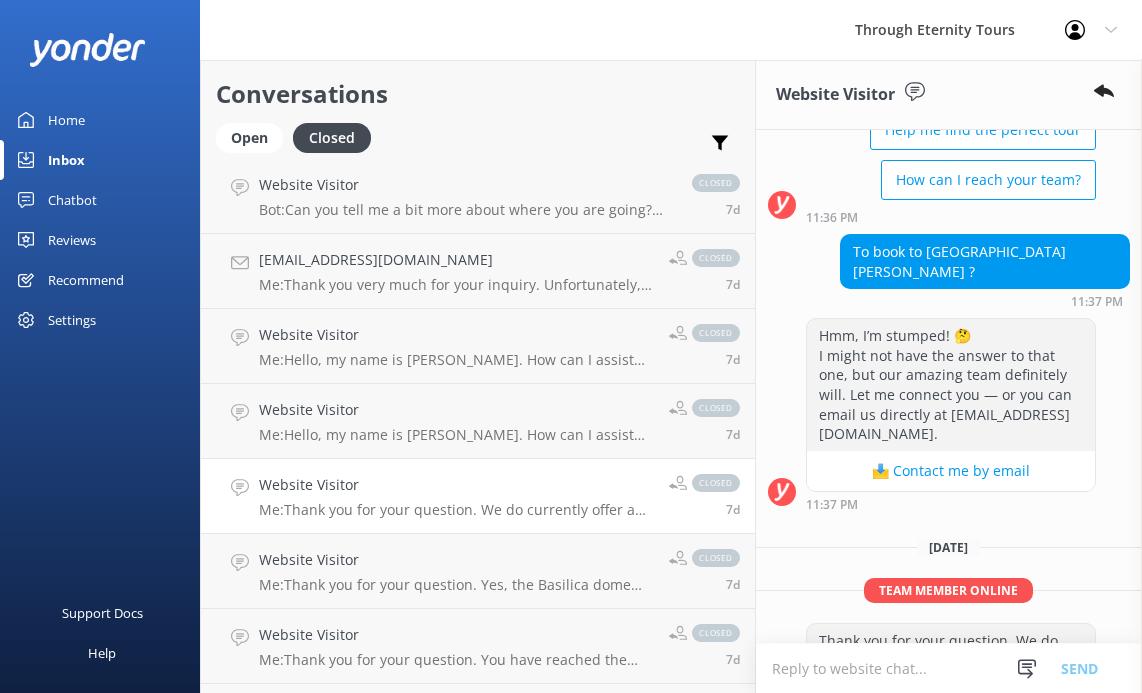 scroll, scrollTop: 342, scrollLeft: 0, axis: vertical 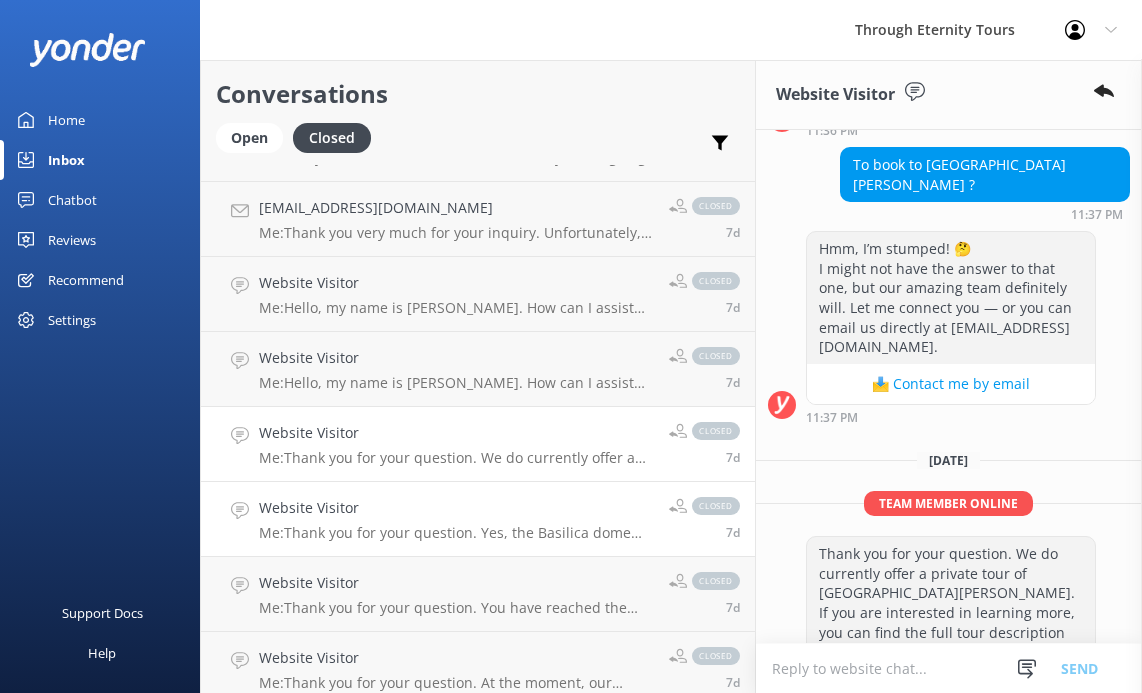 click on "Me:  Thank you for your question. Yes, the Basilica dome climb requires a separate ticket. Please note that our semi-private tours follow a fixed itinerary. However, if you are interested in a more tailored experience, we would be happy to personalize a private tour for you. Modifications and additions, such as the dome climb, can be included in the private version of the tour, which you can view on our website here:
[URL][DOMAIN_NAME]
Alternatively, we also offer a semi-private tour that includes the dome climb and a visit to the crypts. You can find the full tour description at the following link:
[URL][DOMAIN_NAME][PERSON_NAME]
Should you have any further questions or need assistance with booking, please don’t hesitate to reach out." at bounding box center (456, 533) 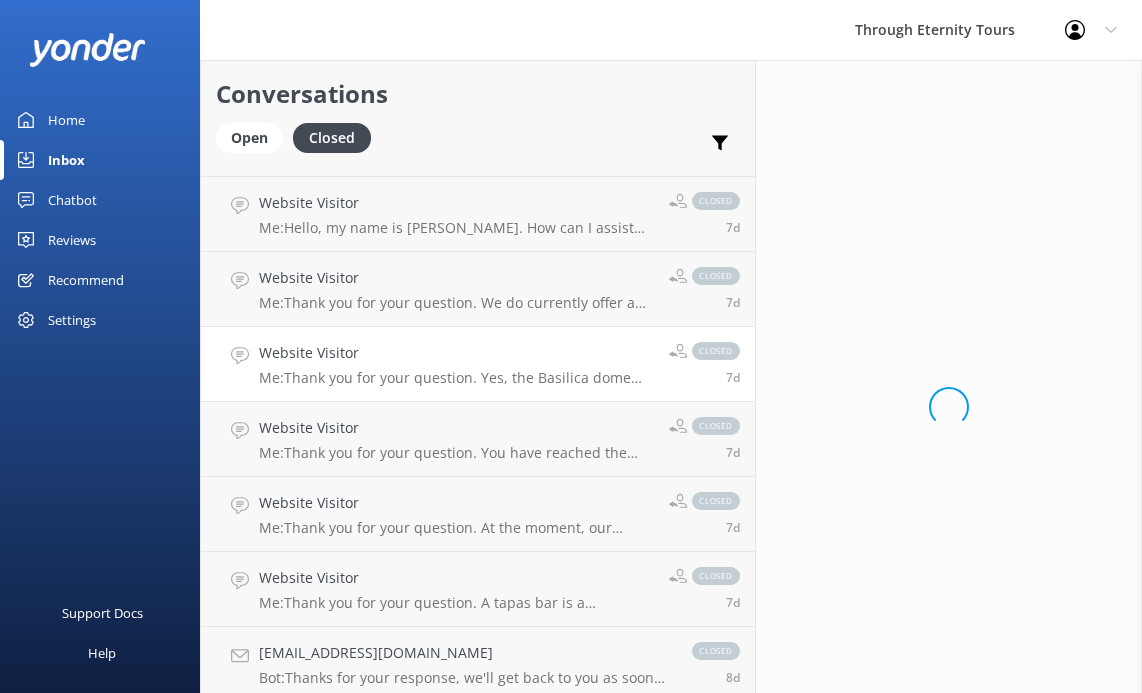 scroll, scrollTop: 5027, scrollLeft: 0, axis: vertical 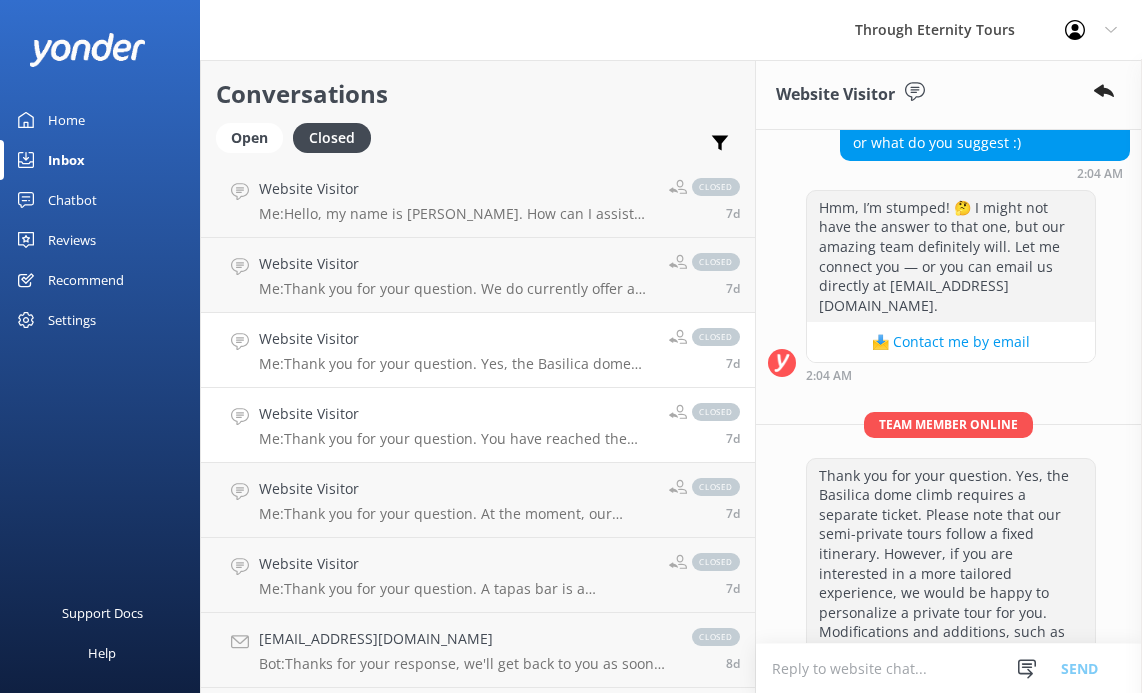 click on "Website Visitor Me:  Thank you for your question. You have reached the Reservations Department. If you have any inquiries regarding our tours, we would be happy to assist you." at bounding box center (456, 425) 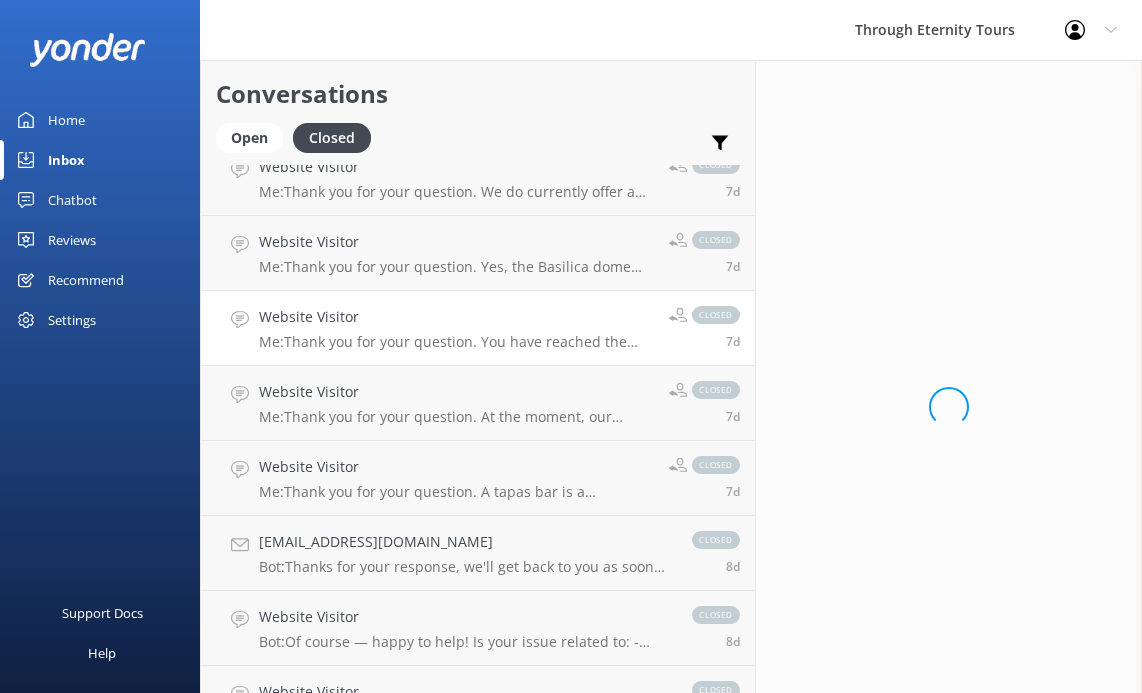 scroll, scrollTop: 5125, scrollLeft: 0, axis: vertical 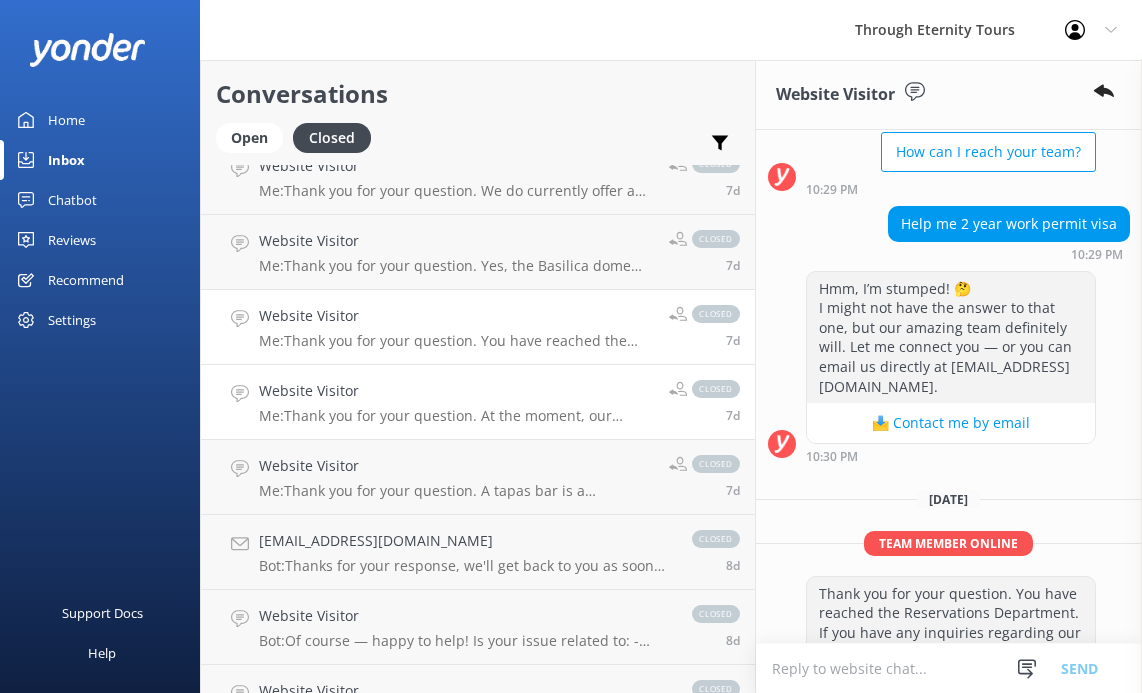 click on "Me:  Thank you for your question. At the moment, our newsletter discount is the only code being offered. Please let us know if there is anything further we can assist you with." at bounding box center (456, 416) 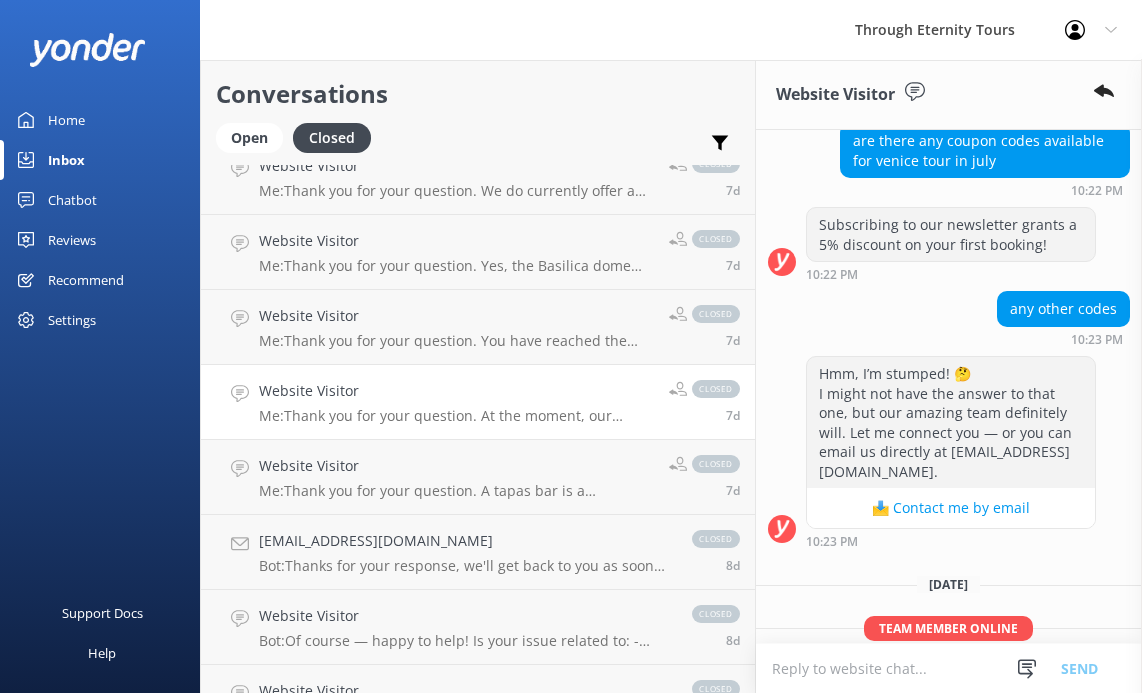 scroll, scrollTop: 452, scrollLeft: 0, axis: vertical 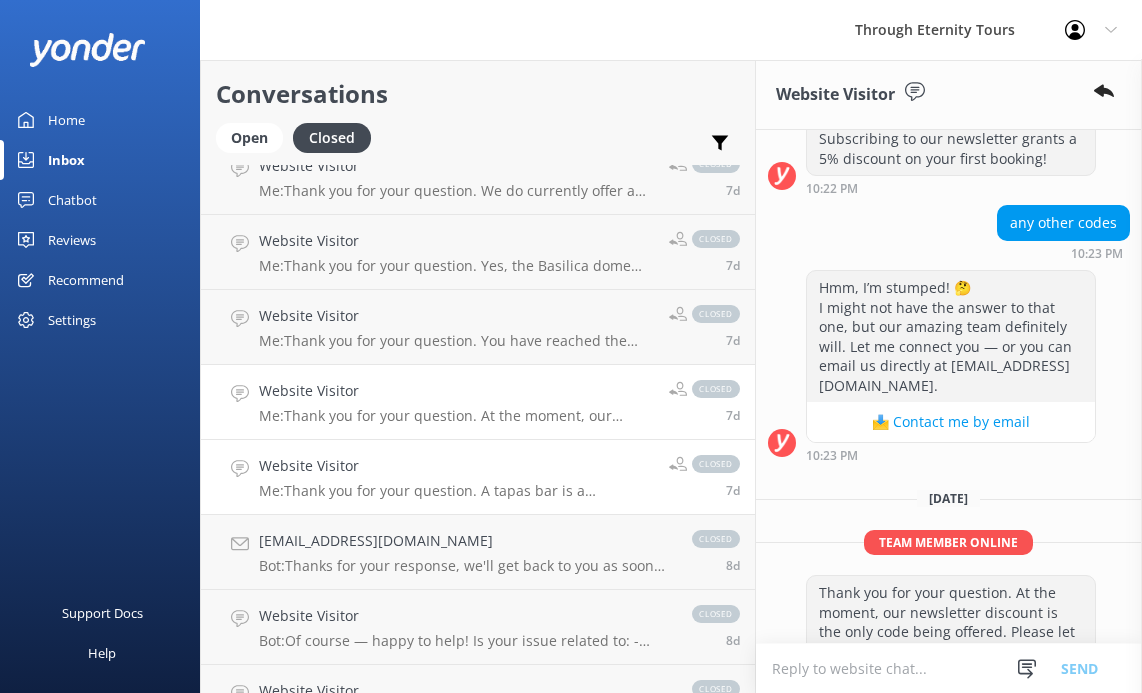 click on "Website Visitor" at bounding box center [456, 466] 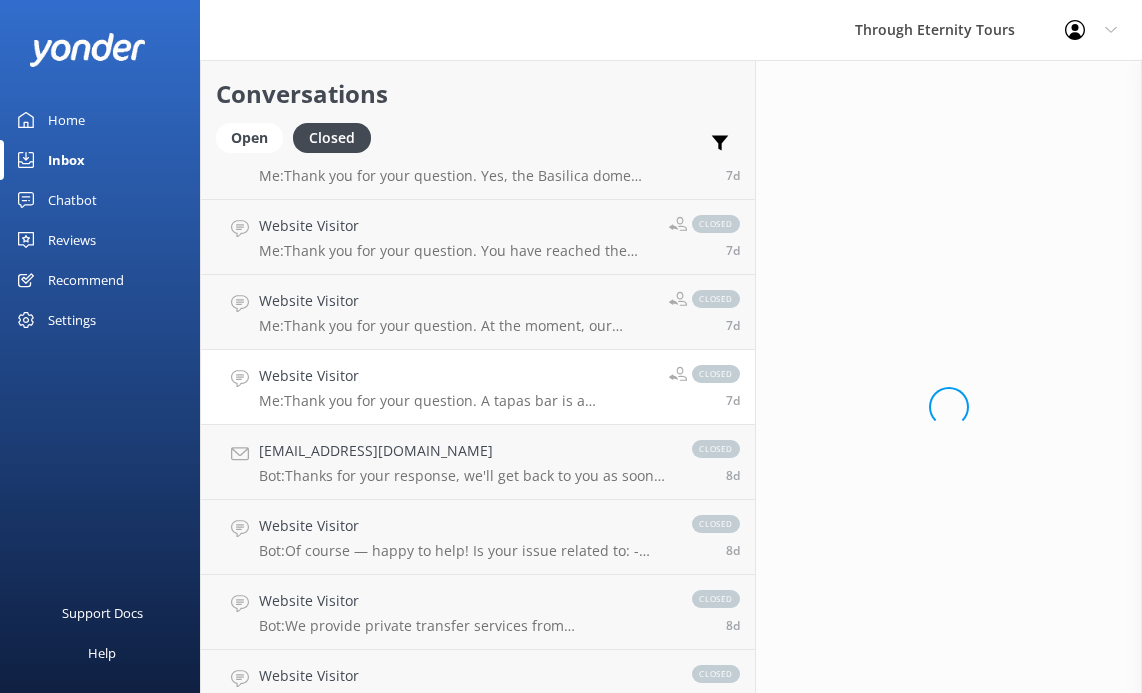 scroll, scrollTop: 5236, scrollLeft: 0, axis: vertical 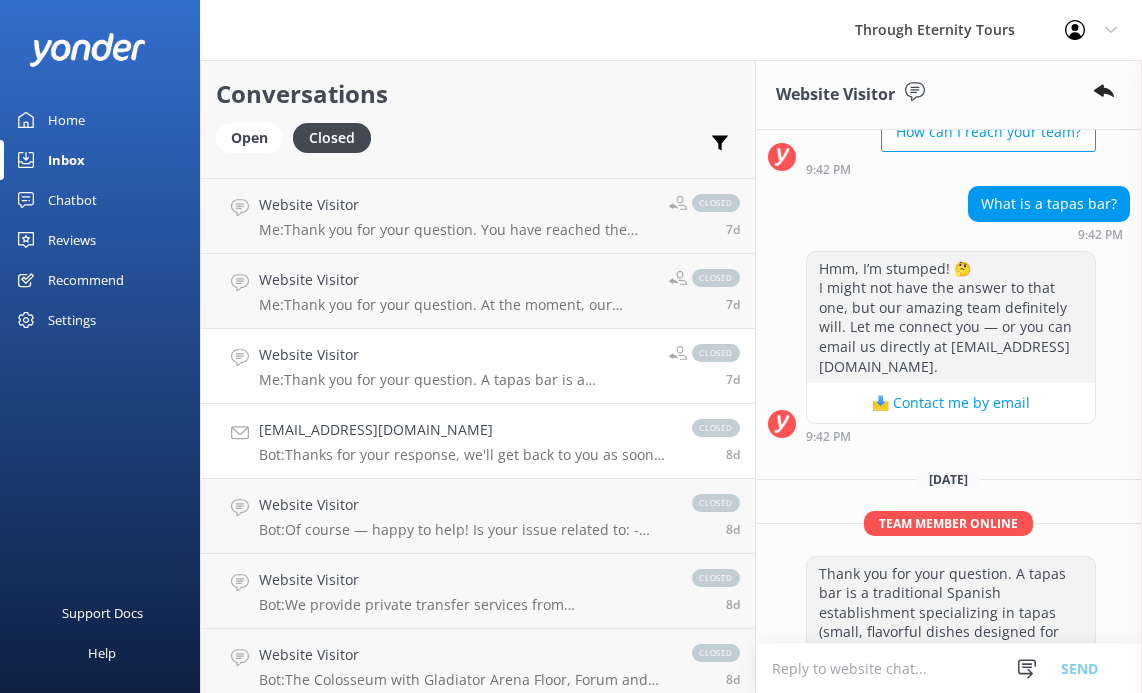click on "Bot:  Thanks for your response, we'll get back to you as soon as we can during opening hours." at bounding box center [465, 455] 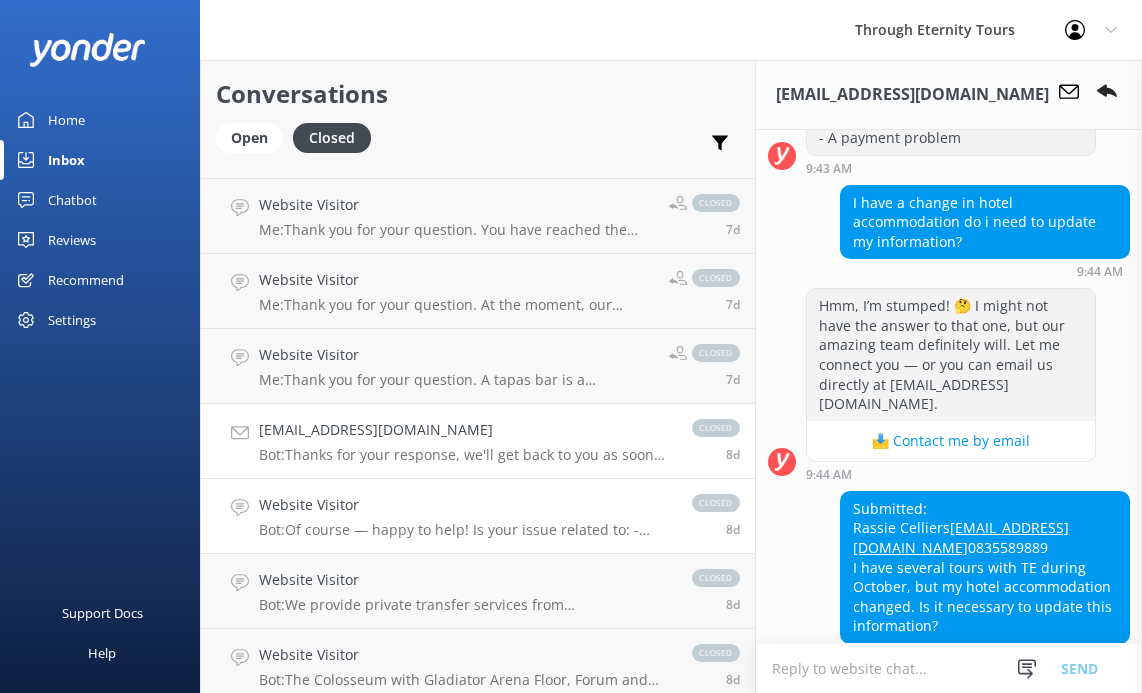 scroll, scrollTop: 551, scrollLeft: 0, axis: vertical 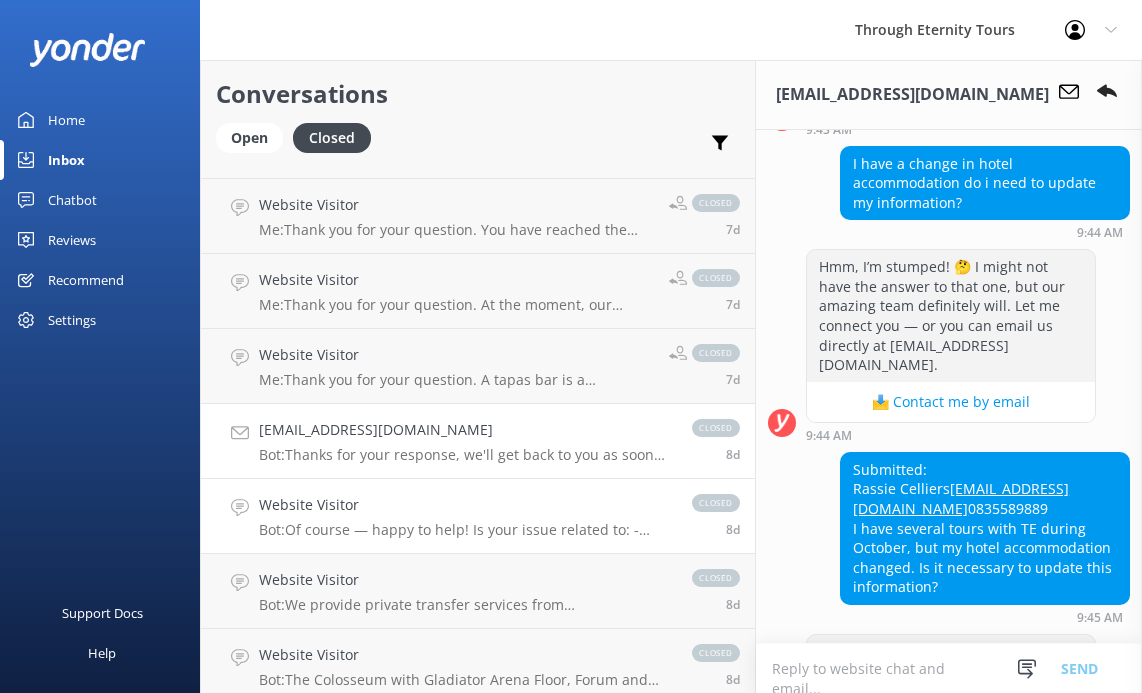 click on "Website Visitor" at bounding box center [465, 505] 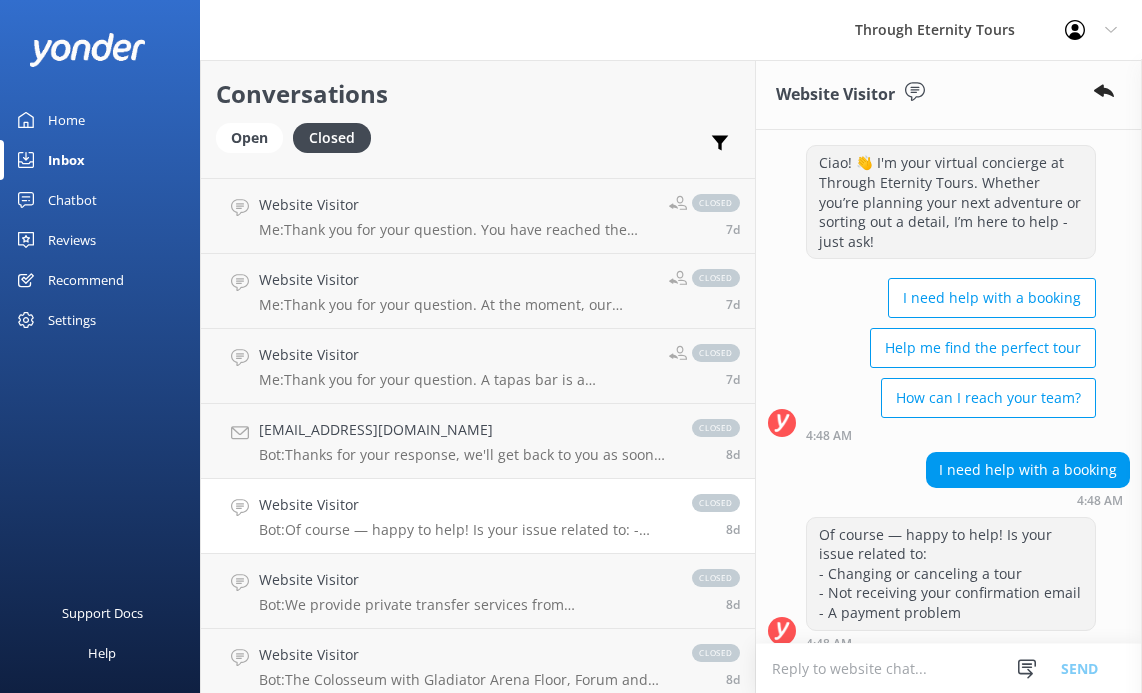 scroll, scrollTop: 37, scrollLeft: 0, axis: vertical 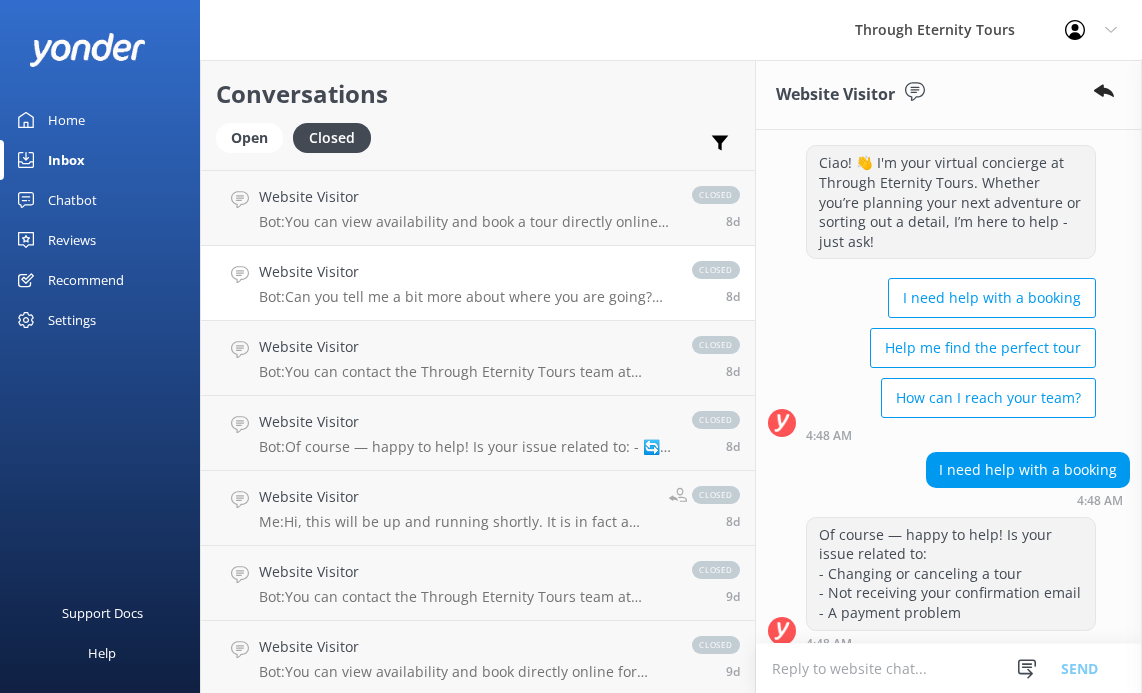 click on "Website Visitor Me:  Hi, this will be up and running shortly.  It is in fact a very exciting feature.  Unfortunately in the meantime, there is manual intervention. closed 8d" at bounding box center [478, 508] 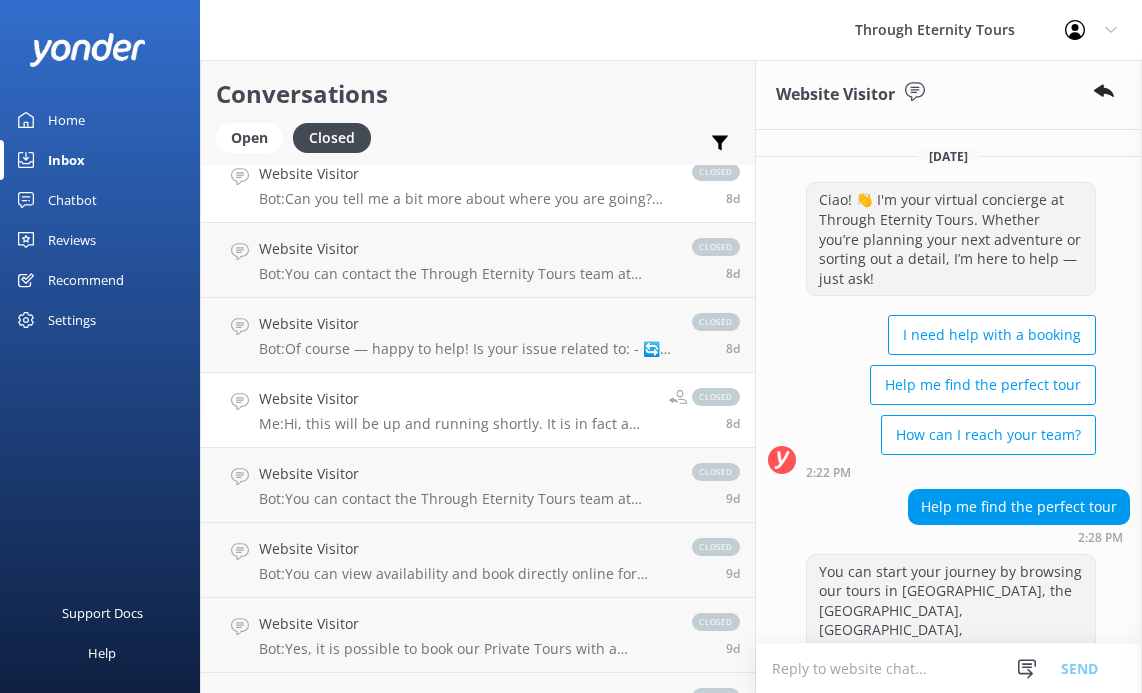 scroll, scrollTop: 5901, scrollLeft: 0, axis: vertical 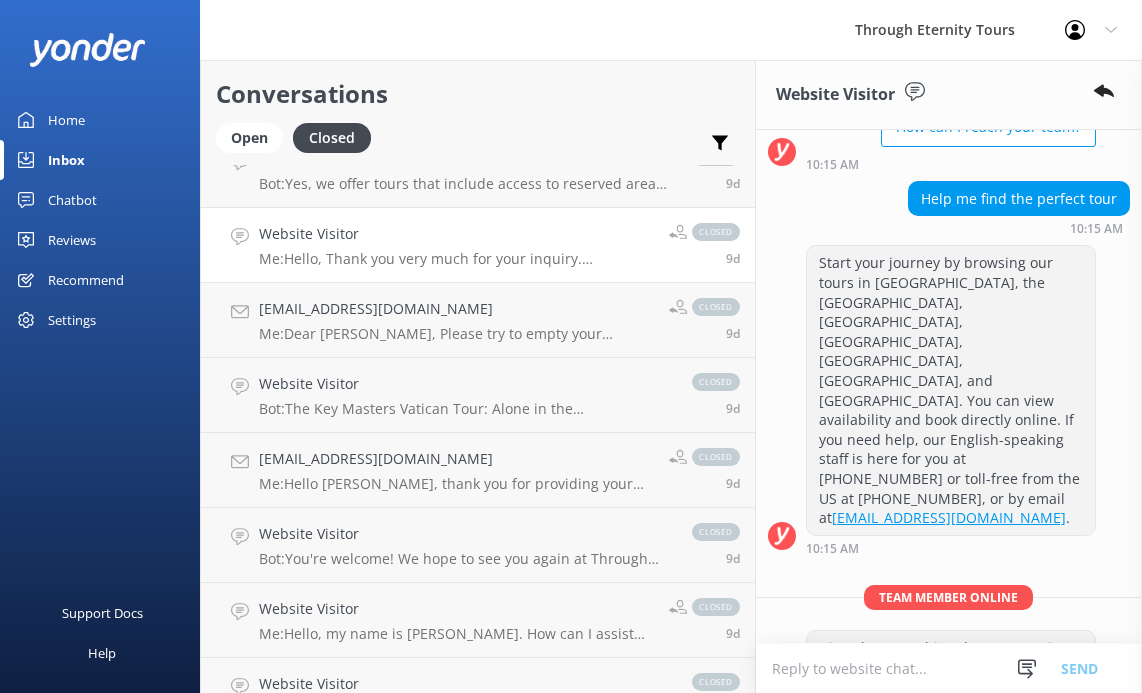 click on "Website Visitor Me:  Hello, Thank you very much for your inquiry. Unfortunately, the night access is currently prohibited by the Colosseum Management. Therefore, our night tours of [GEOGRAPHIC_DATA] are not available at the moment. Please follow our social media for future updates. If we can assist you with any other inquiries, please let us know. Thank you." at bounding box center [456, 245] 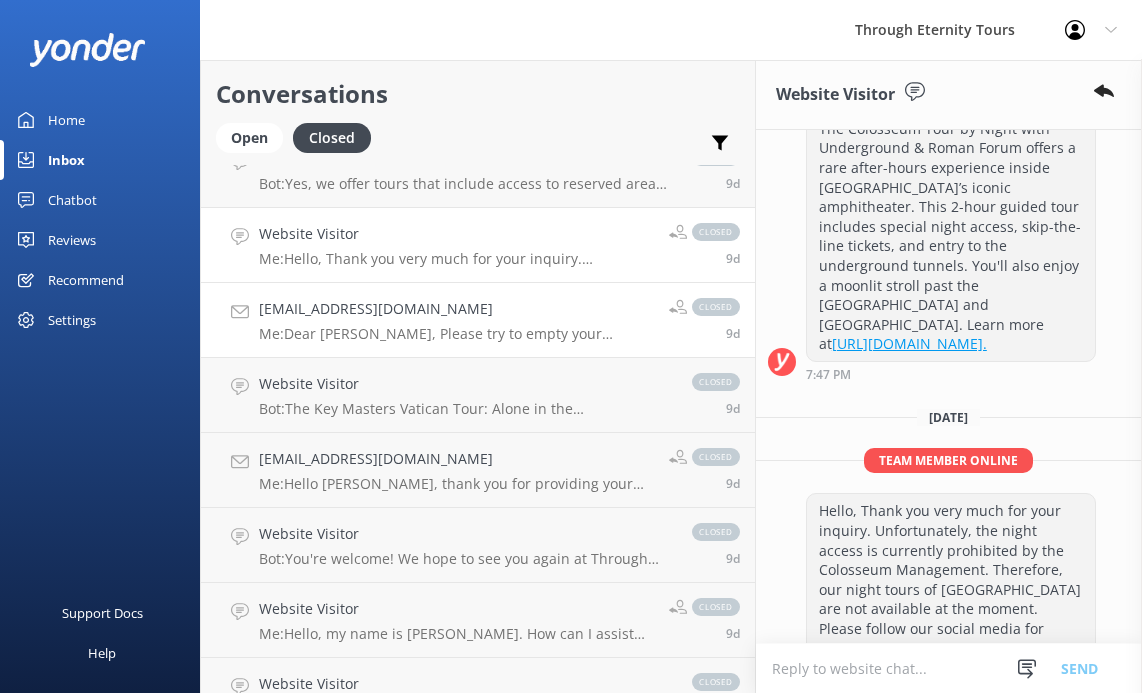 scroll, scrollTop: 296, scrollLeft: 0, axis: vertical 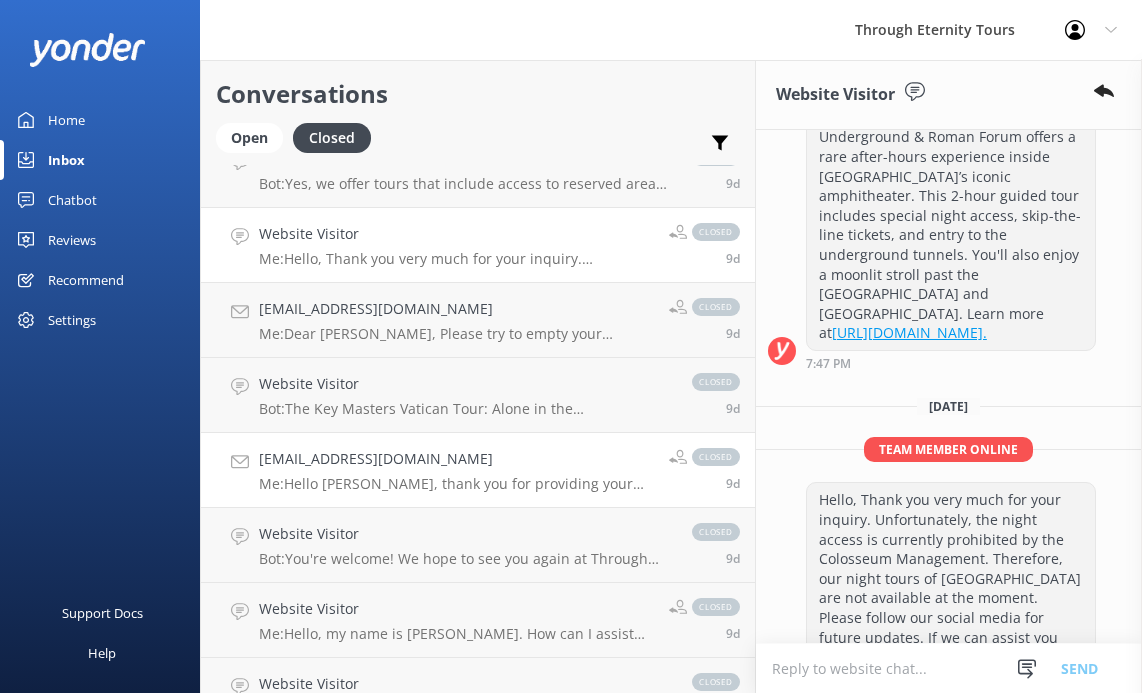 click on "[EMAIL_ADDRESS][DOMAIN_NAME] Me:  Hello [PERSON_NAME], thank you for providing your information. We have located your booking. We will resend your voucher shortly closed 9d" at bounding box center (478, 470) 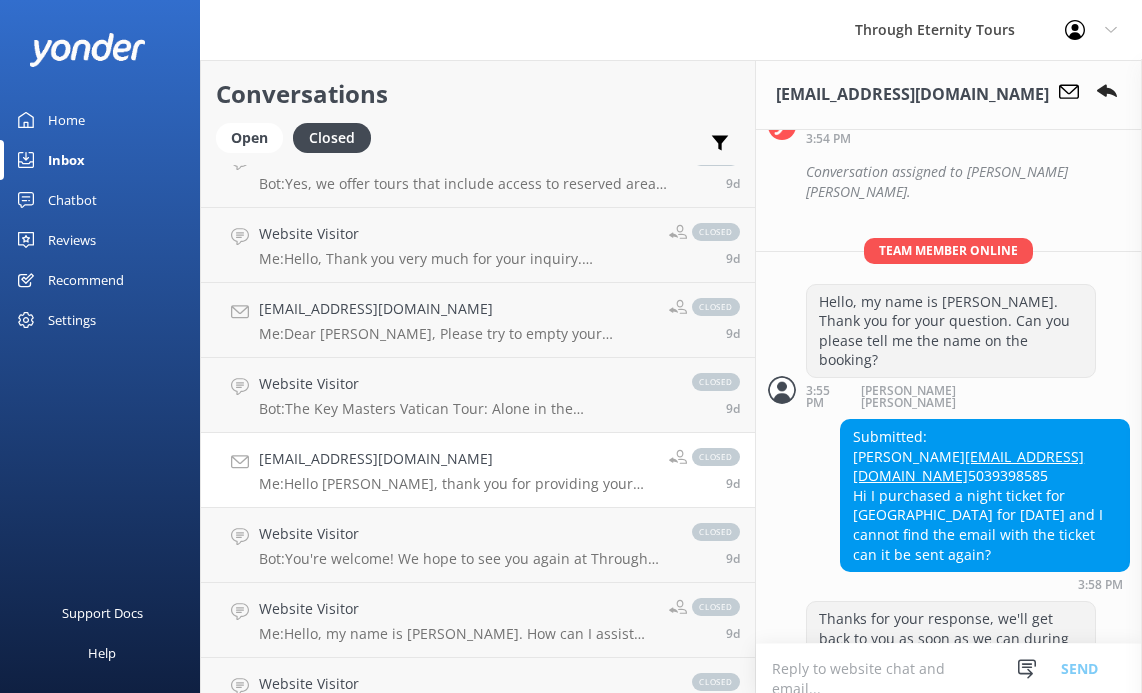 scroll, scrollTop: 769, scrollLeft: 0, axis: vertical 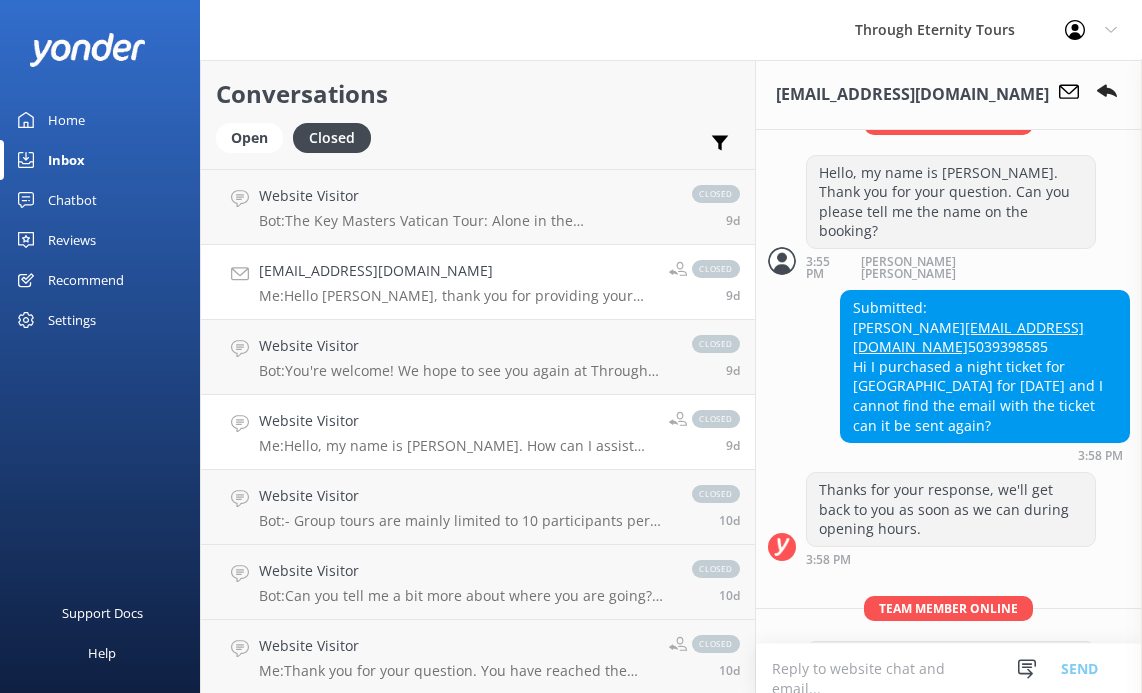 click on "Website Visitor Me:  Hello, my name is [PERSON_NAME]. How can I assist you [DATE]?" at bounding box center [456, 432] 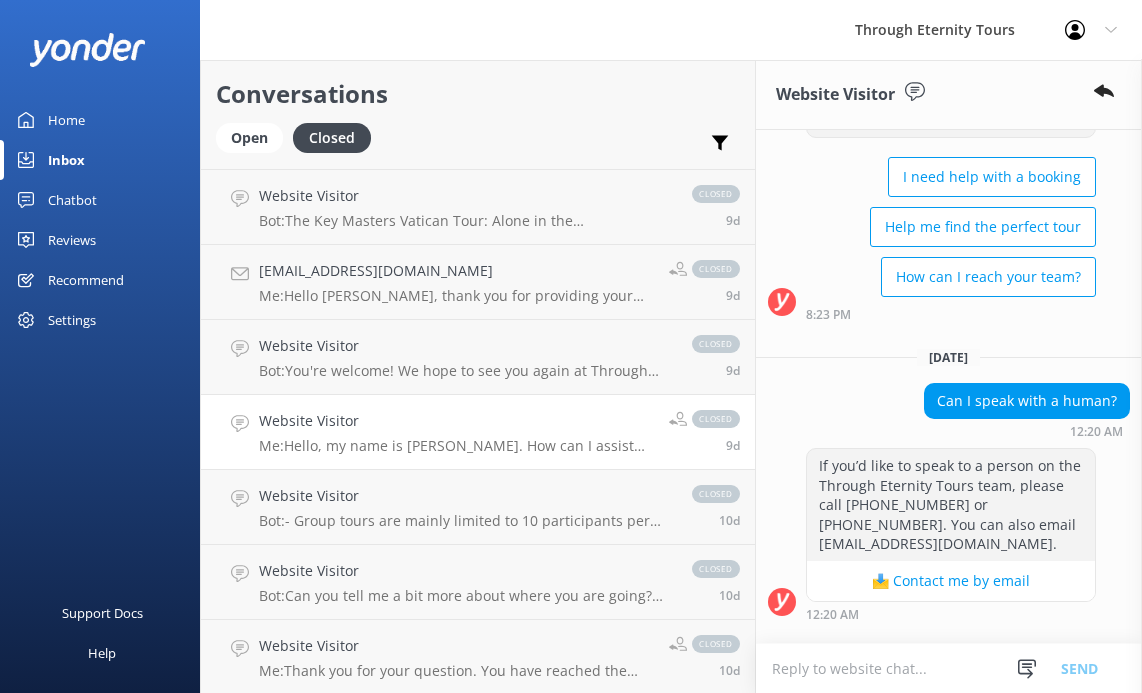 scroll, scrollTop: 240, scrollLeft: 0, axis: vertical 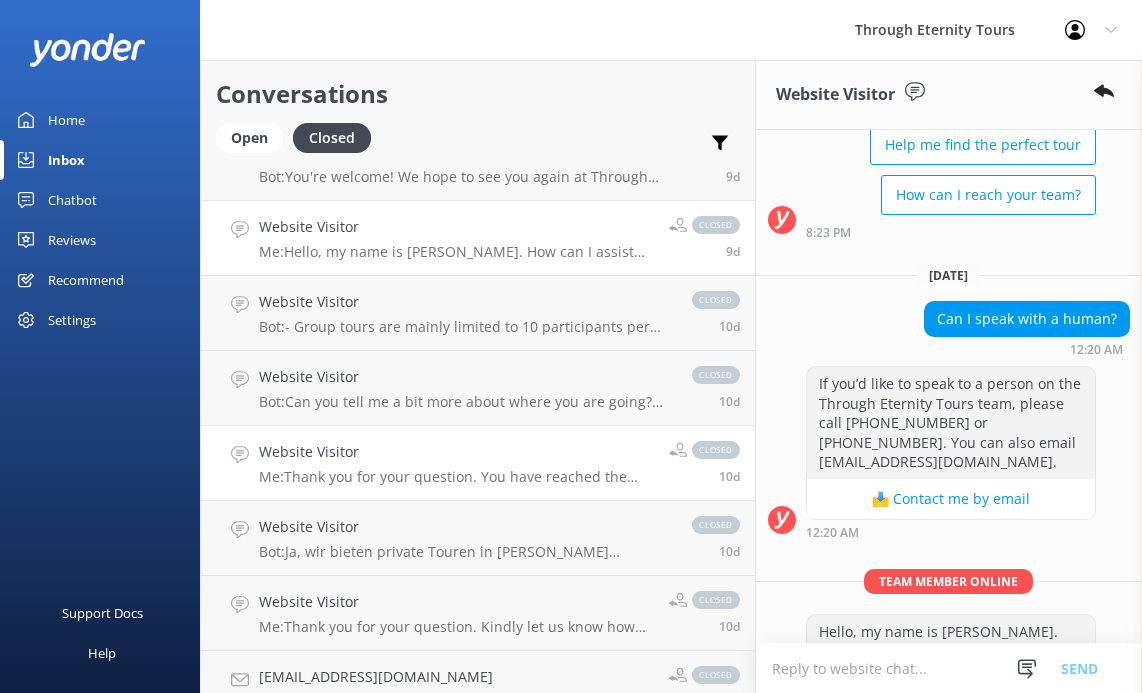 click on "Website Visitor" at bounding box center (456, 452) 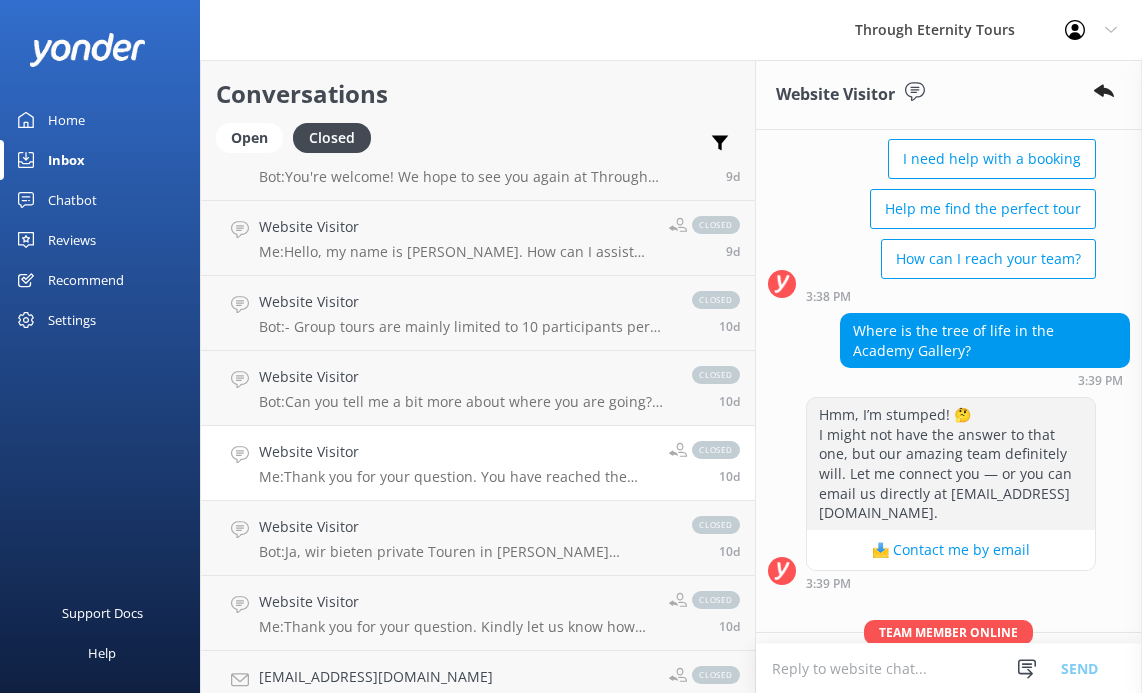 scroll, scrollTop: 246, scrollLeft: 0, axis: vertical 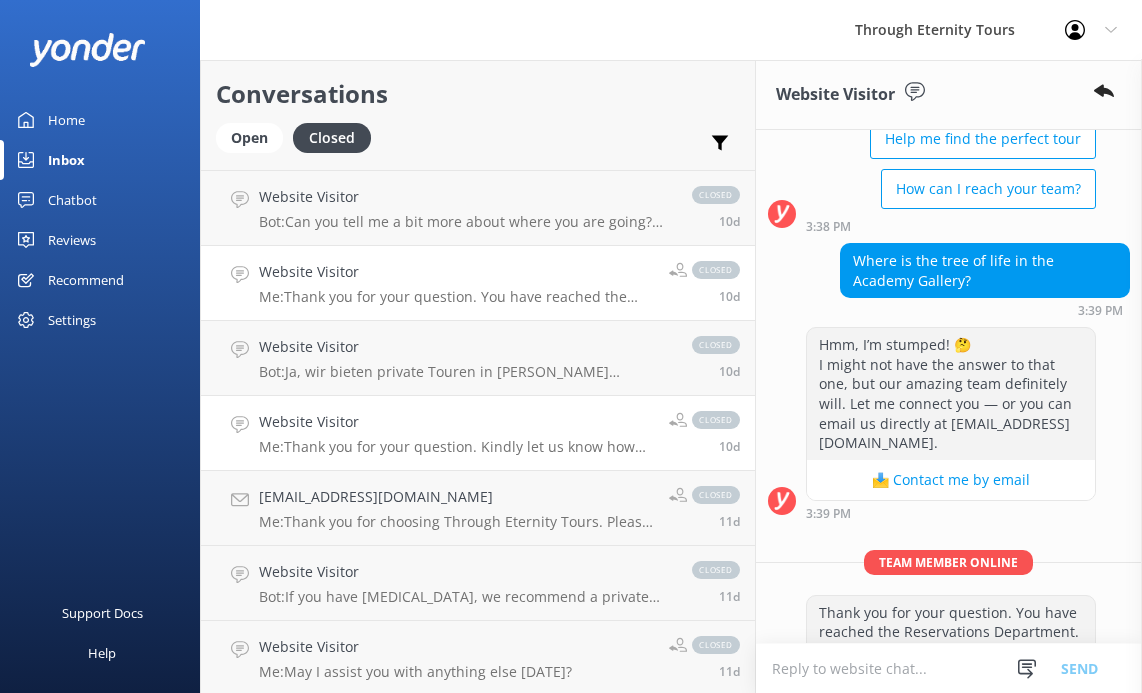 click on "Website Visitor" at bounding box center [456, 422] 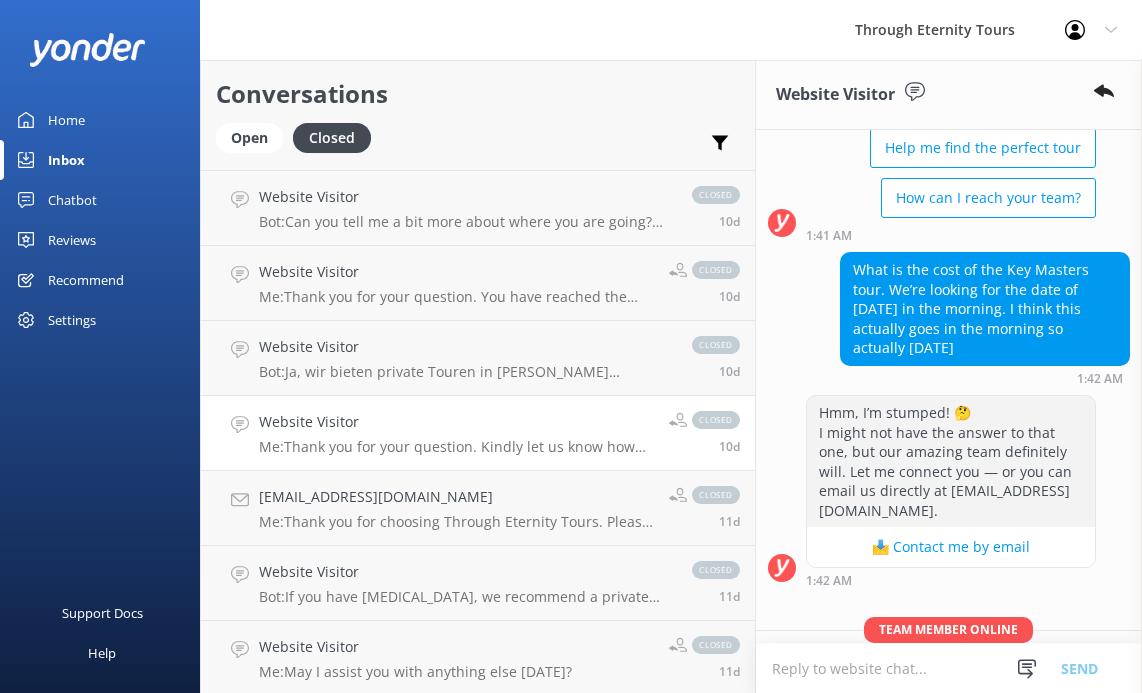 scroll, scrollTop: 285, scrollLeft: 0, axis: vertical 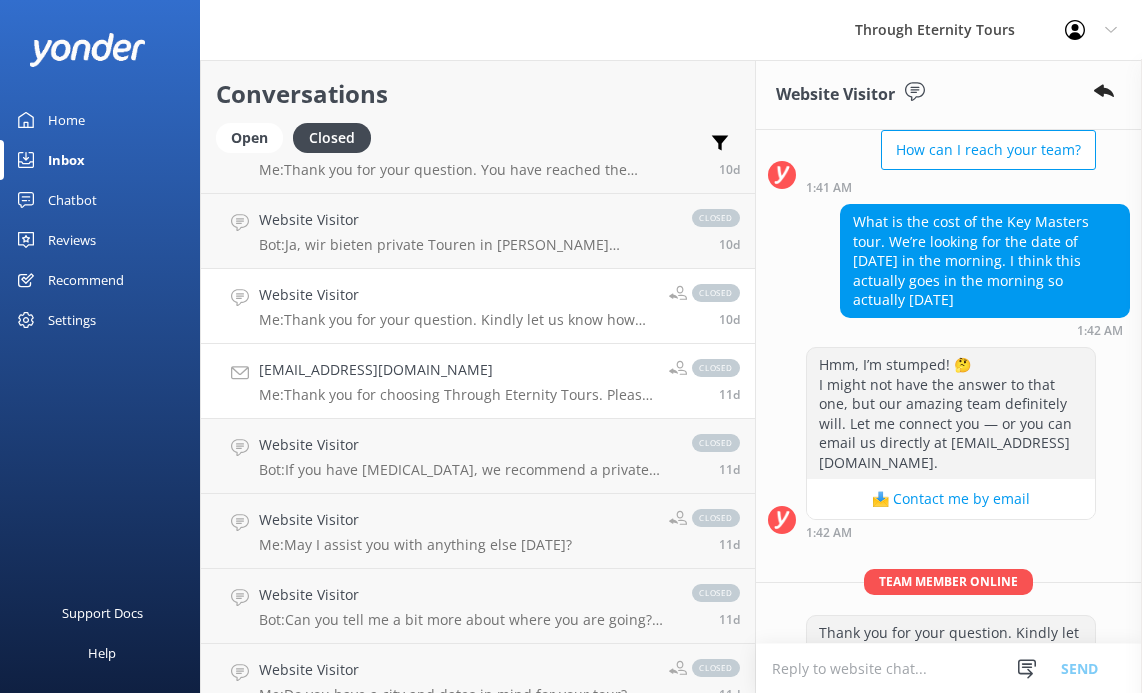 click on "[PERSON_NAME][EMAIL_ADDRESS][DOMAIN_NAME] Me:  Thank you for choosing Through Eternity Tours. Please be informed that your tour has been moved from [DATE] to [DATE]." at bounding box center [456, 381] 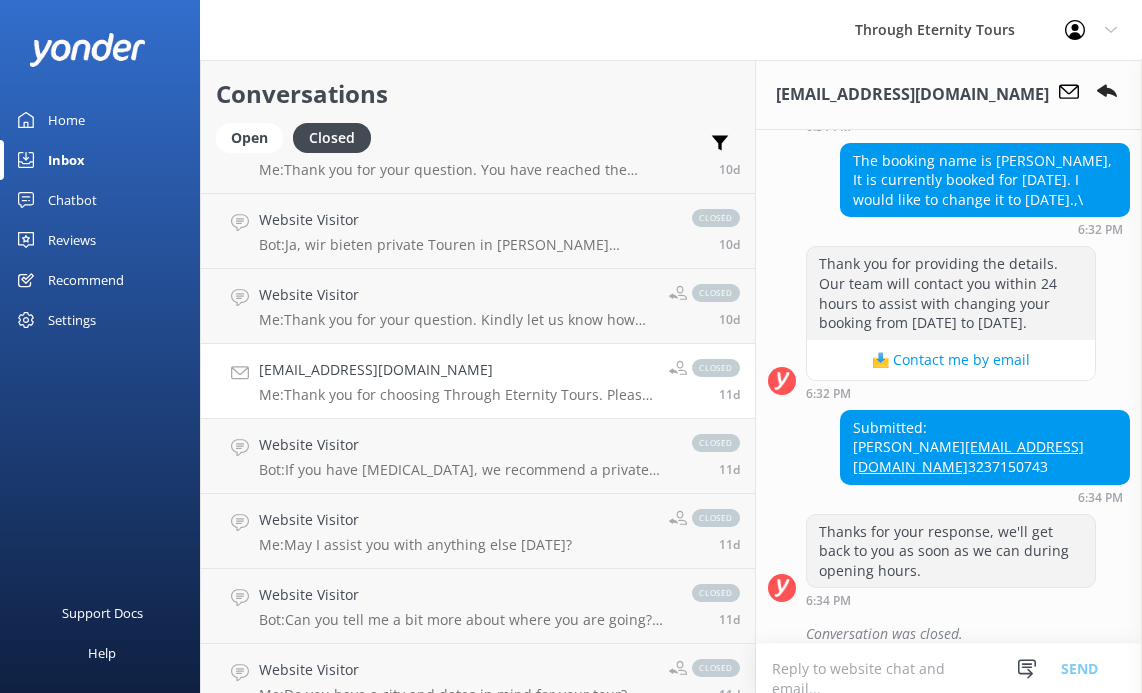 scroll, scrollTop: 2121, scrollLeft: 0, axis: vertical 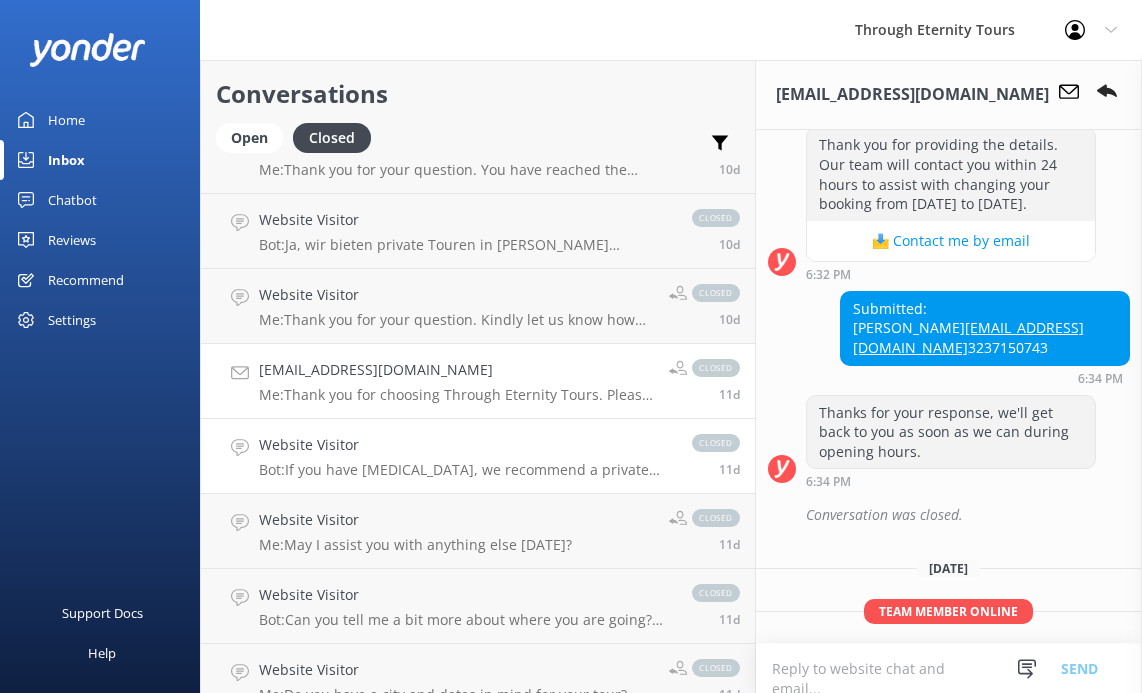 click on "Website Visitor" at bounding box center (465, 445) 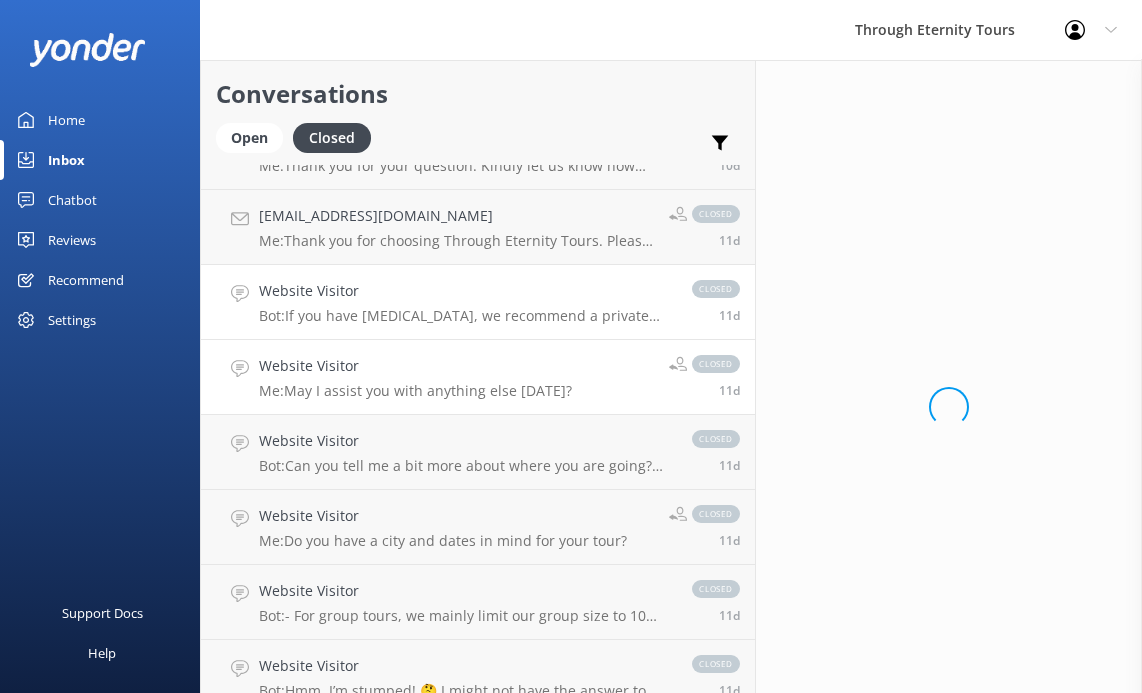scroll, scrollTop: 7290, scrollLeft: 0, axis: vertical 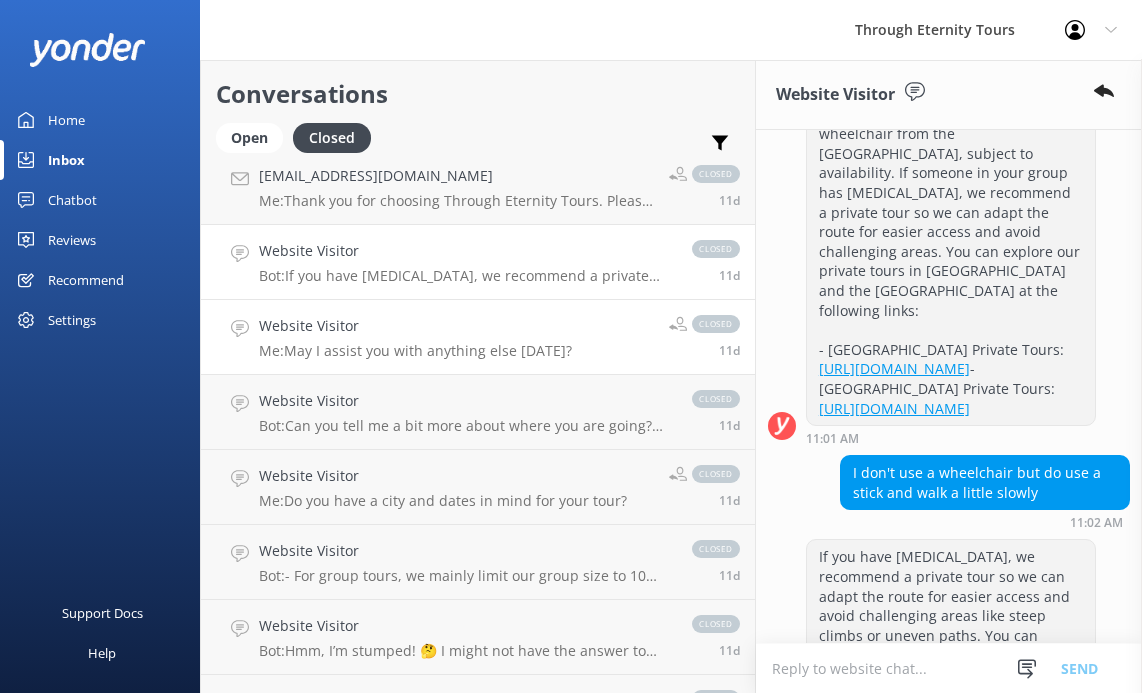 click on "Website Visitor Me:  May I assist you with anything else [DATE]? closed 11d" at bounding box center (478, 337) 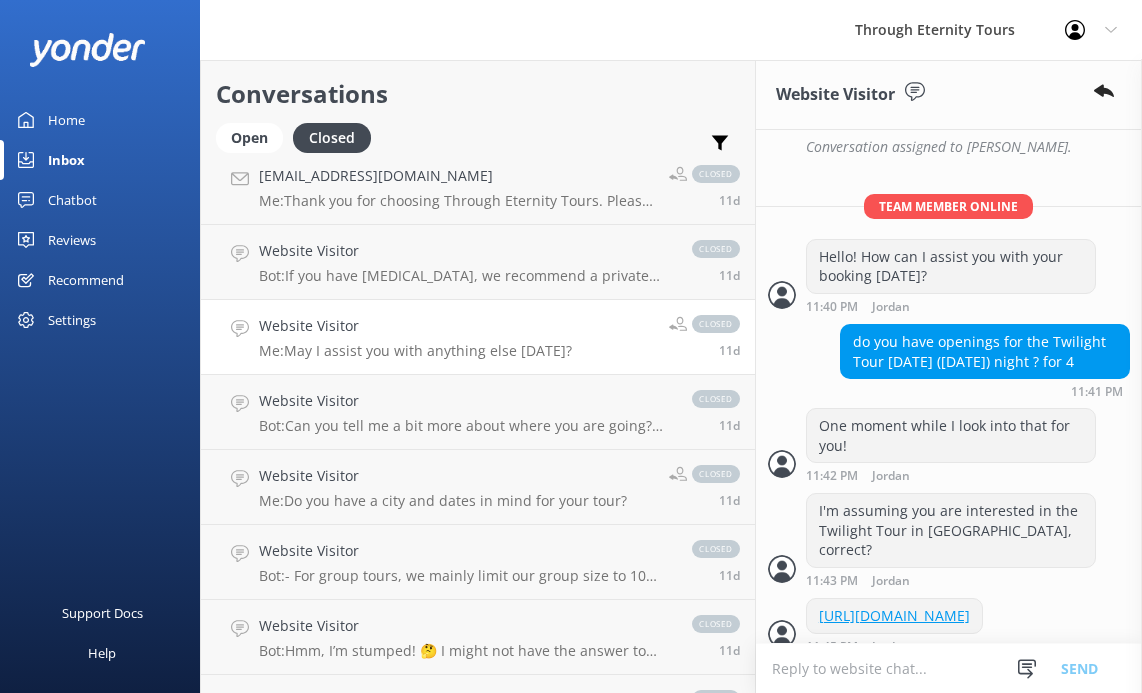 scroll, scrollTop: 700, scrollLeft: 0, axis: vertical 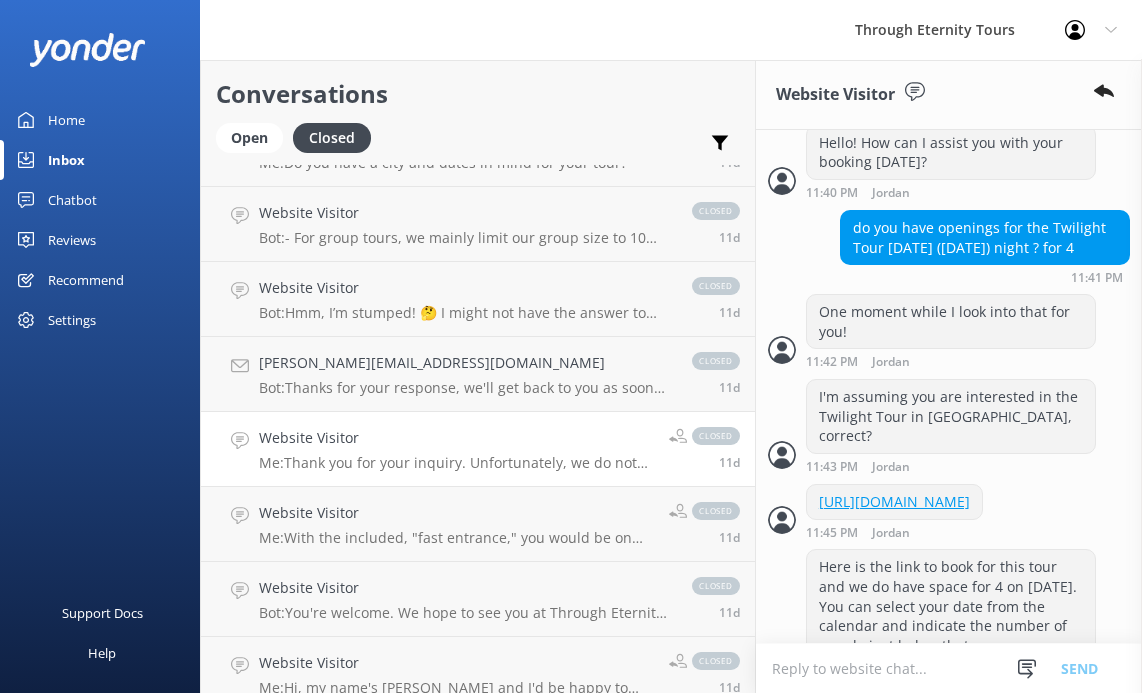 click on "Me:  Thank you for your inquiry. Unfortunately, we do not provide invitation letters for obtaining Visas." at bounding box center (456, 463) 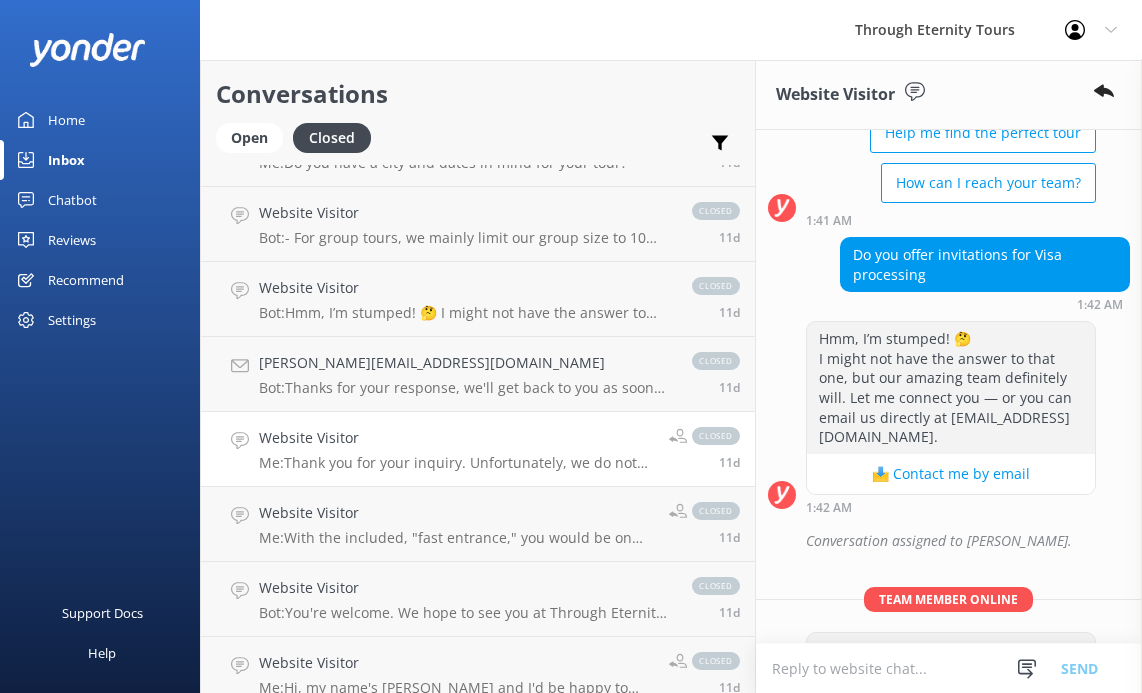 scroll, scrollTop: 270, scrollLeft: 0, axis: vertical 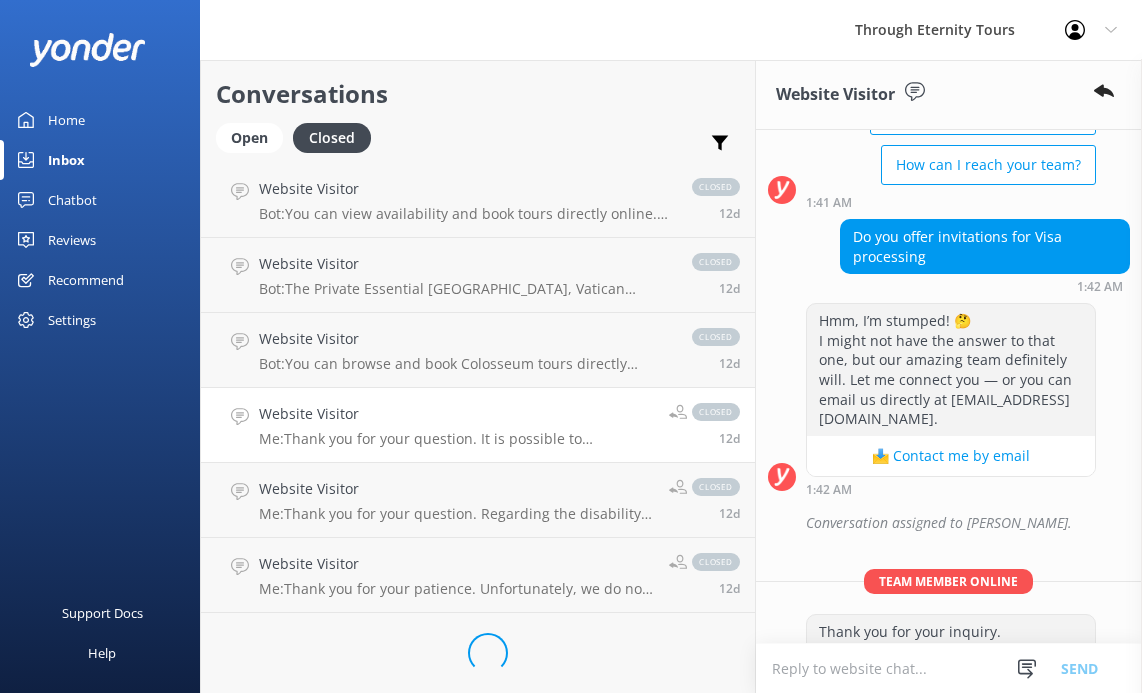 click on "Website Visitor" at bounding box center [456, 414] 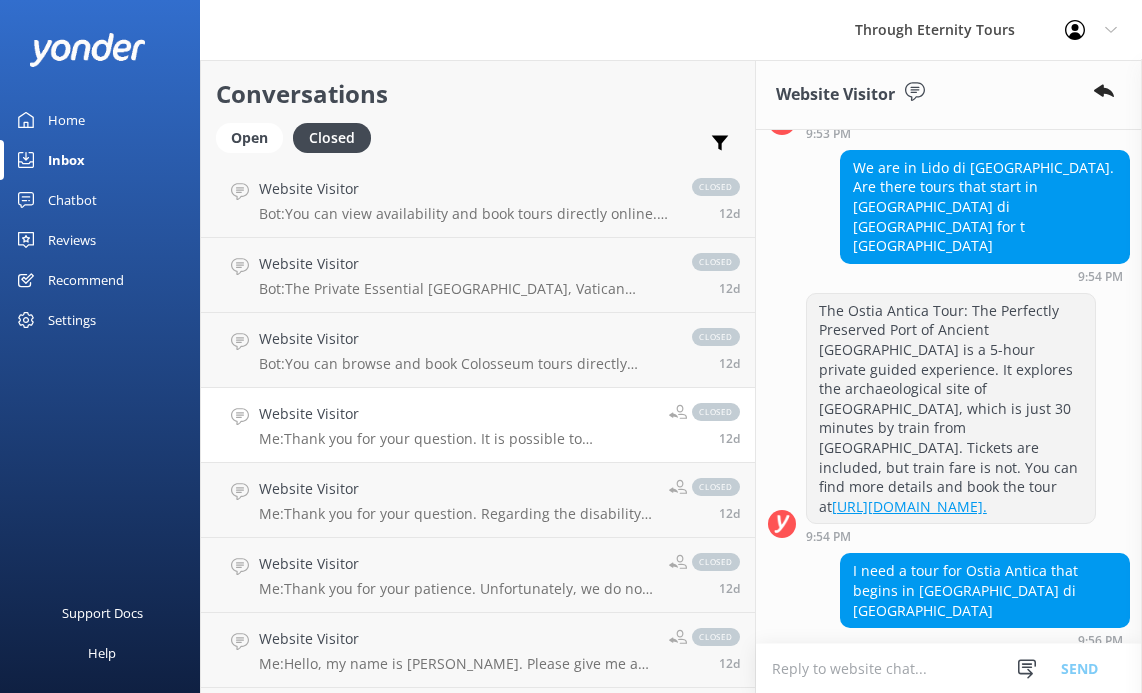scroll, scrollTop: 855, scrollLeft: 0, axis: vertical 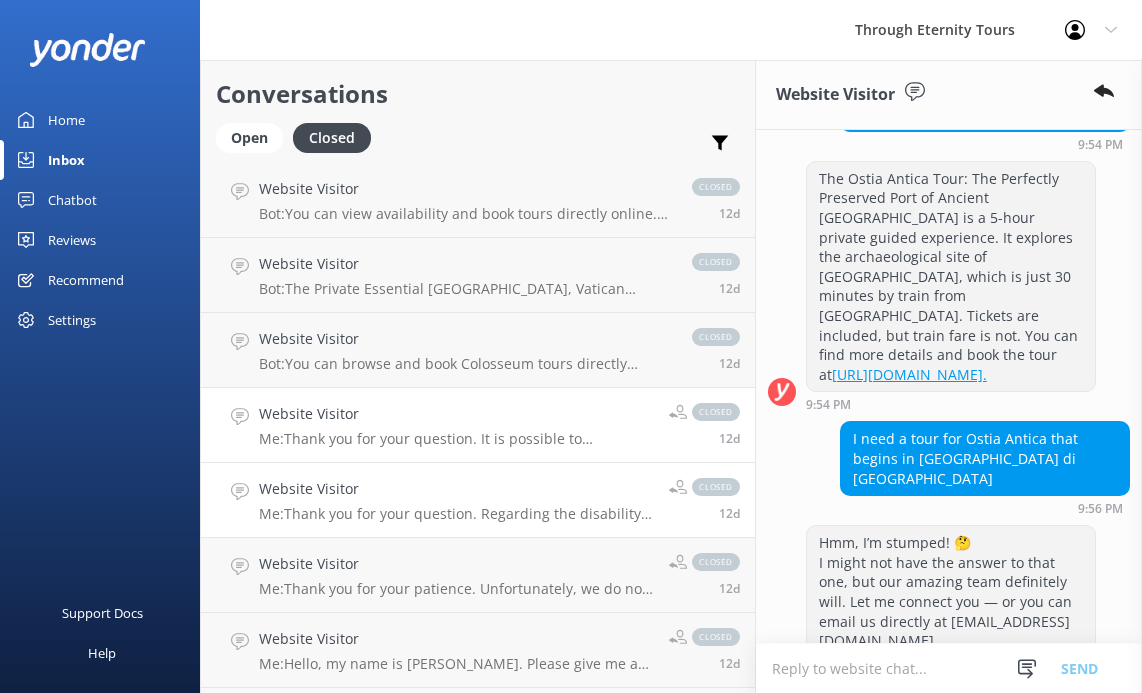 click on "Me:  Thank you for your question. Regarding the disability ticket, please note that some sites provide free entrance for visitors who are disabled by presenting the appropriate certification. If you have a disability certificate, please let us know, and we will refund you the cost of the ticket if applicable." at bounding box center [456, 514] 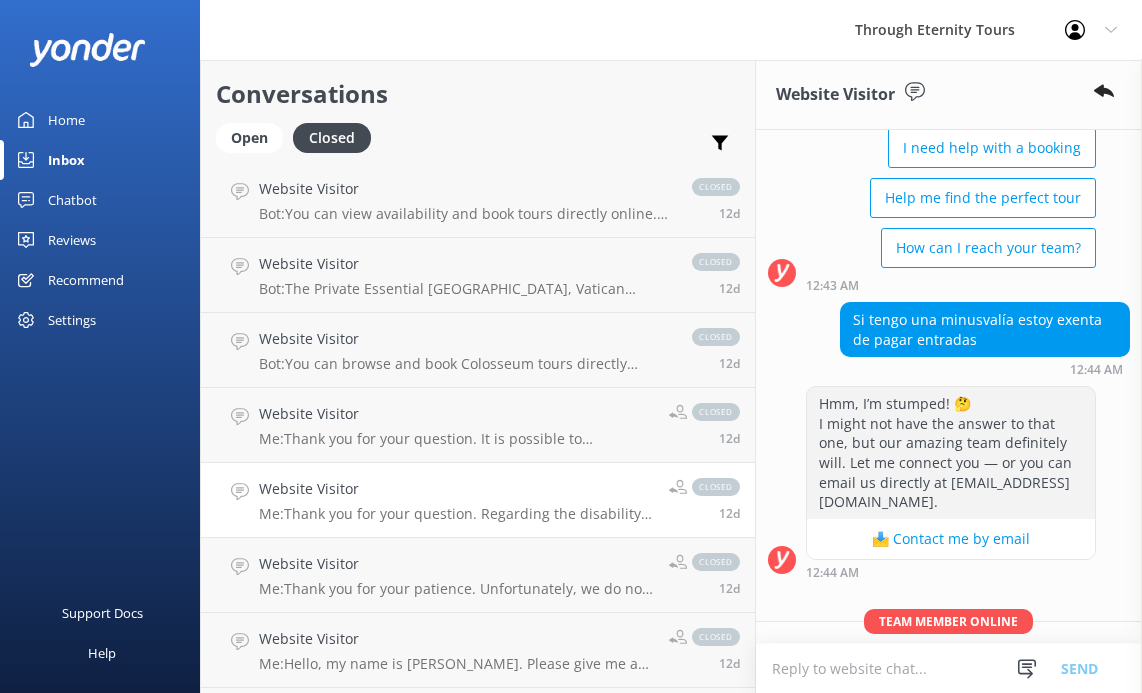 scroll, scrollTop: 305, scrollLeft: 0, axis: vertical 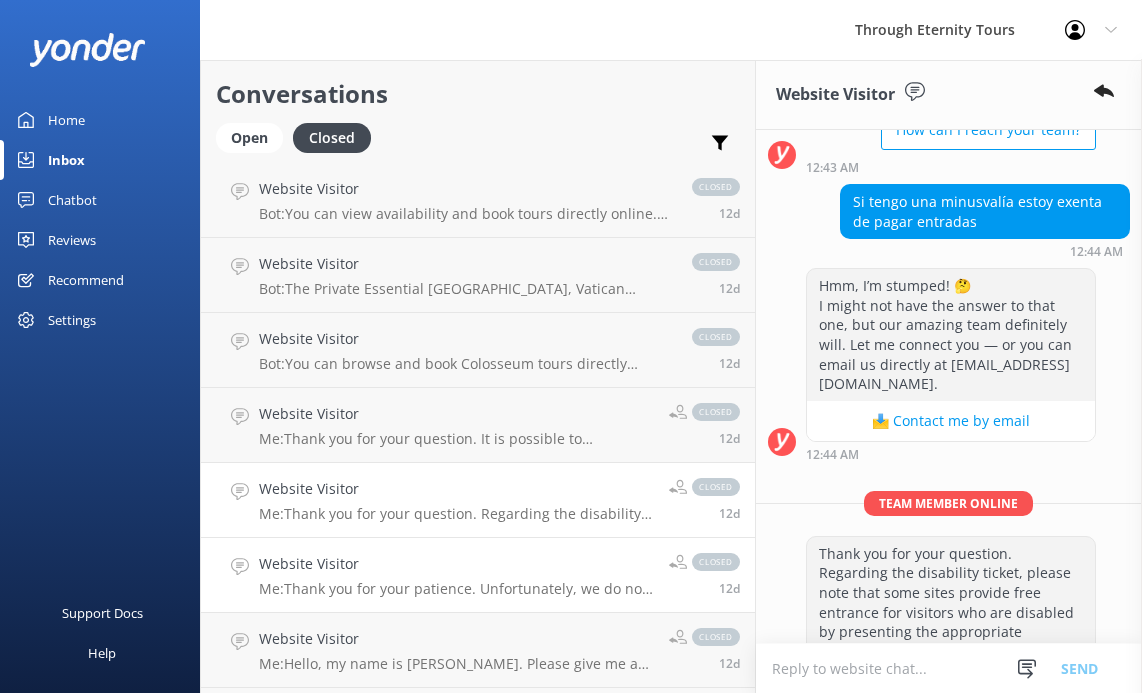 click on "Website Visitor" at bounding box center [456, 564] 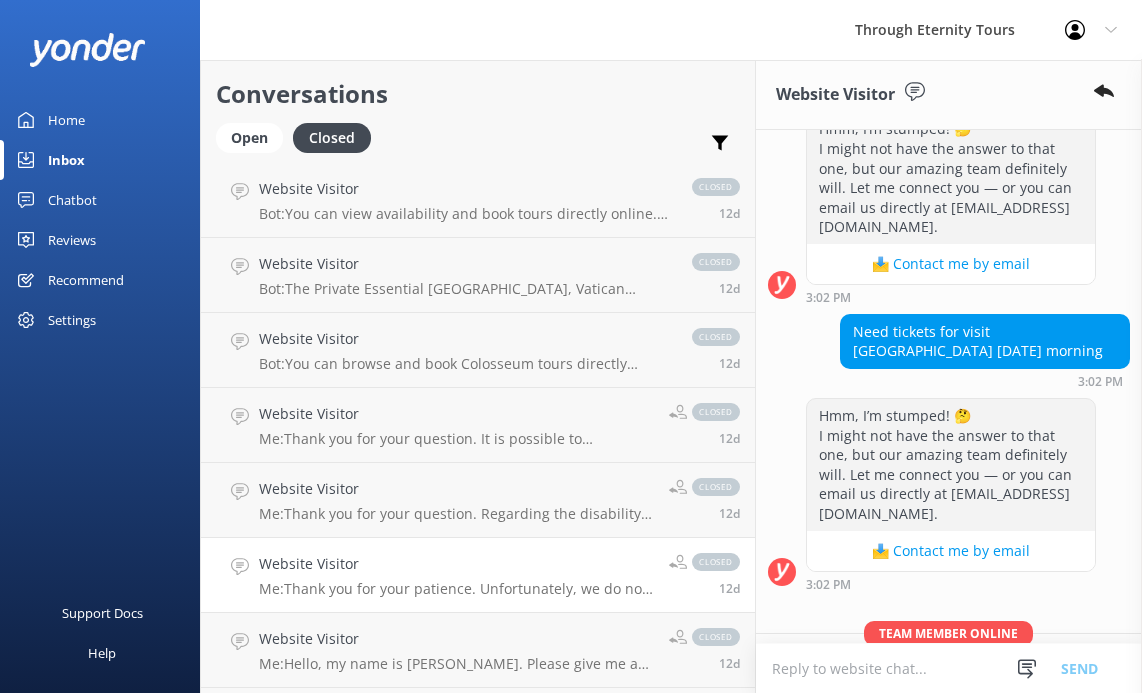 scroll, scrollTop: 695, scrollLeft: 0, axis: vertical 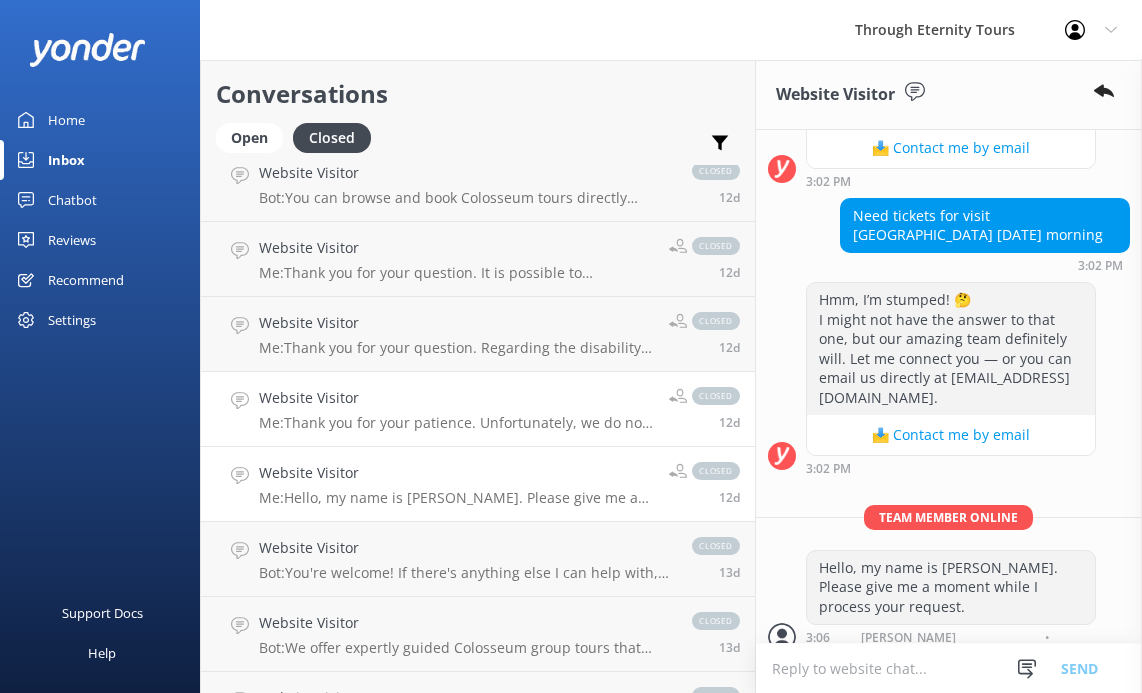 click on "Website Visitor" at bounding box center (456, 473) 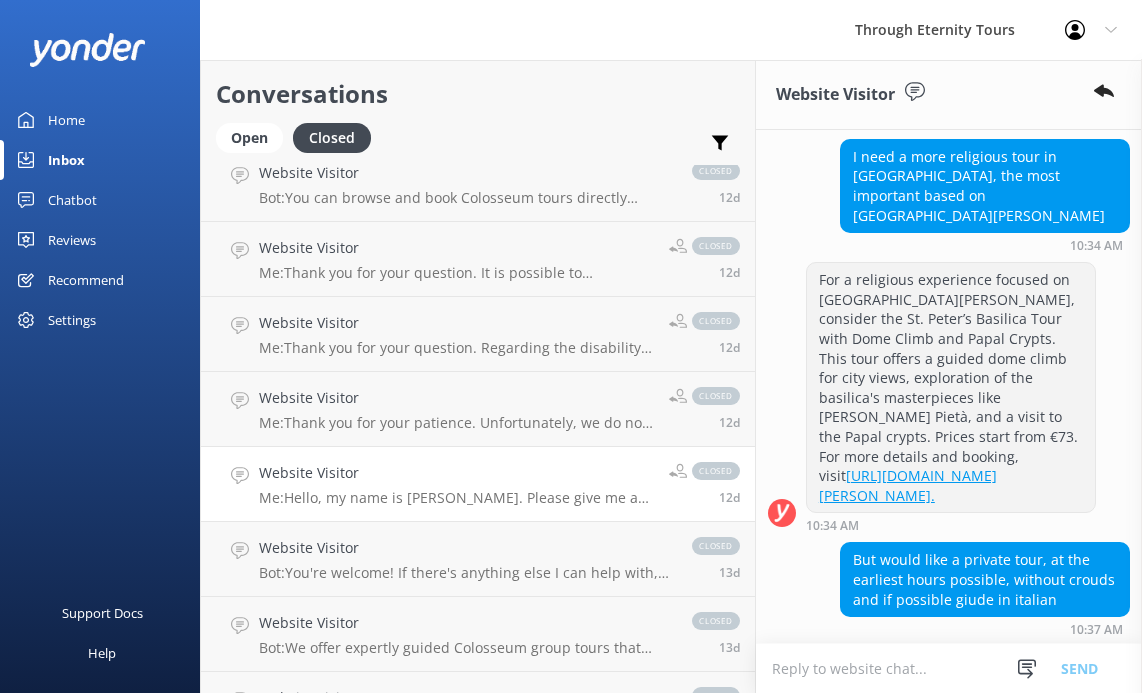scroll, scrollTop: 835, scrollLeft: 0, axis: vertical 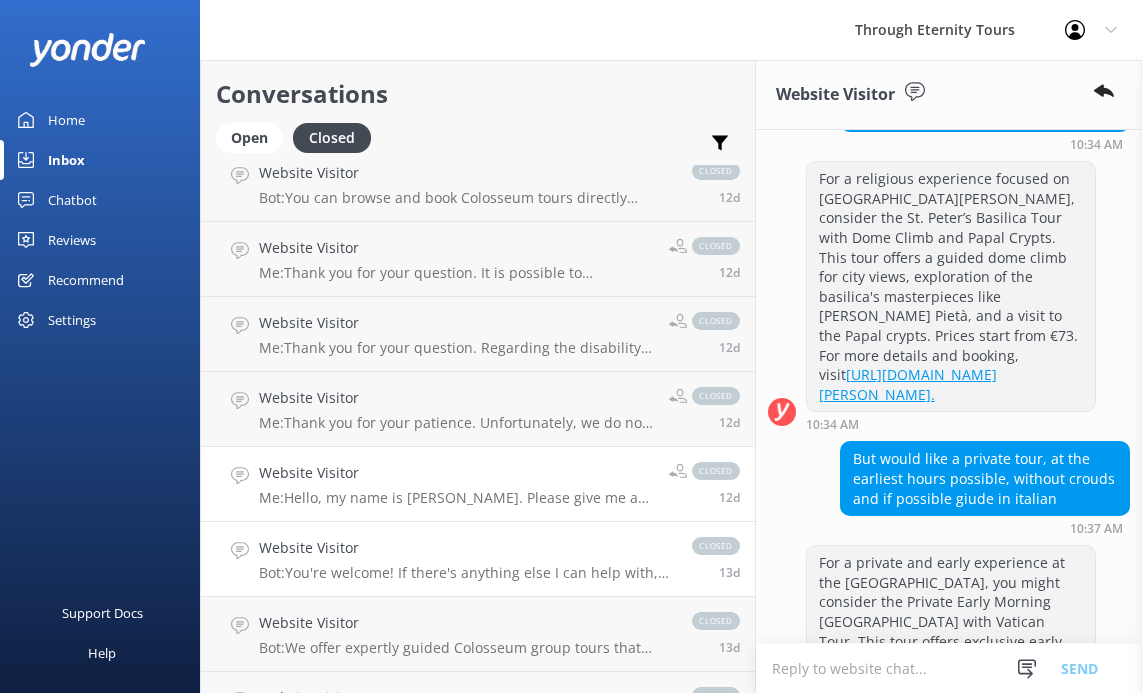 click on "Website Visitor" at bounding box center [465, 548] 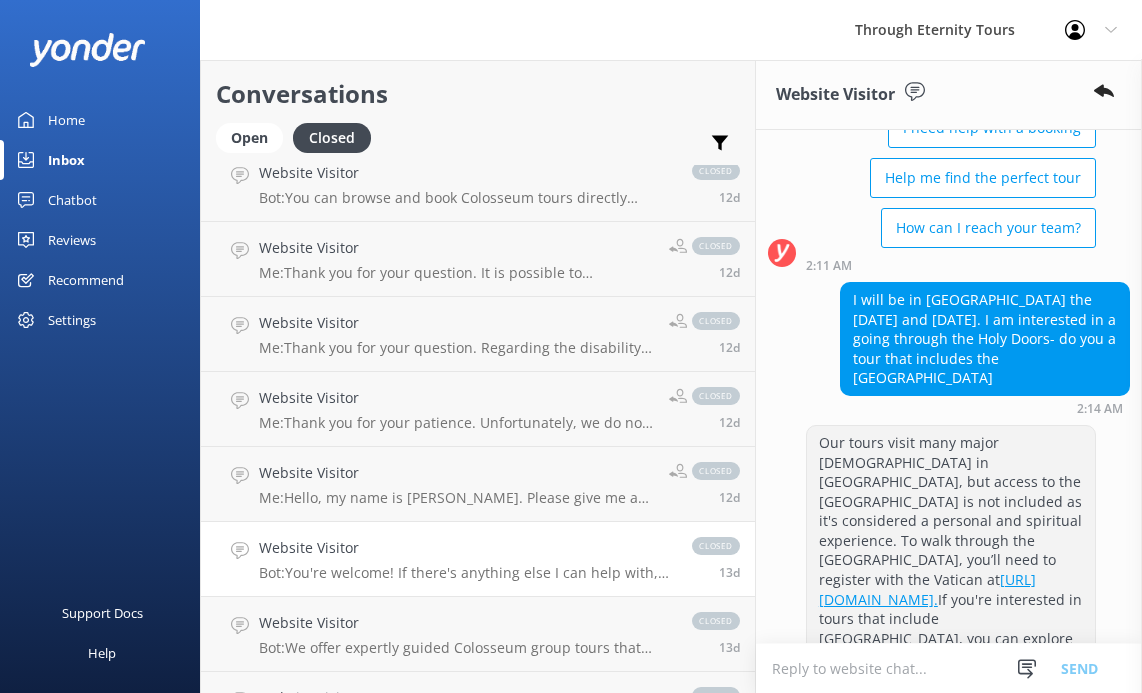 scroll, scrollTop: 303, scrollLeft: 0, axis: vertical 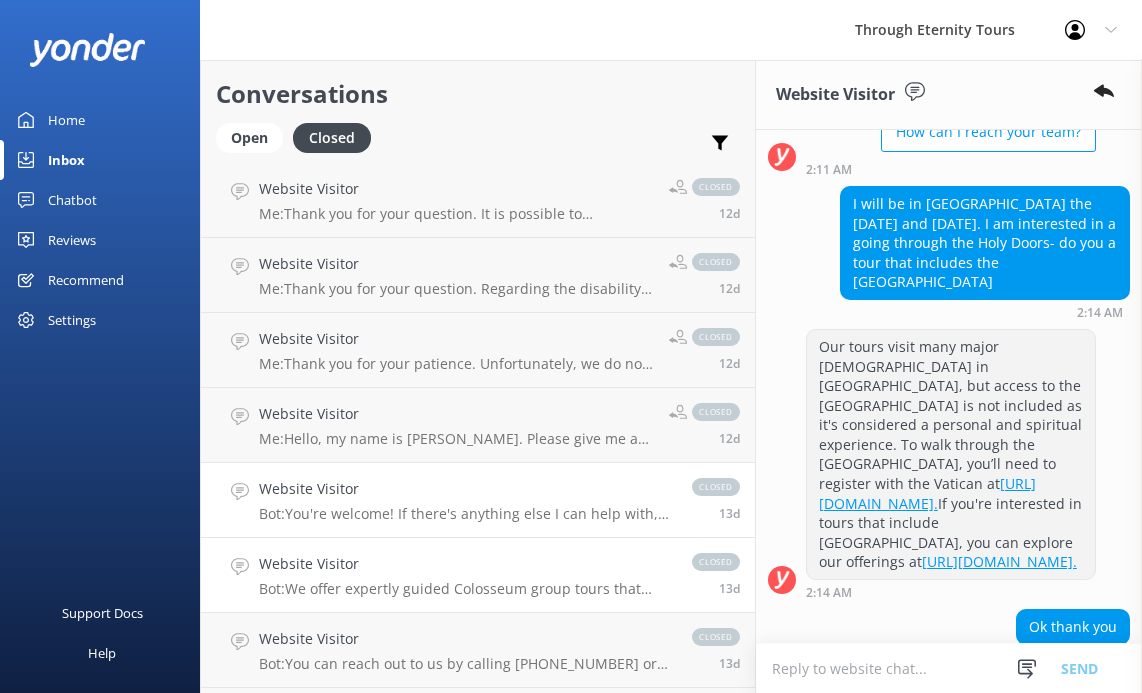 click on "Website Visitor" at bounding box center (465, 564) 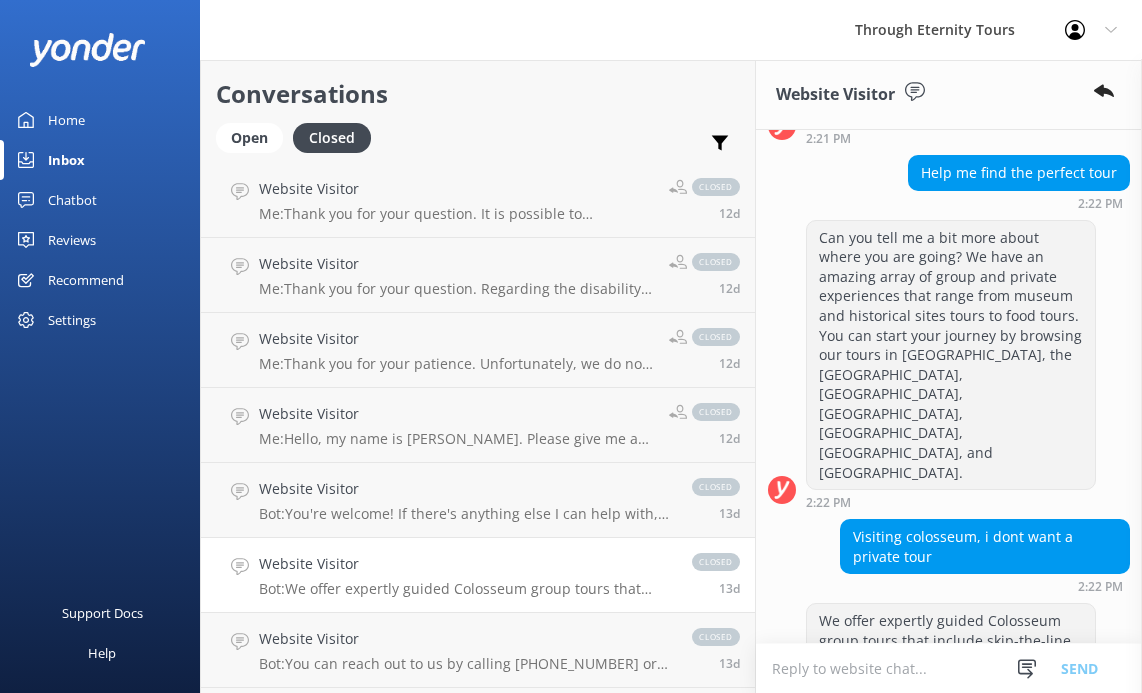 scroll, scrollTop: 356, scrollLeft: 0, axis: vertical 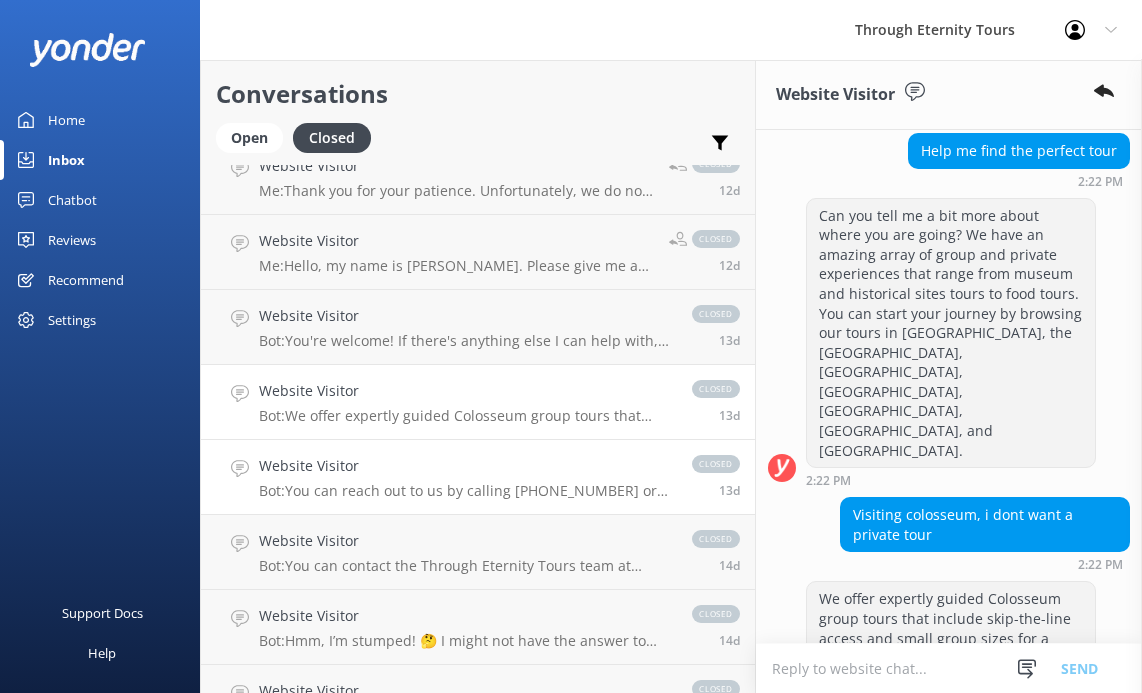 click on "Website Visitor" at bounding box center (465, 466) 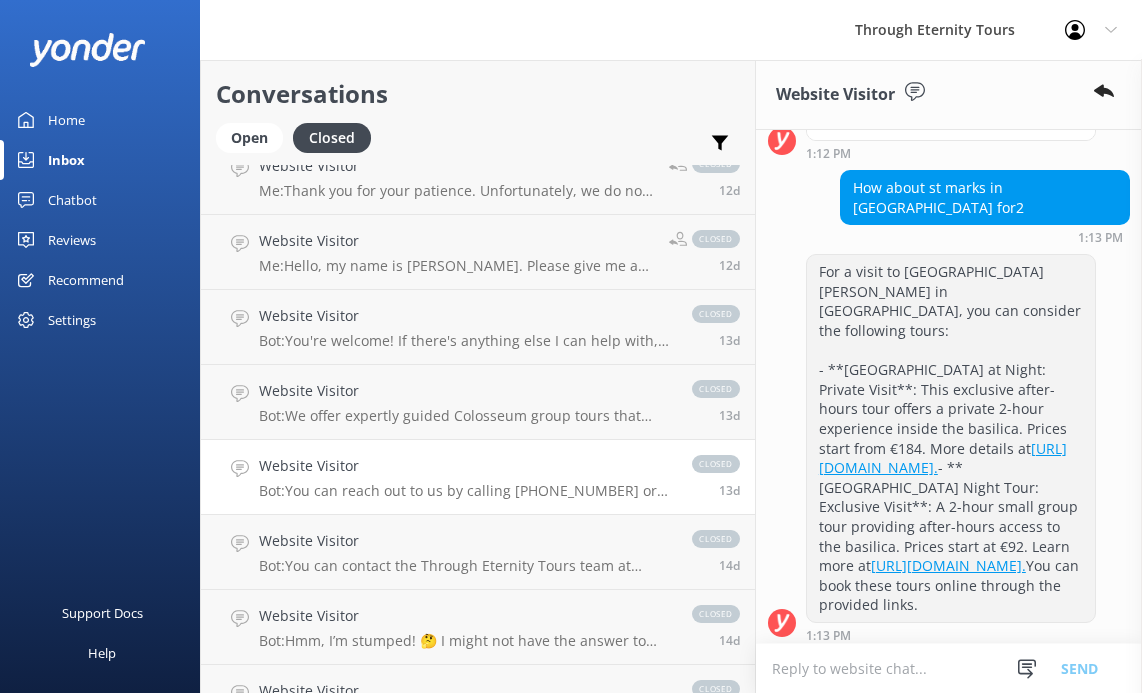scroll, scrollTop: 1215, scrollLeft: 0, axis: vertical 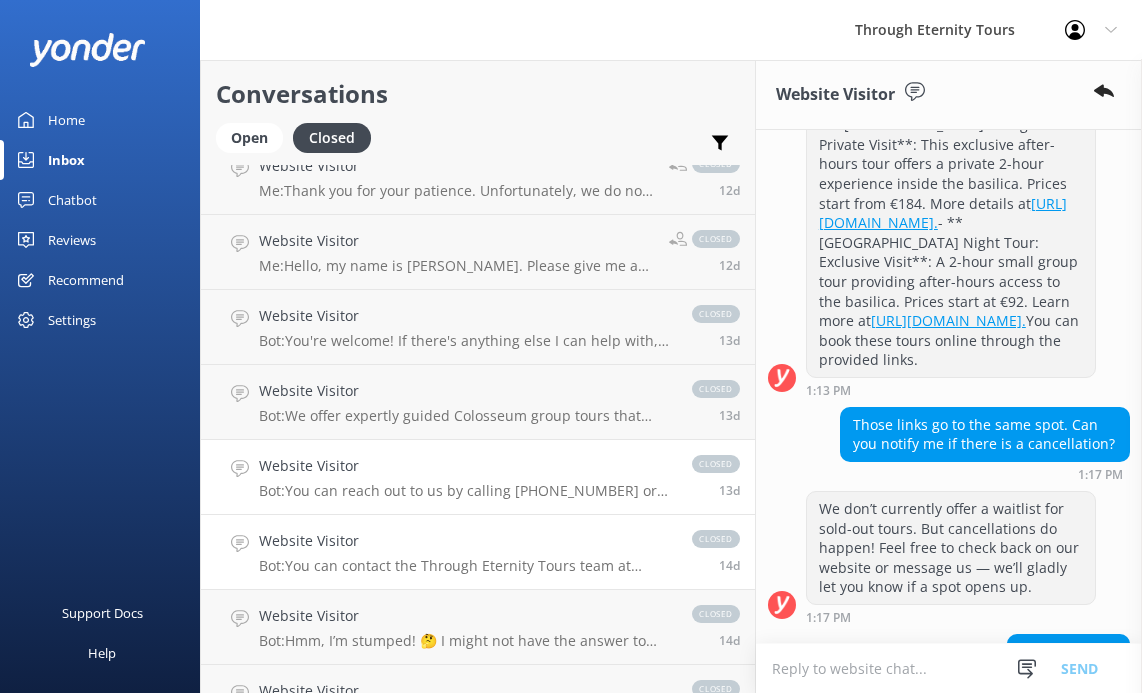 click on "Website Visitor" at bounding box center [465, 541] 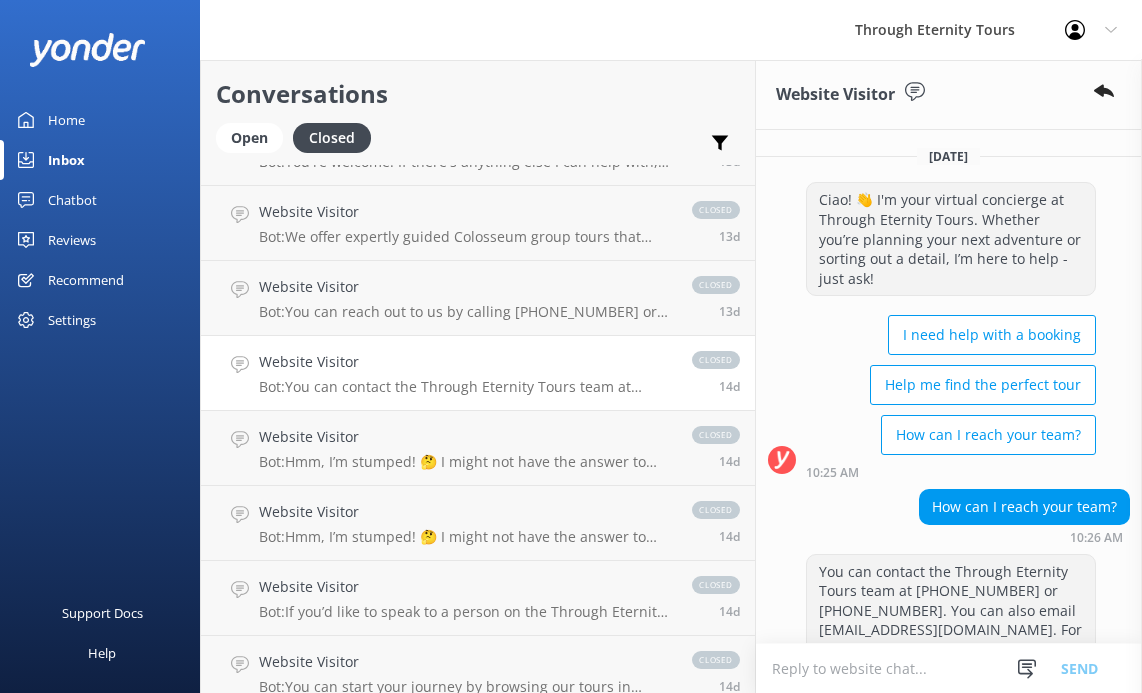 scroll, scrollTop: 9140, scrollLeft: 0, axis: vertical 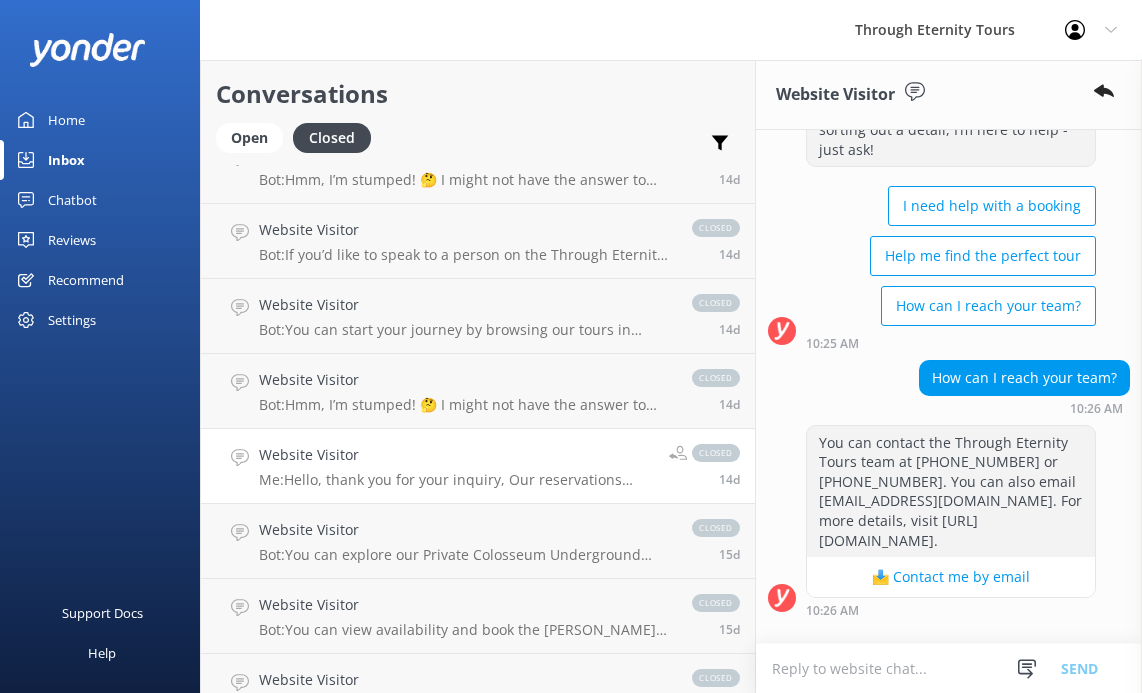 click on "Me:  Hello, thank you for your inquiry, Our reservations team will be in touch with you soon with a proposal. Can you please provide us with your contact details?" at bounding box center (456, 480) 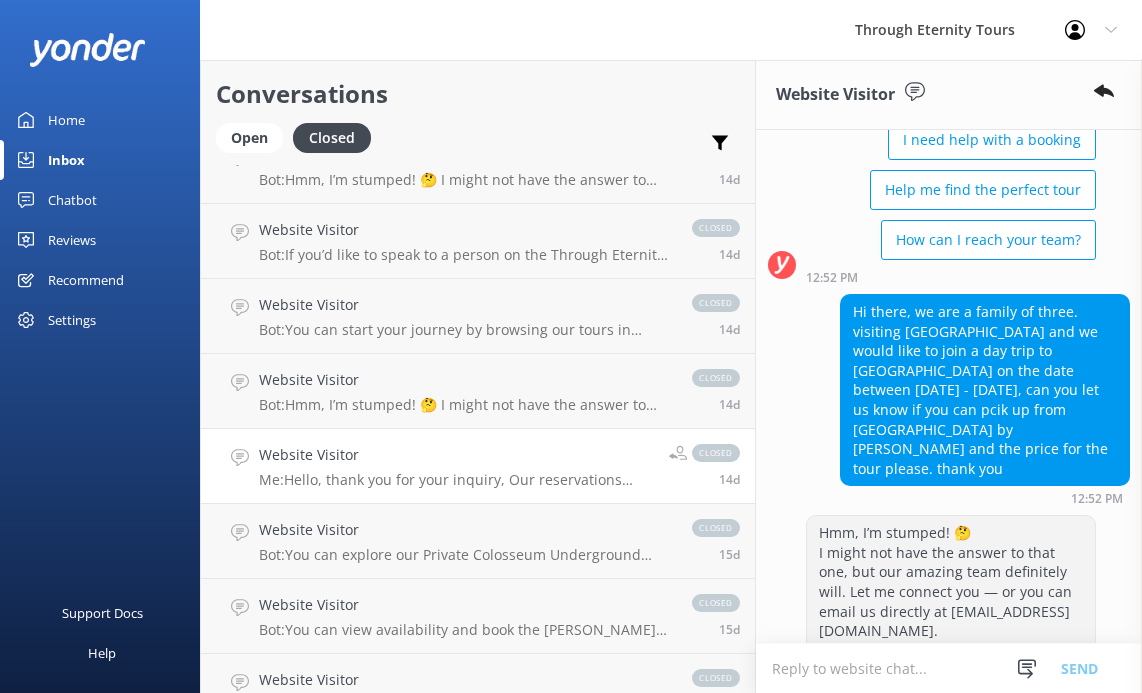scroll, scrollTop: 377, scrollLeft: 0, axis: vertical 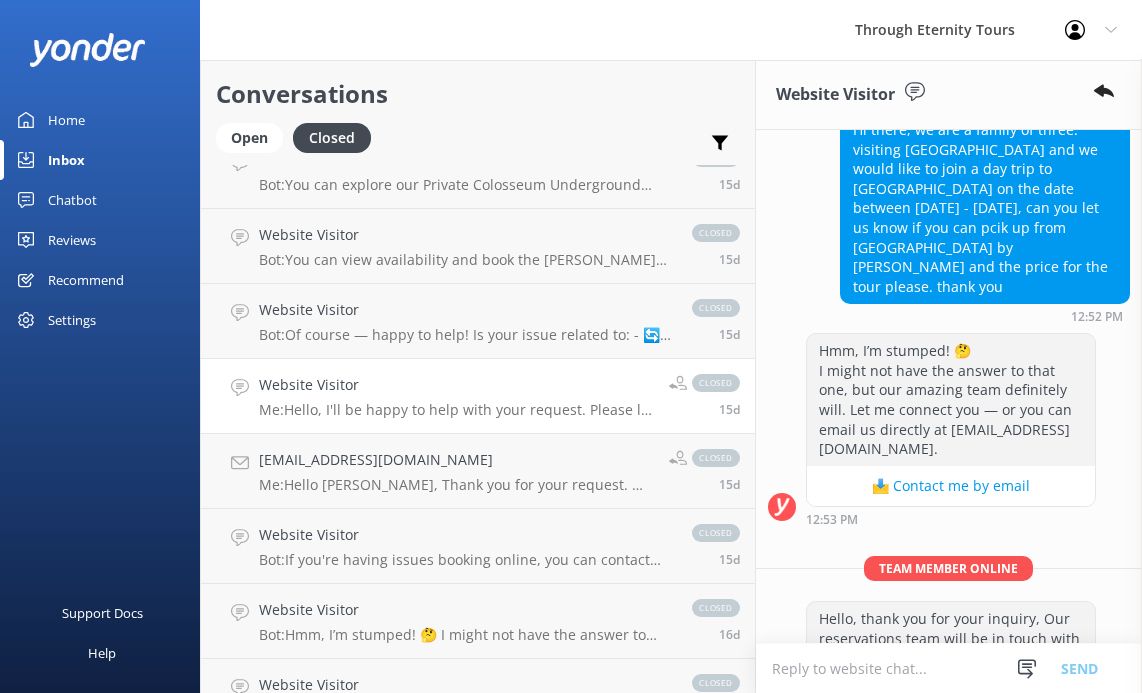 click on "Website Visitor Me:  Hello, I'll be happy to help with your request. Please let me know which tour you are trying to send a message for?" at bounding box center (456, 396) 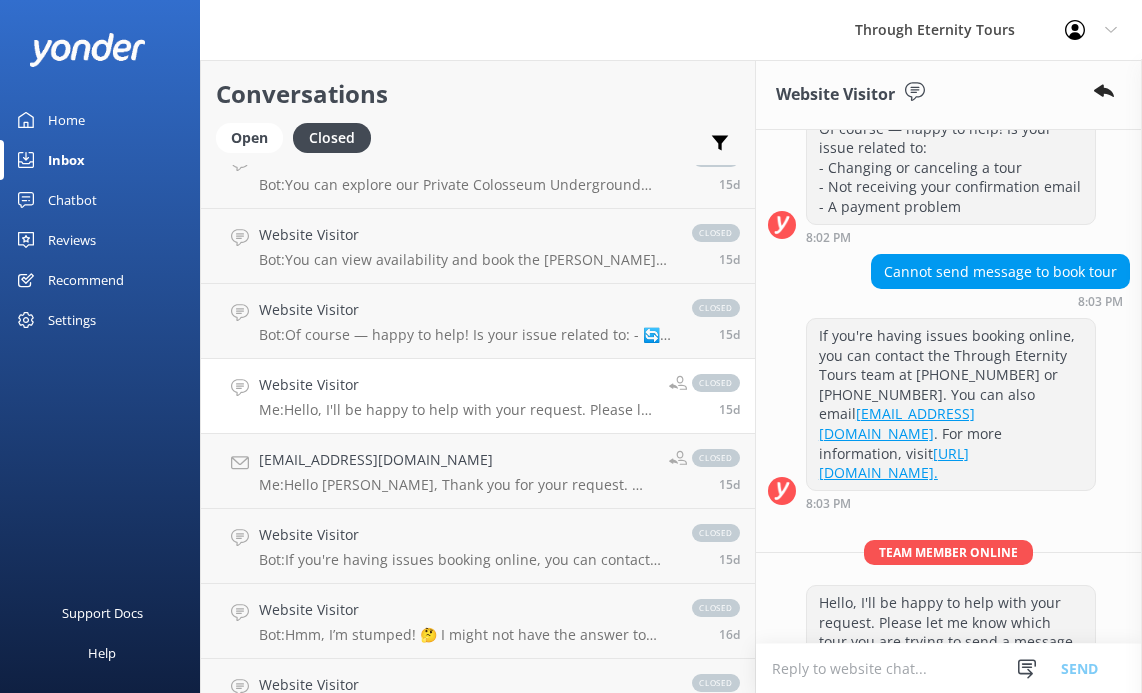 scroll, scrollTop: 446, scrollLeft: 0, axis: vertical 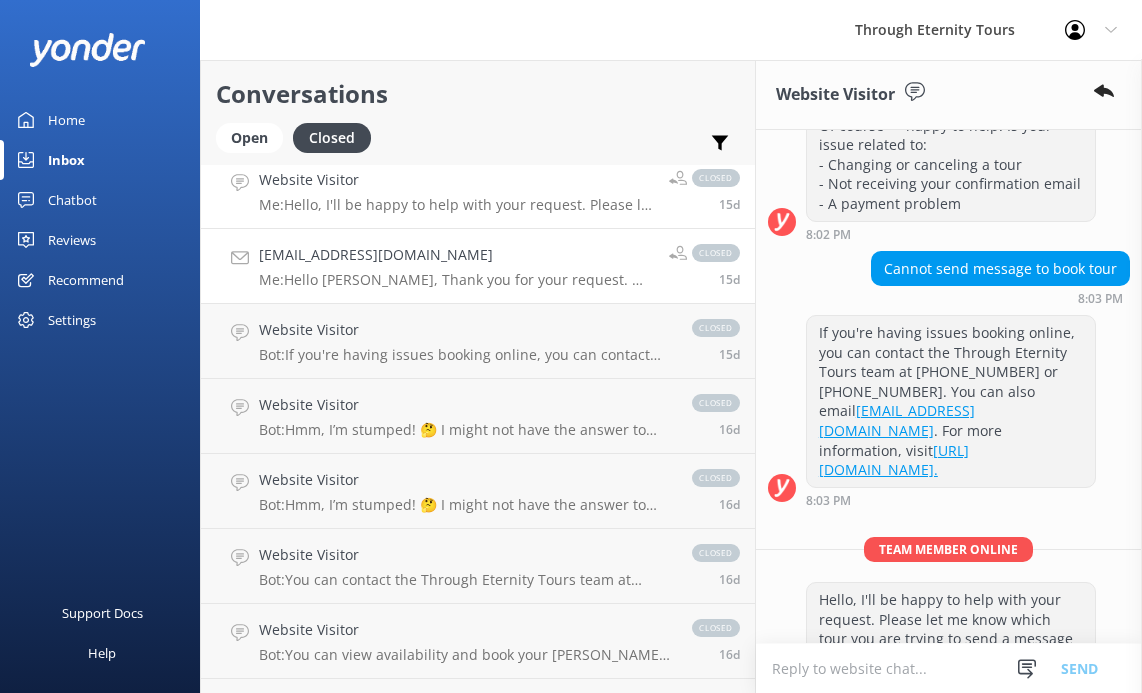 click on "[EMAIL_ADDRESS][DOMAIN_NAME]" at bounding box center [456, 255] 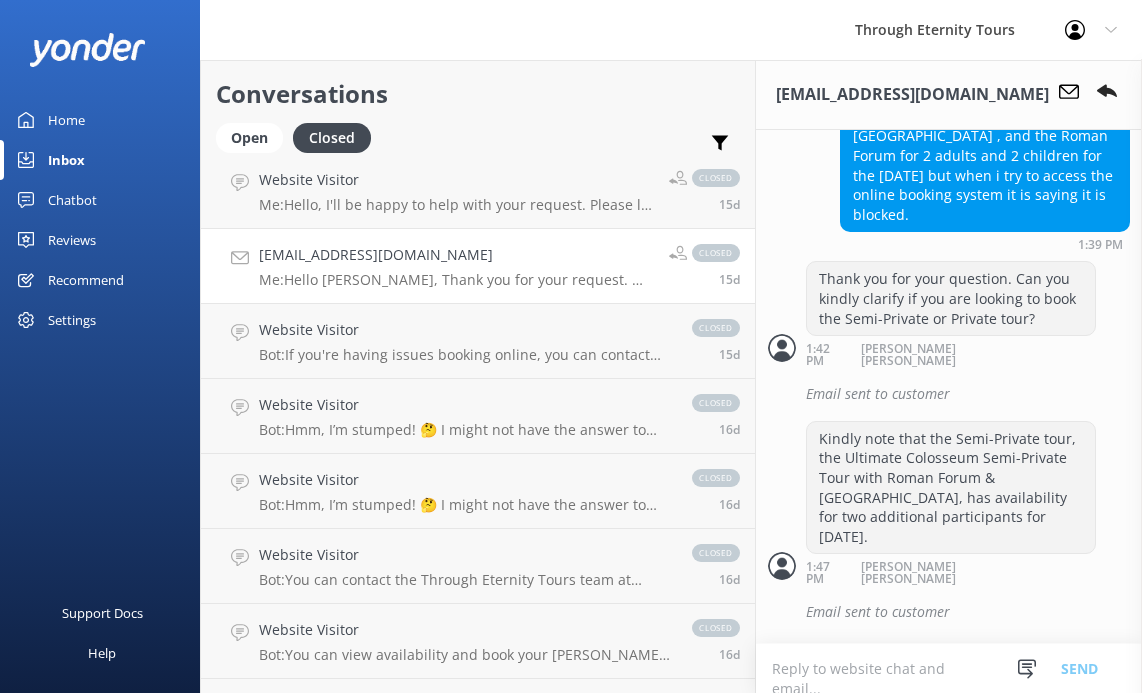 scroll, scrollTop: 1331, scrollLeft: 0, axis: vertical 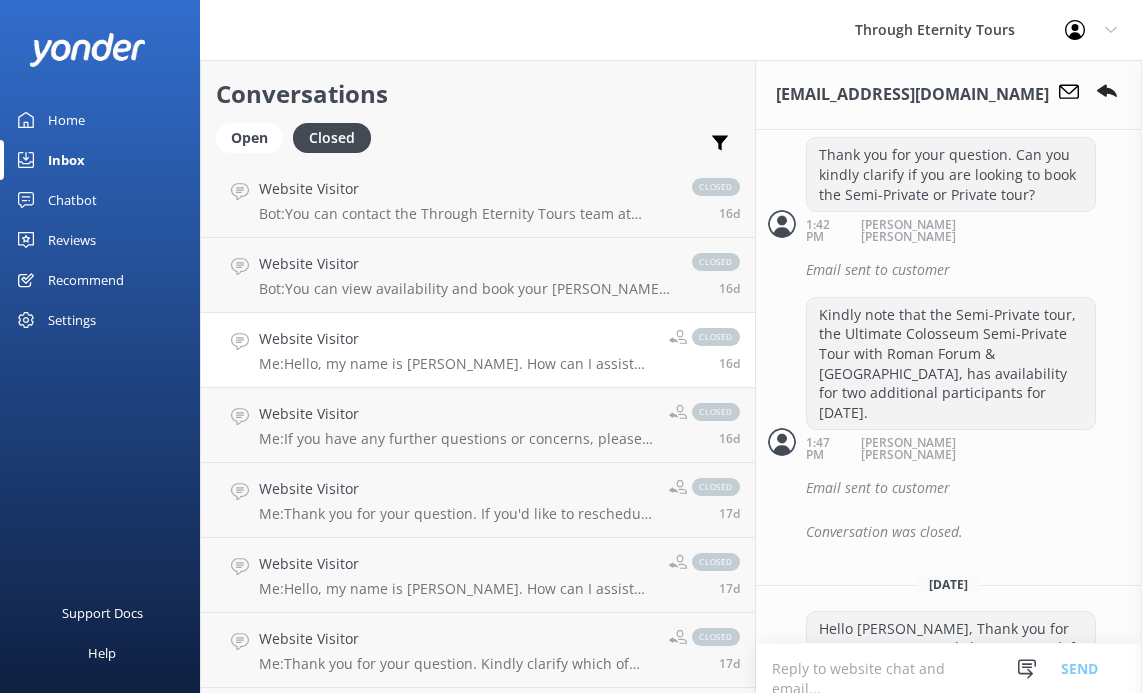 click on "Me:  Hello, my name is [PERSON_NAME]. How can I assist you [DATE]?" at bounding box center (456, 364) 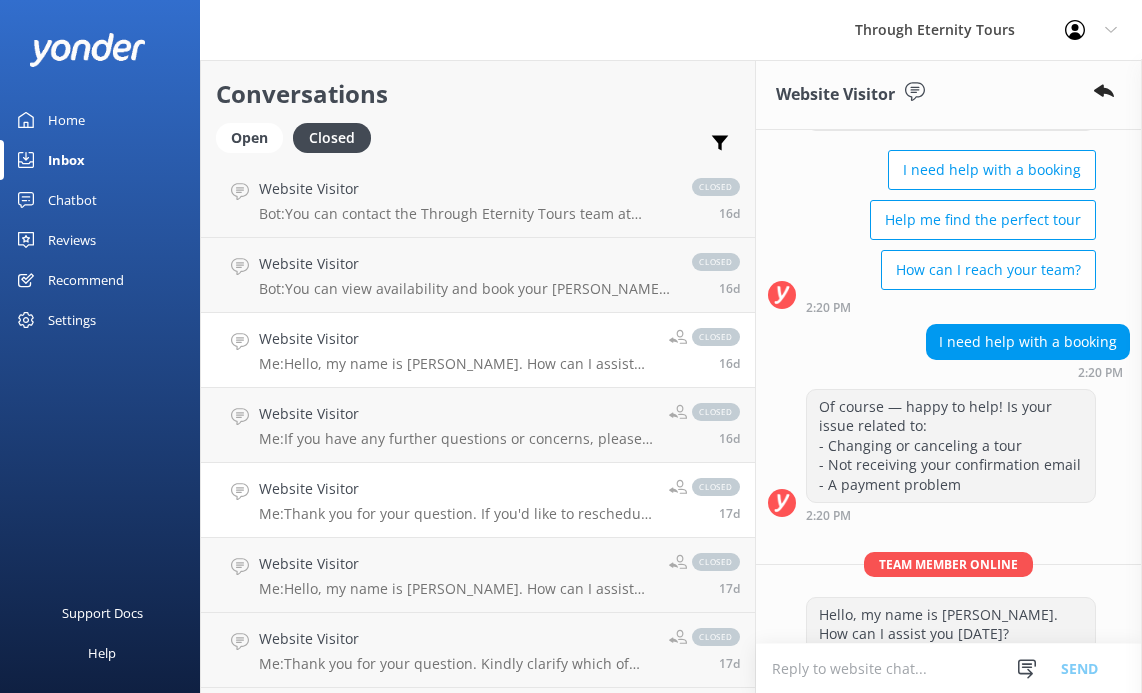 scroll, scrollTop: 167, scrollLeft: 0, axis: vertical 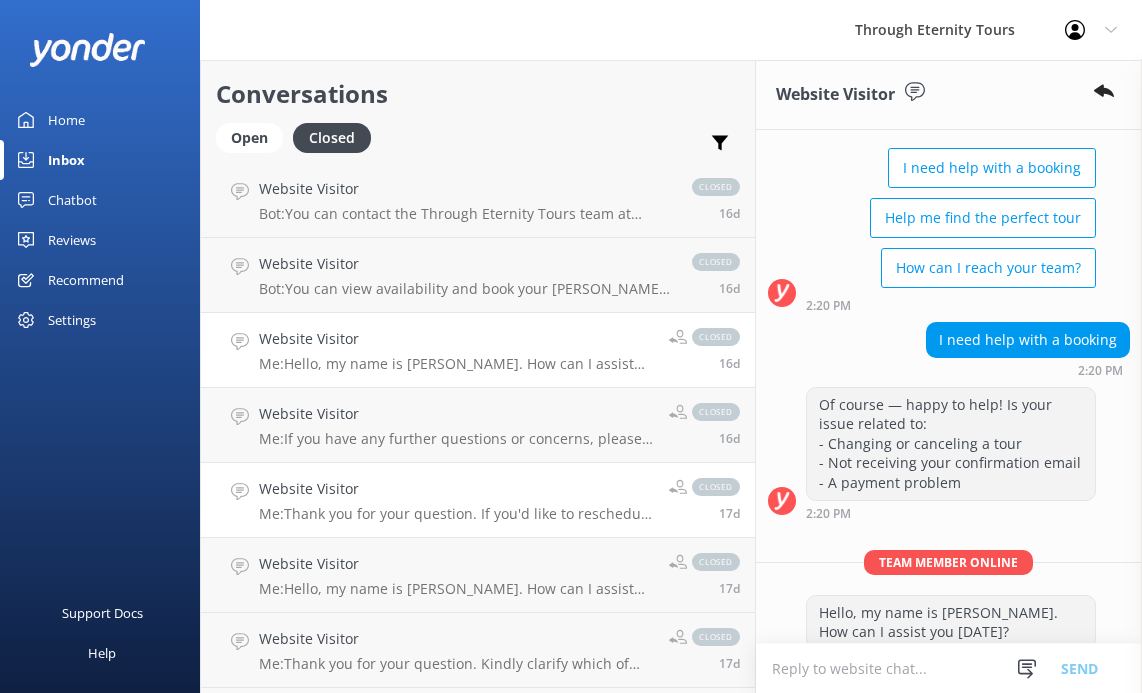 click on "Me:  Thank you for your question. If you'd like to reschedule your reservation, please provide your booking name and the tour name. Once we have this information, we would be happy to assist you further." at bounding box center [456, 514] 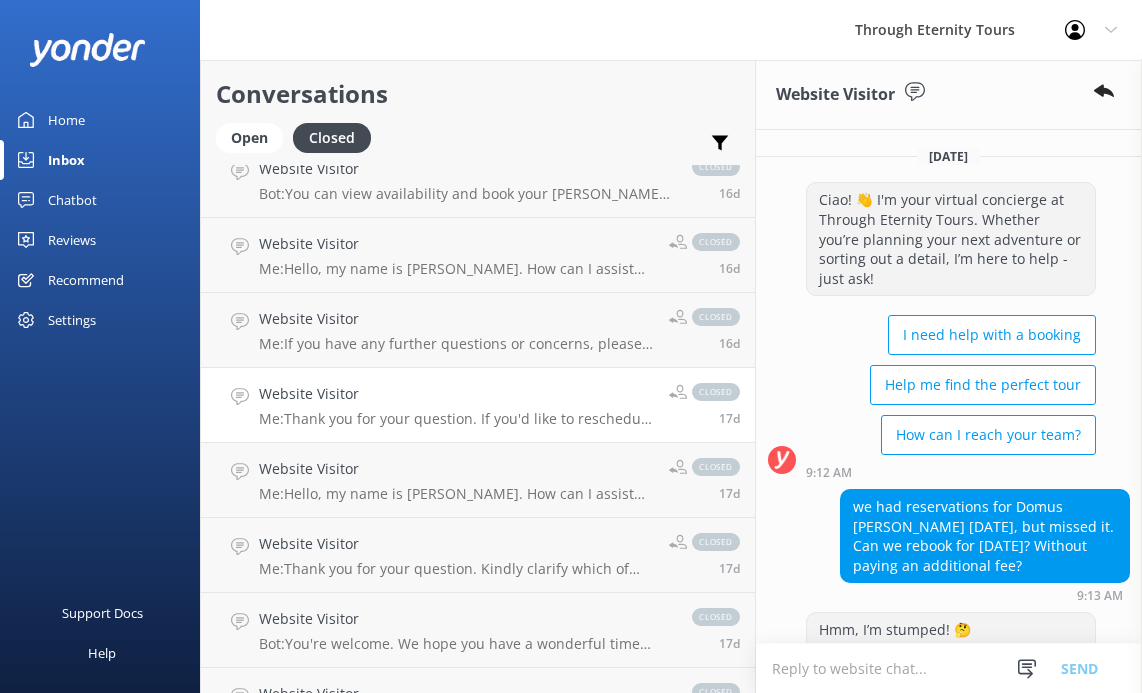 scroll, scrollTop: 10590, scrollLeft: 0, axis: vertical 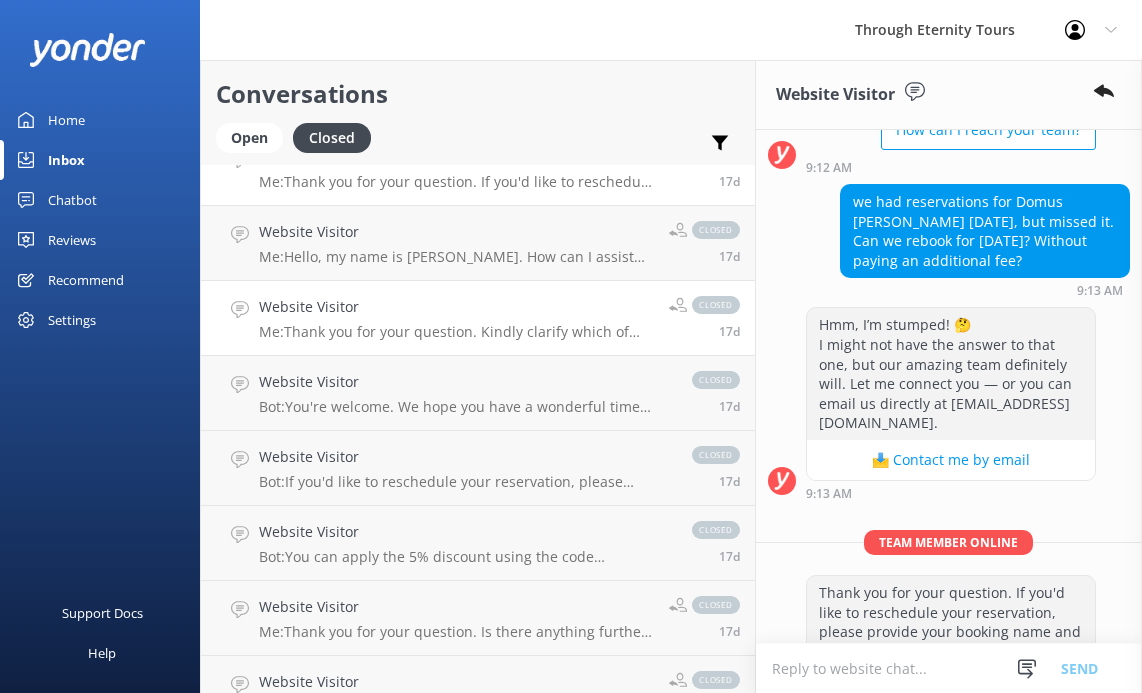 click on "Me:  Thank you for your question. Kindly clarify which of our [PERSON_NAME] tours you are interested in booking, and I would be happy to assist you further" at bounding box center (456, 332) 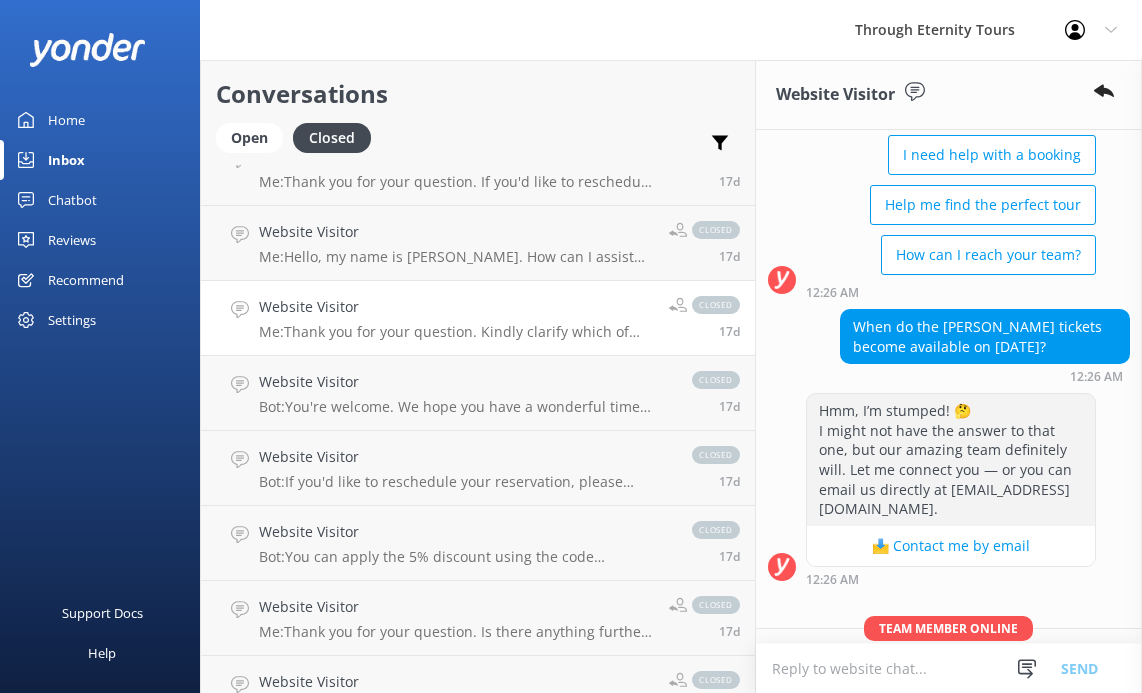 scroll, scrollTop: 266, scrollLeft: 0, axis: vertical 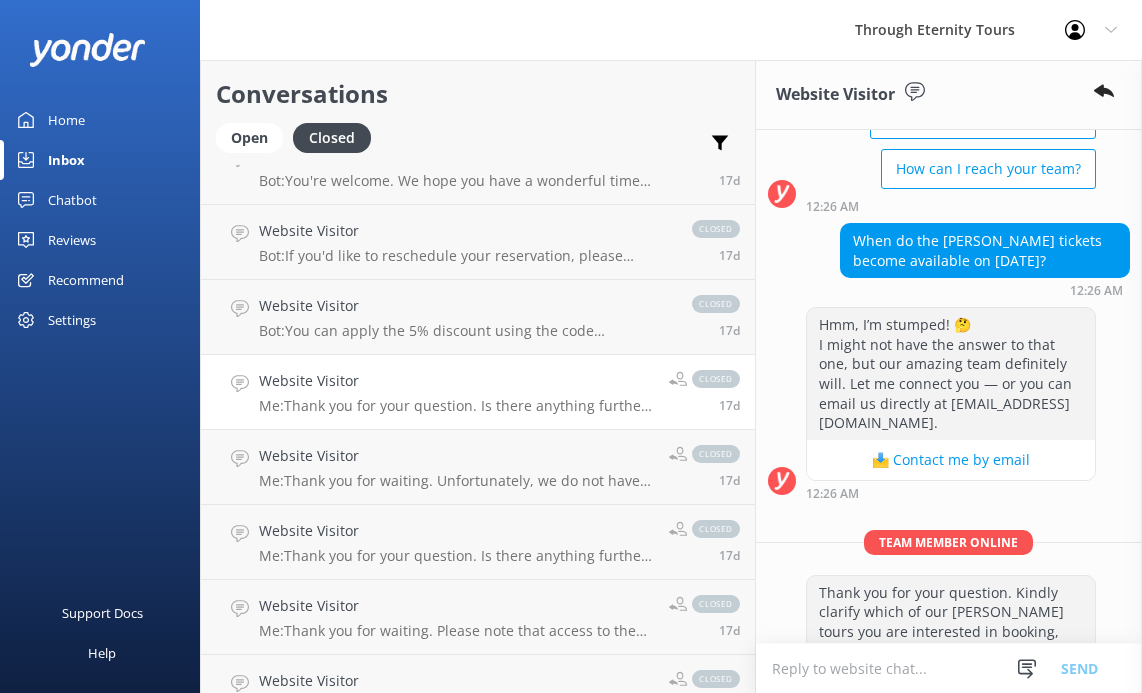 click on "Website Visitor Me:  Thank you for your question. Is there anything further I may assist you with?" at bounding box center [456, 392] 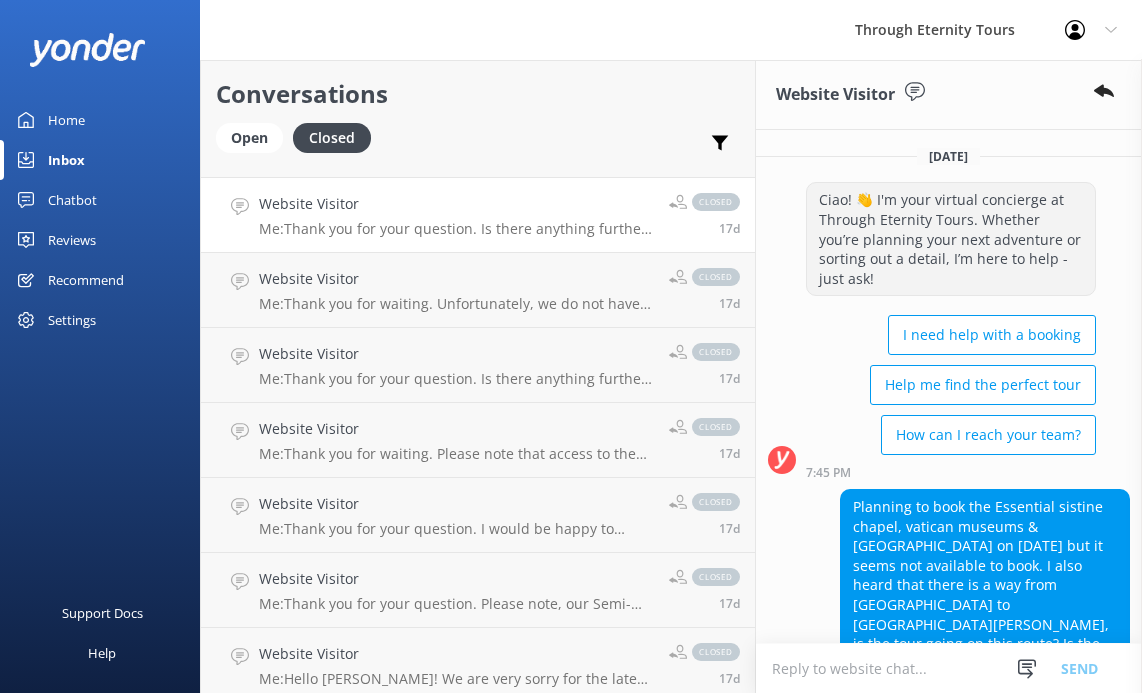 scroll, scrollTop: 11186, scrollLeft: 0, axis: vertical 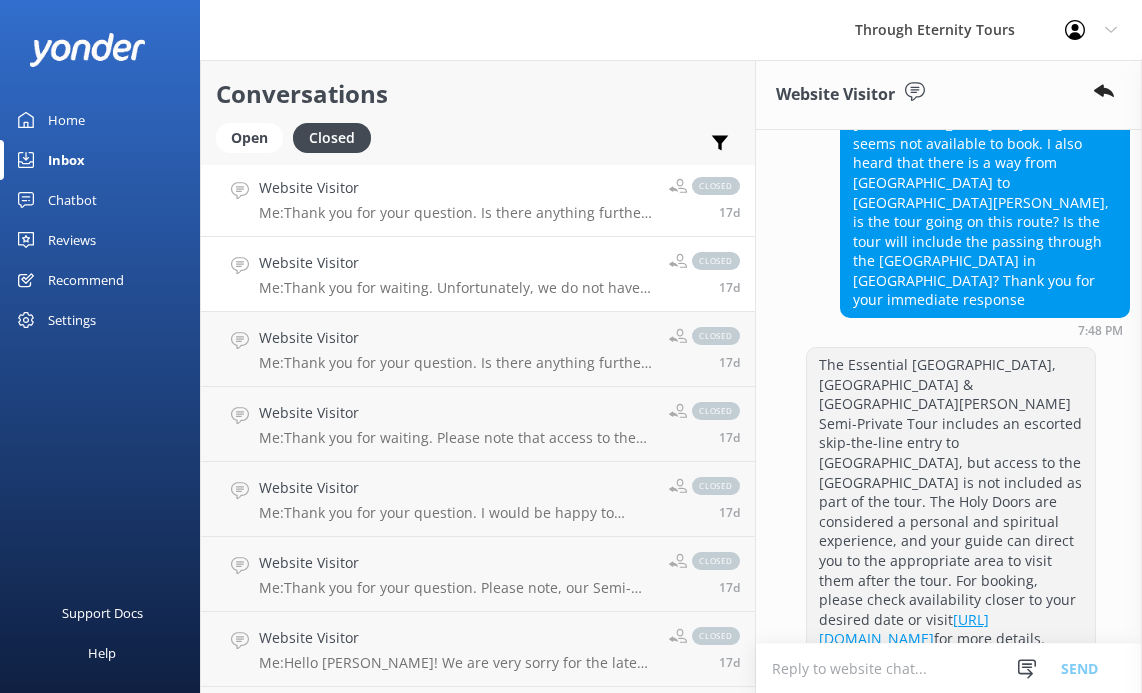 click on "Me:  Thank you for waiting. Unfortunately, we do not have availability for our [PERSON_NAME] tour [DATE]. However, as an alternative, I recommend our Private [PERSON_NAME] in [GEOGRAPHIC_DATA] Tour: Art and Death in the Eternal City, which includes visits to additional works by [PERSON_NAME] that are not featured in the 2025 exhibition.
If you're interested in learning more, you’re welcome to read the full tour description on our website or via the link below: [URL][DOMAIN_NAME][PERSON_NAME]
Please feel free to reach out if you have any other questions in the meantime." at bounding box center [456, 288] 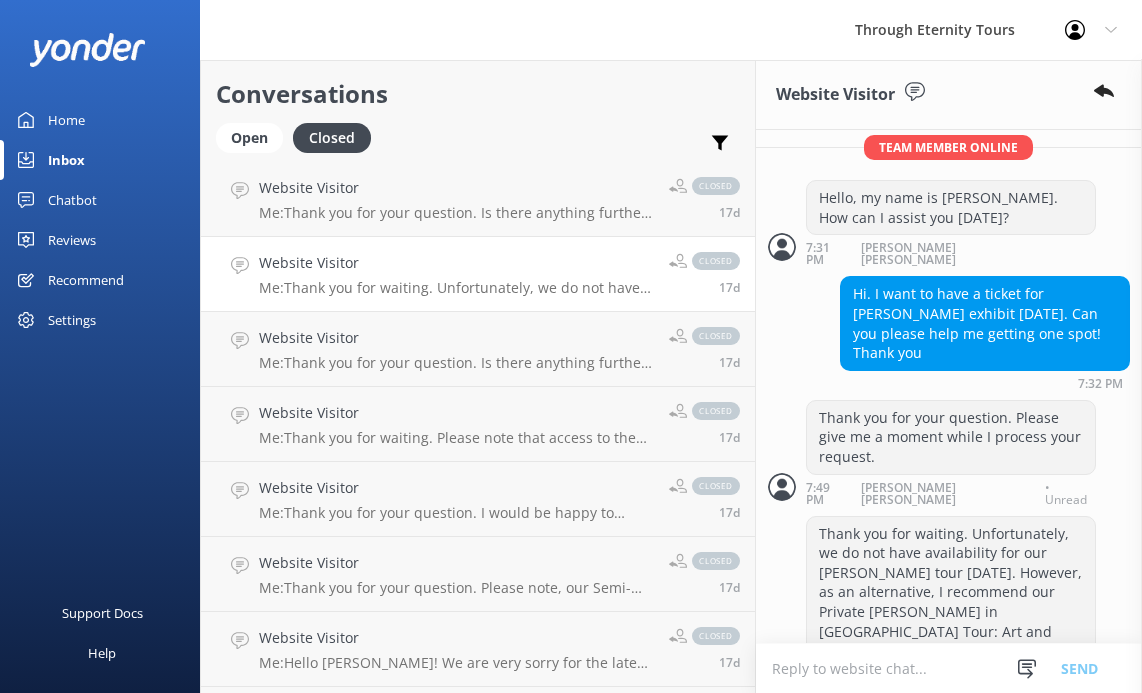 scroll, scrollTop: 695, scrollLeft: 0, axis: vertical 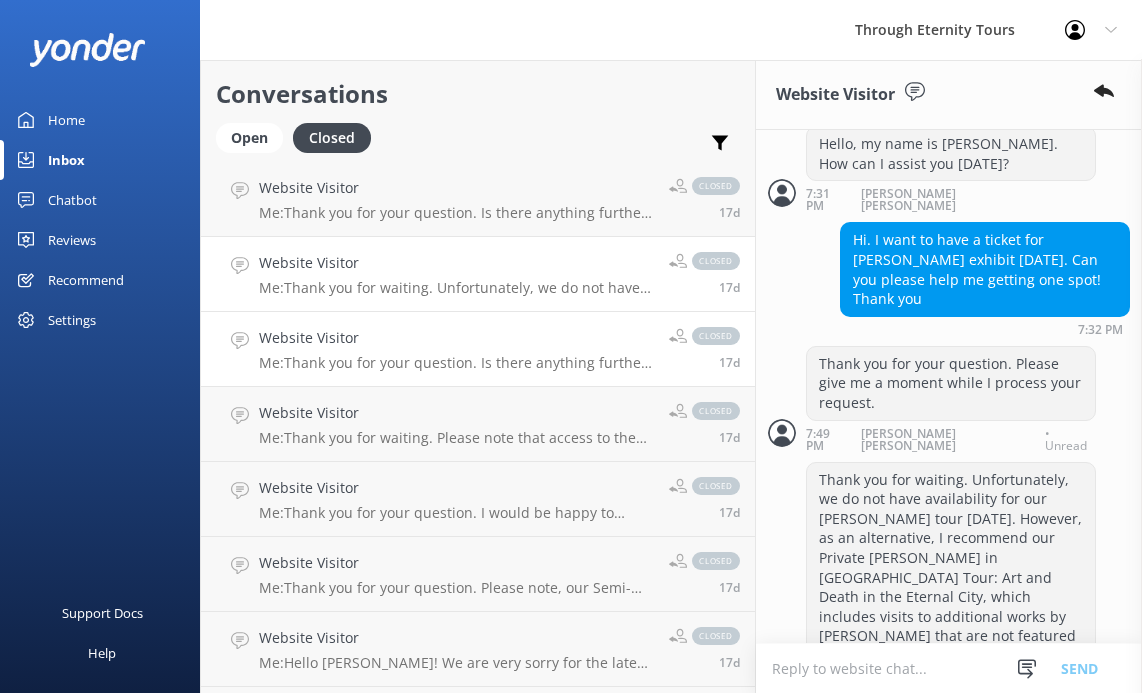 click on "Website Visitor Me:  Thank you for your question. Is there anything further I may assist you with? closed 17d" at bounding box center (478, 349) 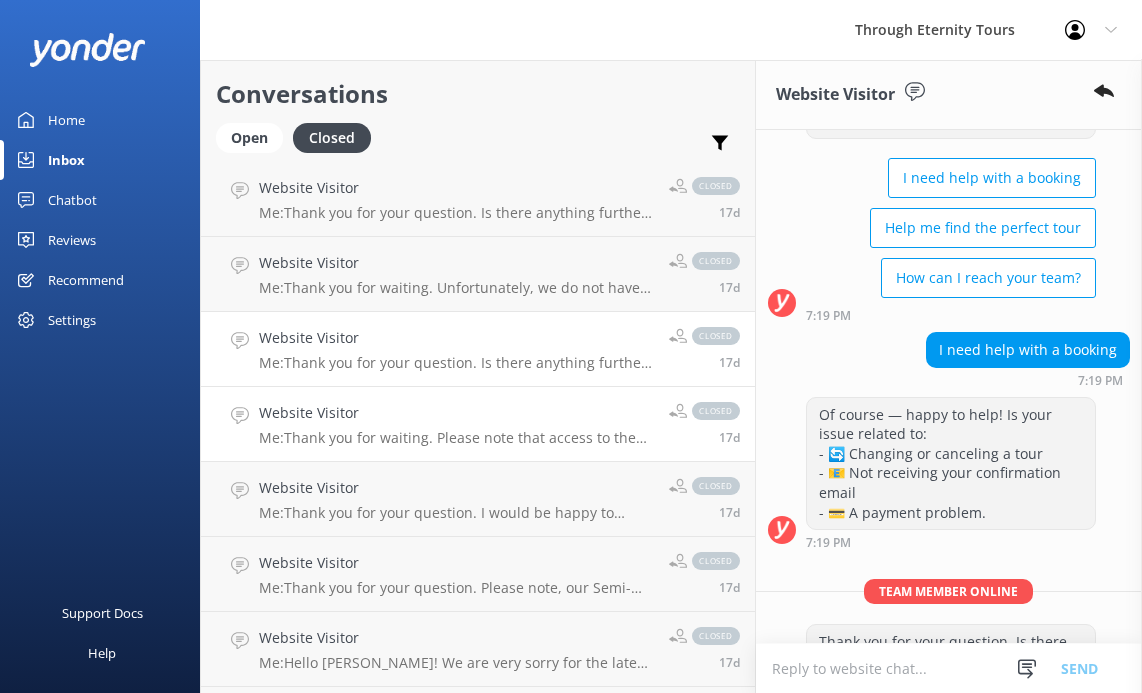 scroll, scrollTop: 186, scrollLeft: 0, axis: vertical 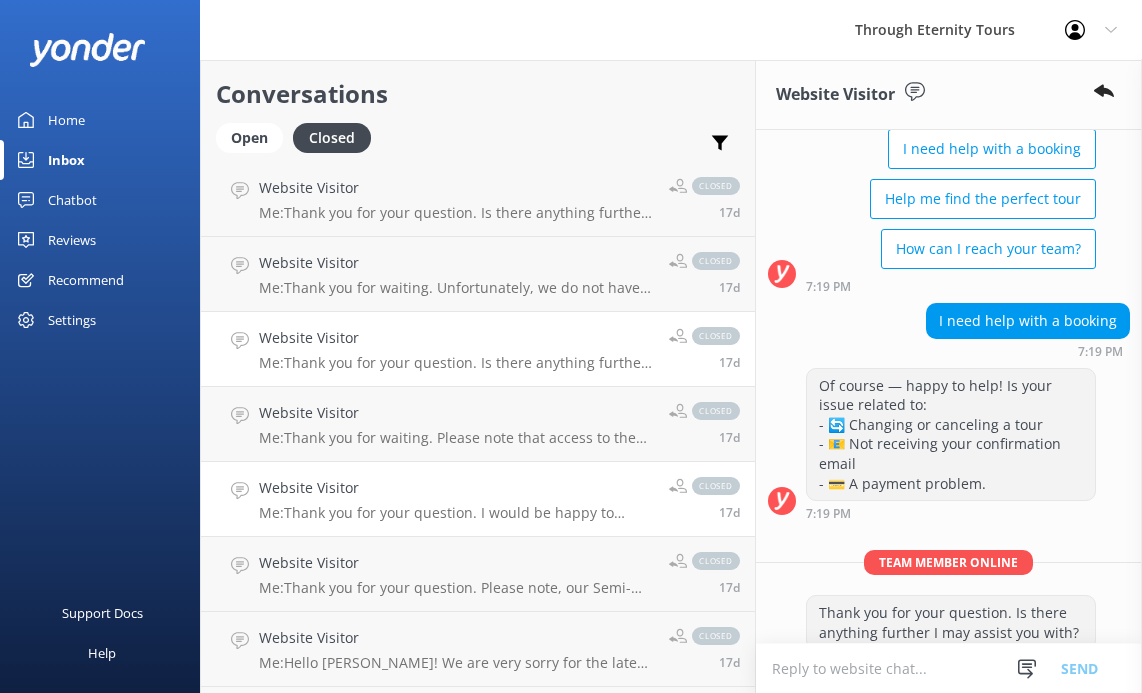 click on "Me:  Thank you for your question. I would be happy to check our availability for you. Can you please specify how many participants you would like to book this experience for?" at bounding box center (456, 513) 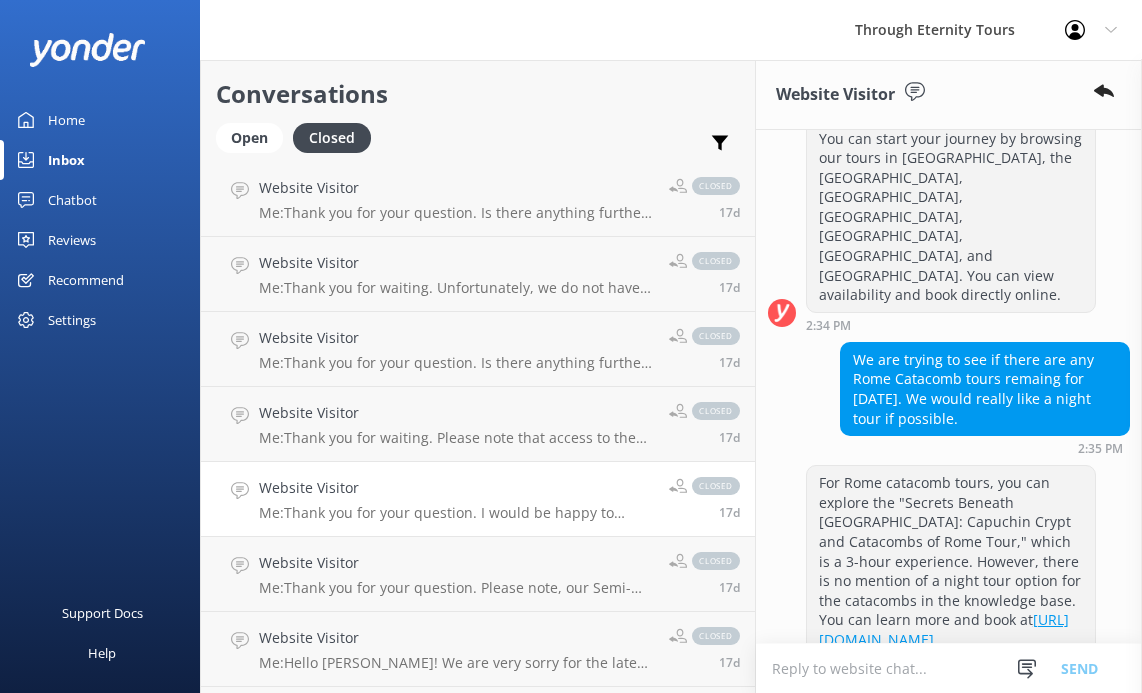 scroll, scrollTop: 531, scrollLeft: 0, axis: vertical 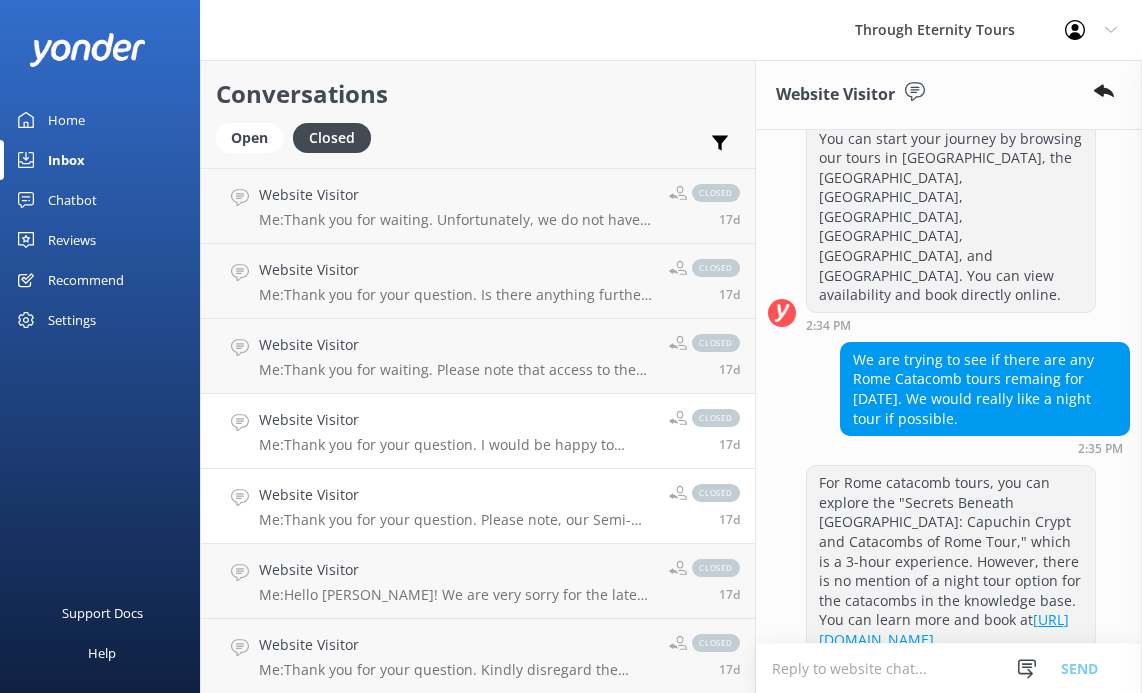 click on "Me:  Thank you for your question. Please note, our Semi-Private tours have a fixed start time. However, it is possible to book our Private Tours with a different start time, should you wish. In order to book a private tour, you are welcome to choose the 'Book Now' option, or if you would like to make any modifications, please choose the 'Make a Request' option instead. From there, our reservations team will send you a personalized proposal and quote for your convenience." at bounding box center (456, 520) 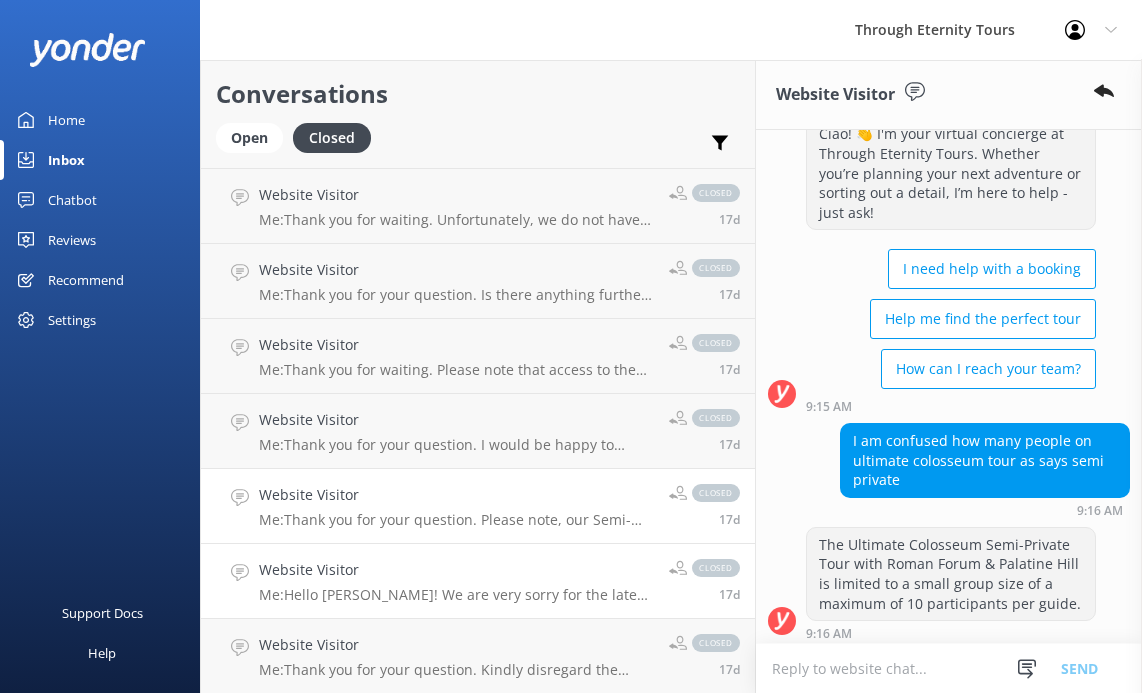 scroll, scrollTop: 231, scrollLeft: 0, axis: vertical 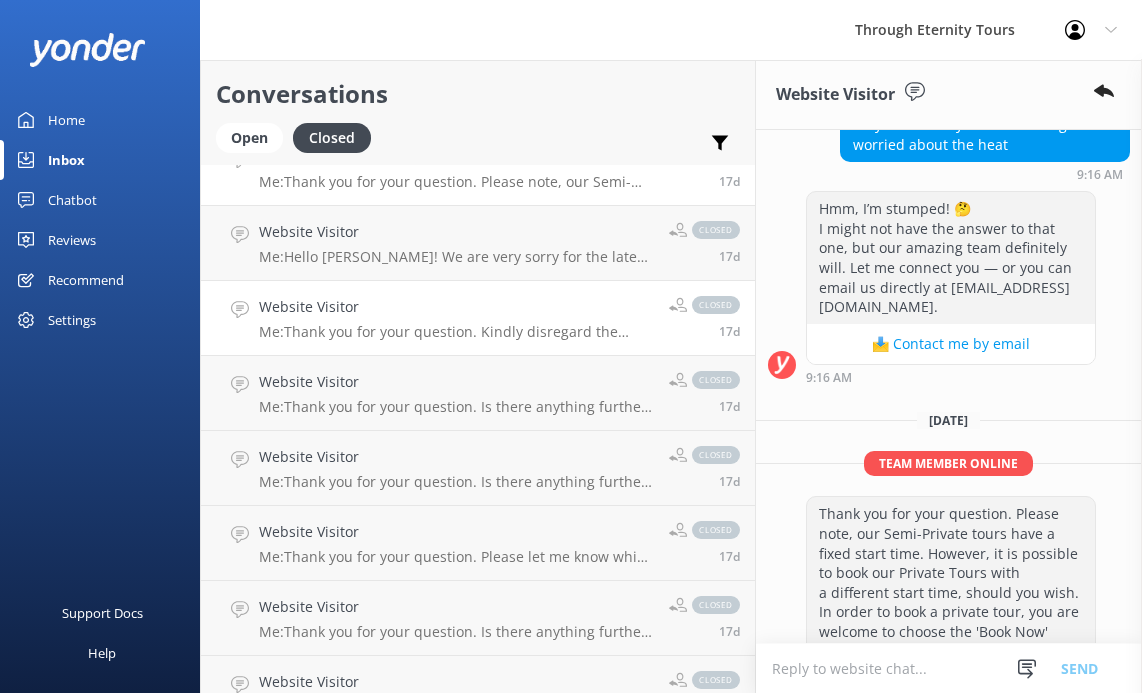 click on "Website Visitor Me:  Thank you for your question. Kindly disregard the earlier message. You may explore our Amalfi Coast tour options via the link below: [URL][DOMAIN_NAME] closed 17d" at bounding box center (478, 318) 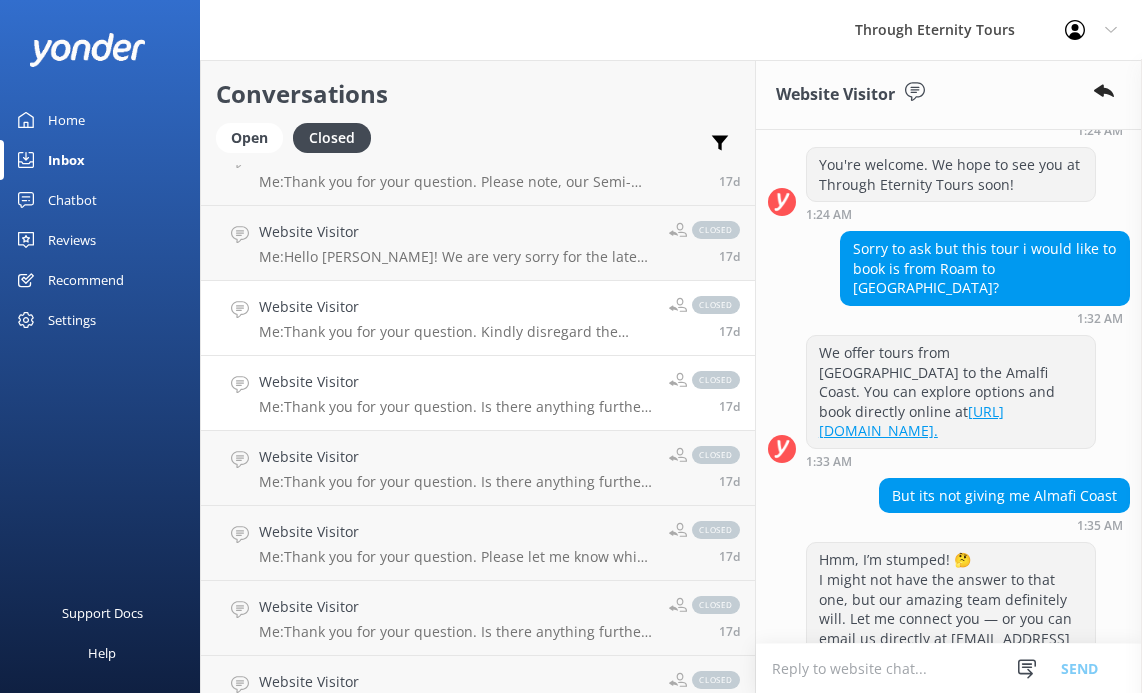 click on "Website Visitor" at bounding box center [456, 382] 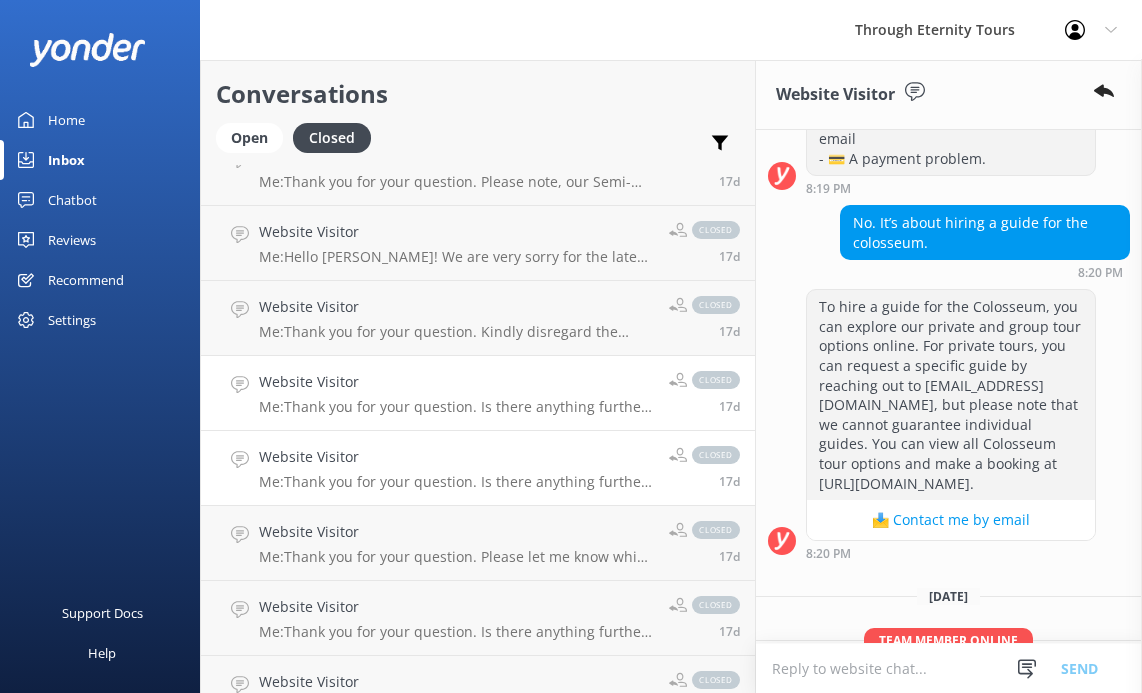 click on "Website Visitor" at bounding box center [456, 457] 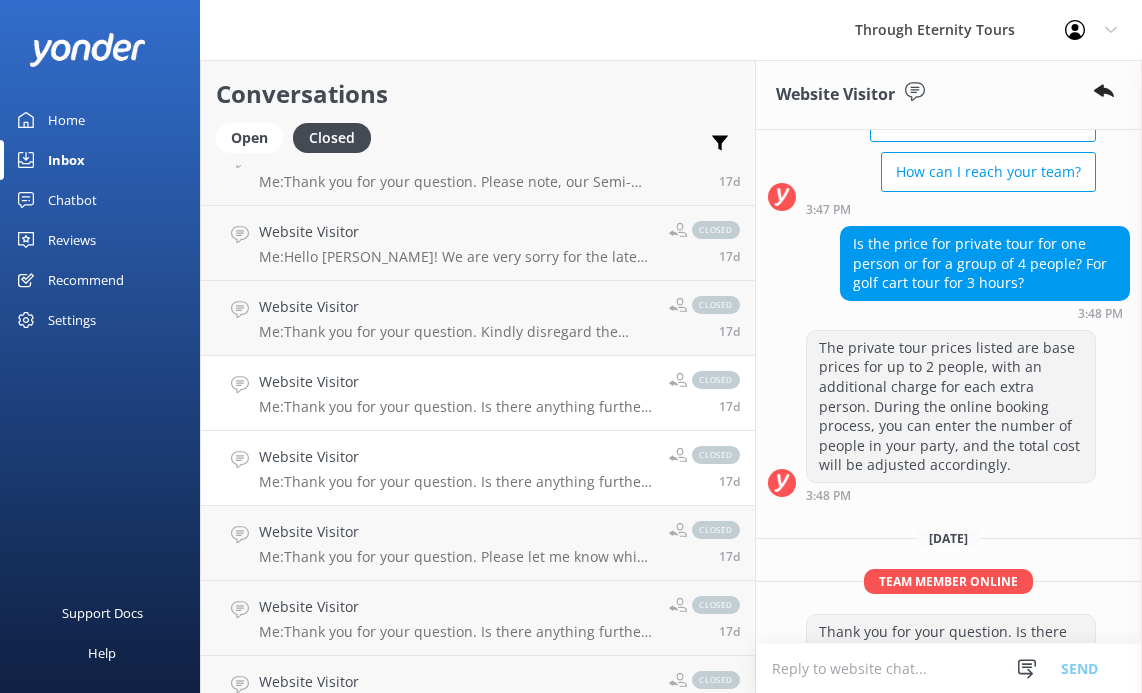 click on "Website Visitor Me:  Thank you for your question. Is there anything further I may assist you with?" at bounding box center [456, 393] 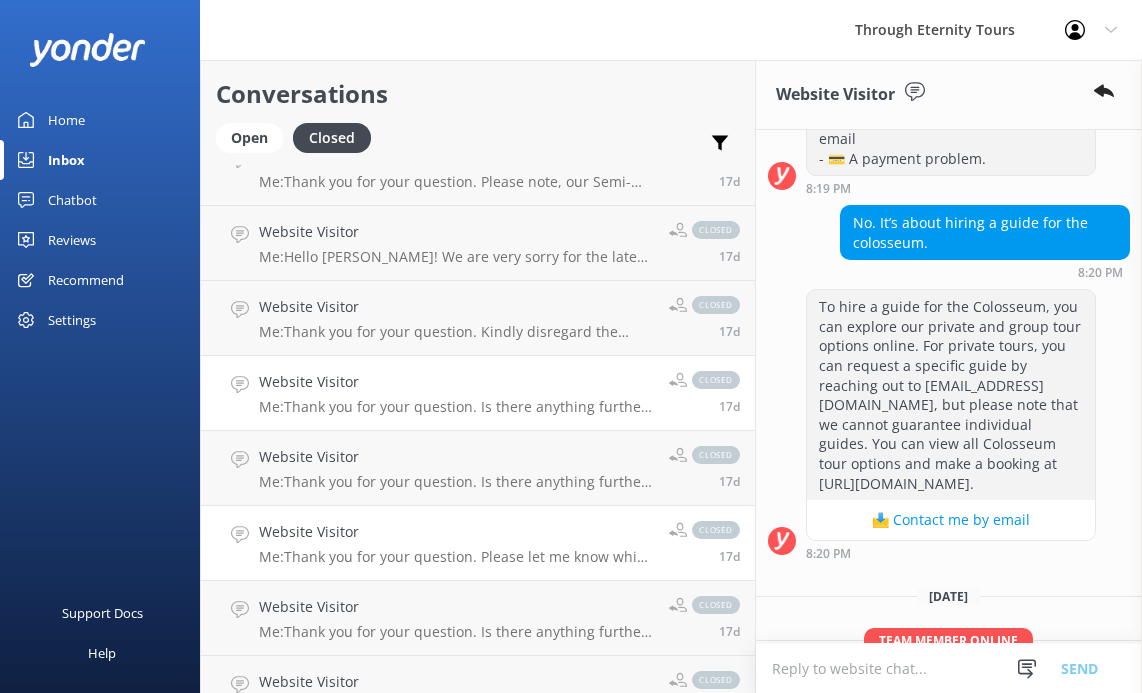 click on "Website Visitor Me:  Thank you for your question. Please let me know which tour you are interested in booking, and I would be happy to assist you further." at bounding box center (456, 543) 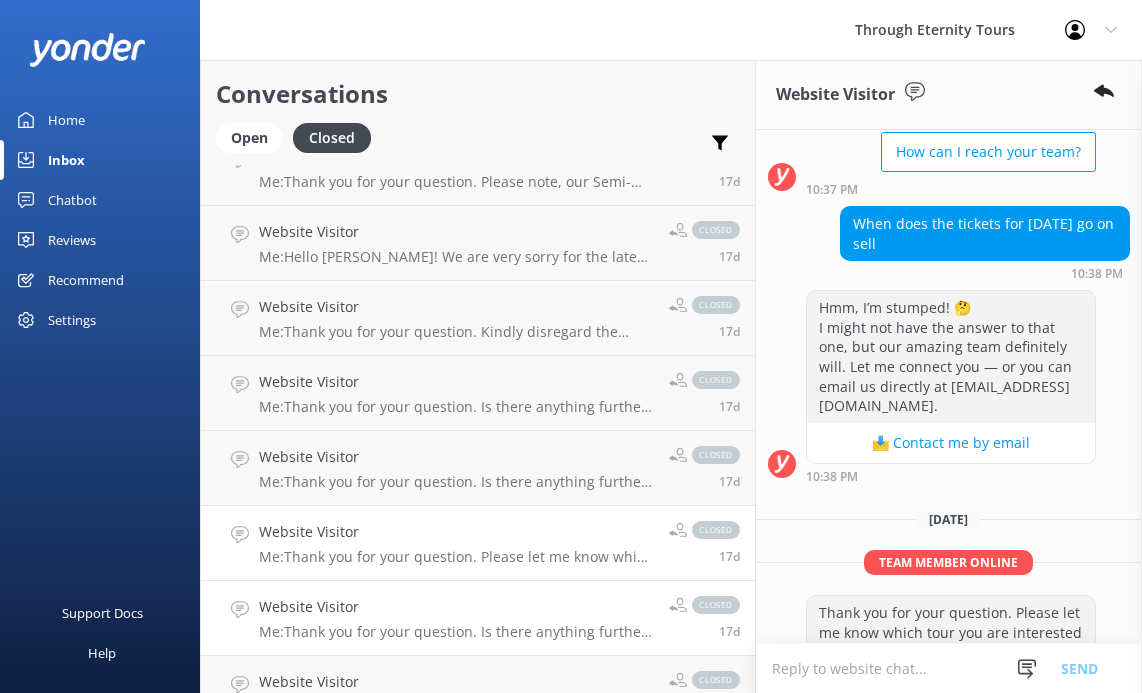 click on "Me:  Thank you for your question. Is there anything further I may assist you with?" at bounding box center [456, 632] 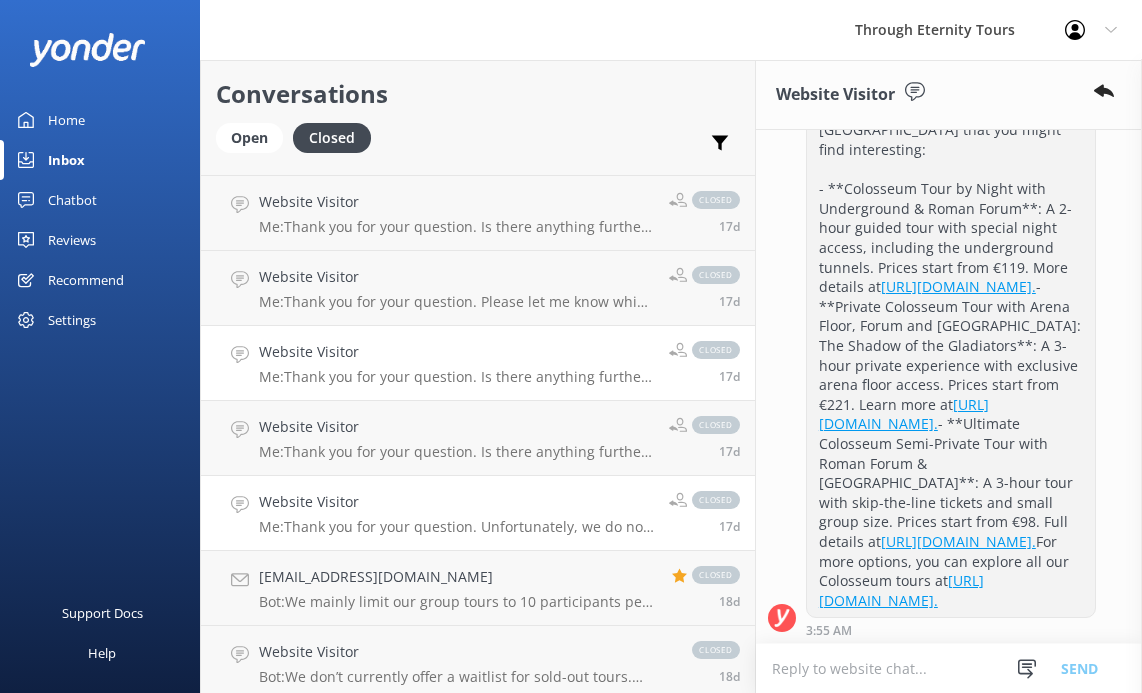 click on "Website Visitor" at bounding box center (456, 502) 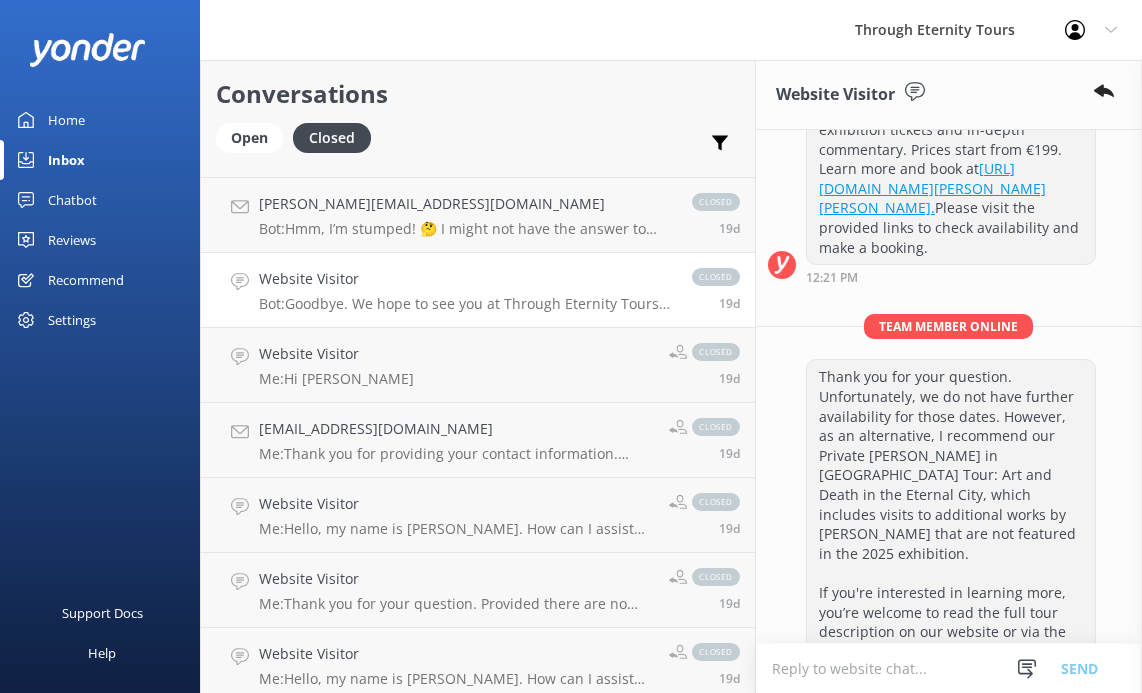 click on "Website Visitor" at bounding box center (465, 279) 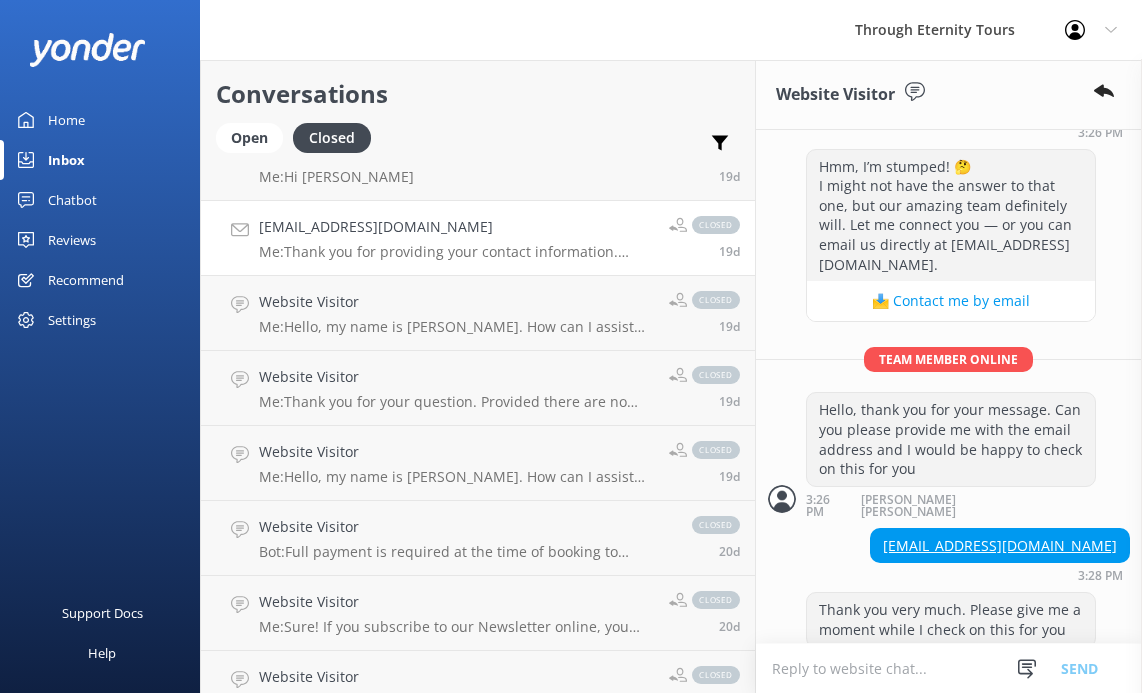 scroll, scrollTop: 12796, scrollLeft: 0, axis: vertical 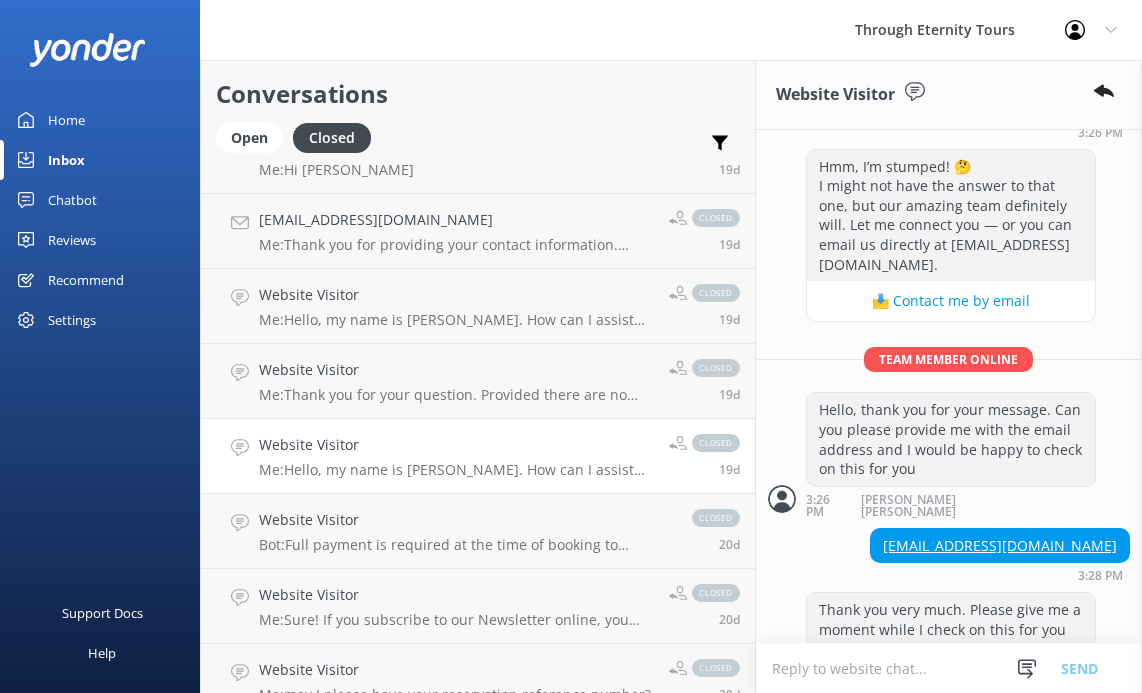 click on "Me:  Hello, my name is [PERSON_NAME]. How can I assist you [DATE]?" at bounding box center (456, 470) 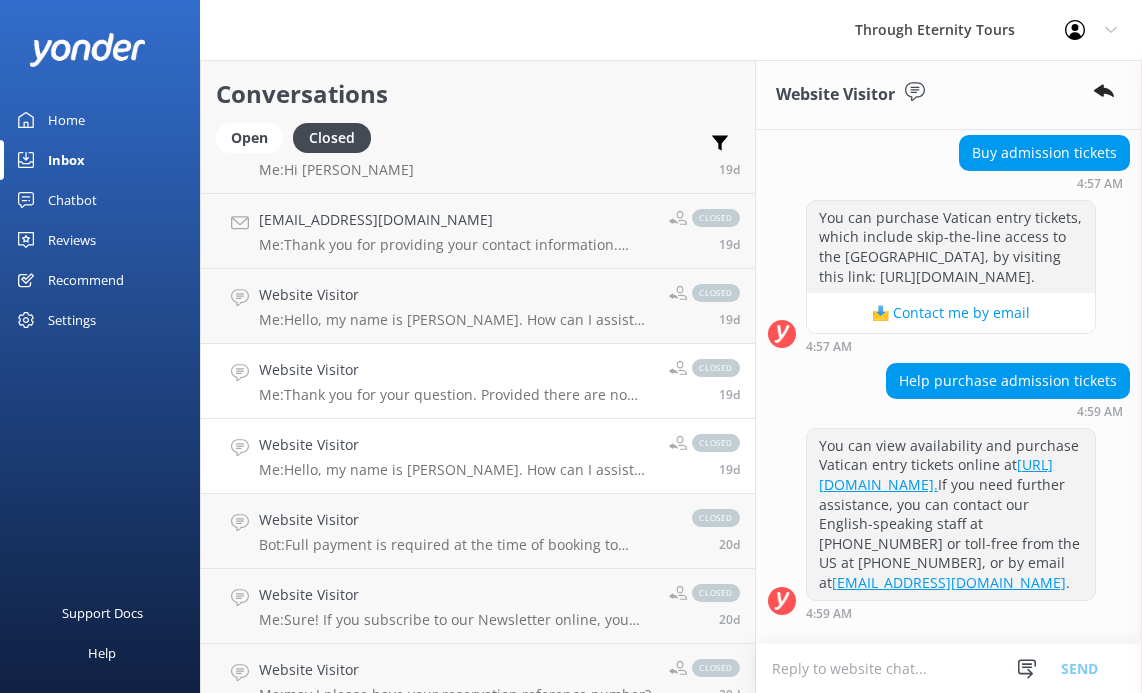 scroll, scrollTop: 850, scrollLeft: 0, axis: vertical 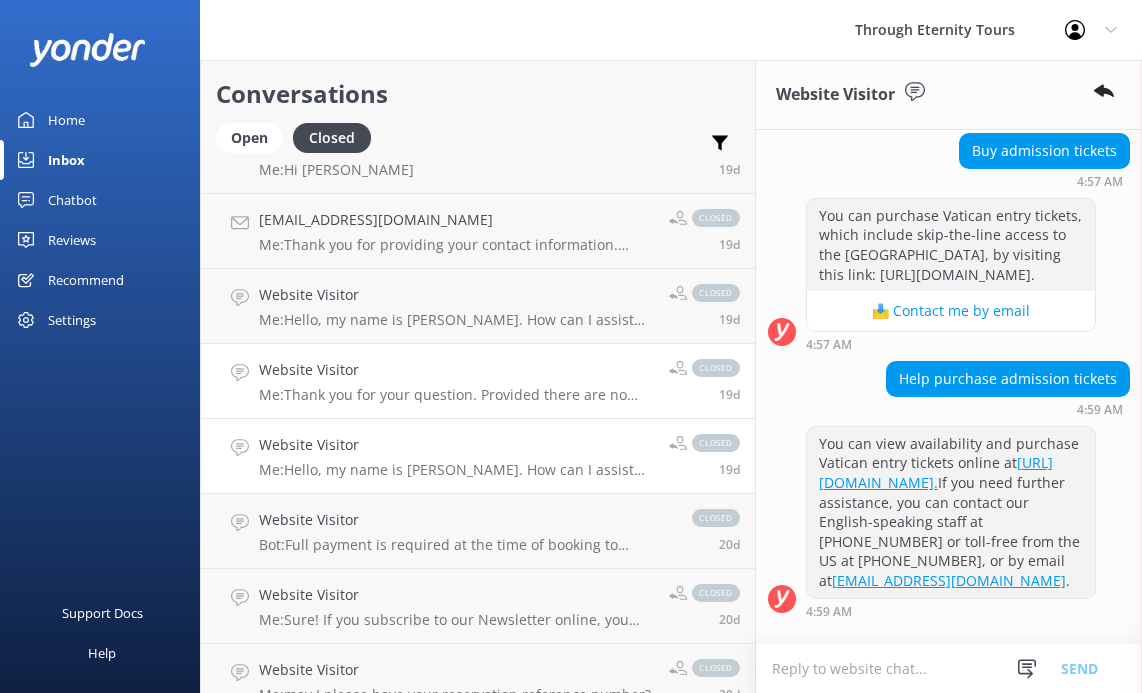 click on "Website Visitor" at bounding box center [456, 370] 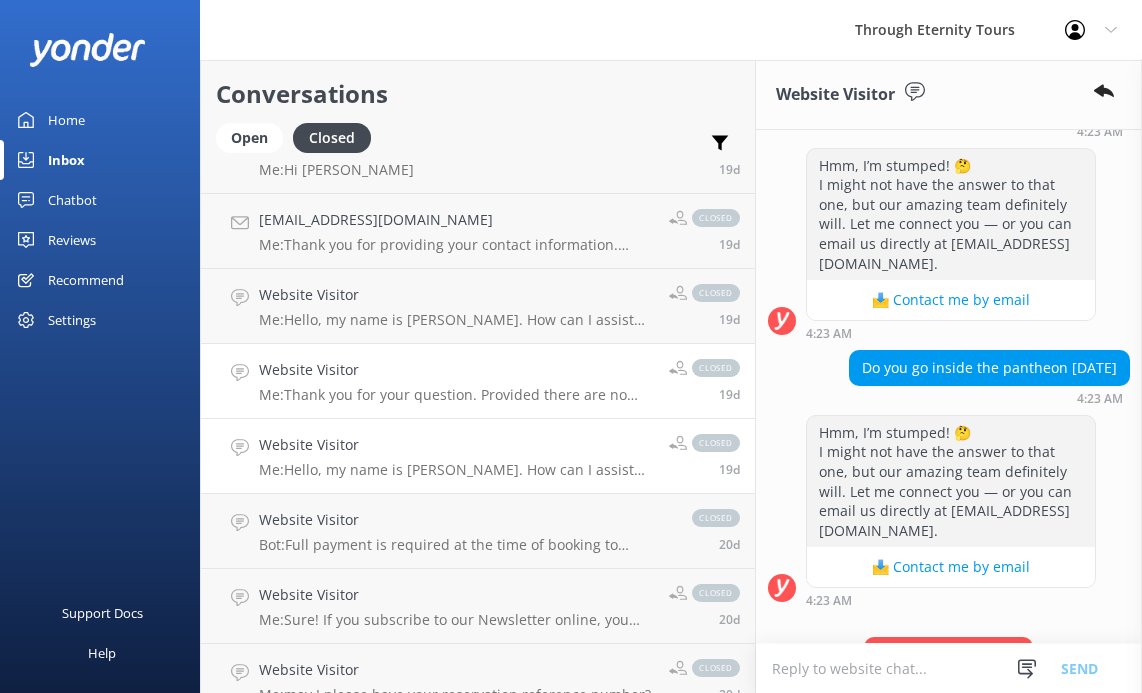 scroll, scrollTop: 662, scrollLeft: 0, axis: vertical 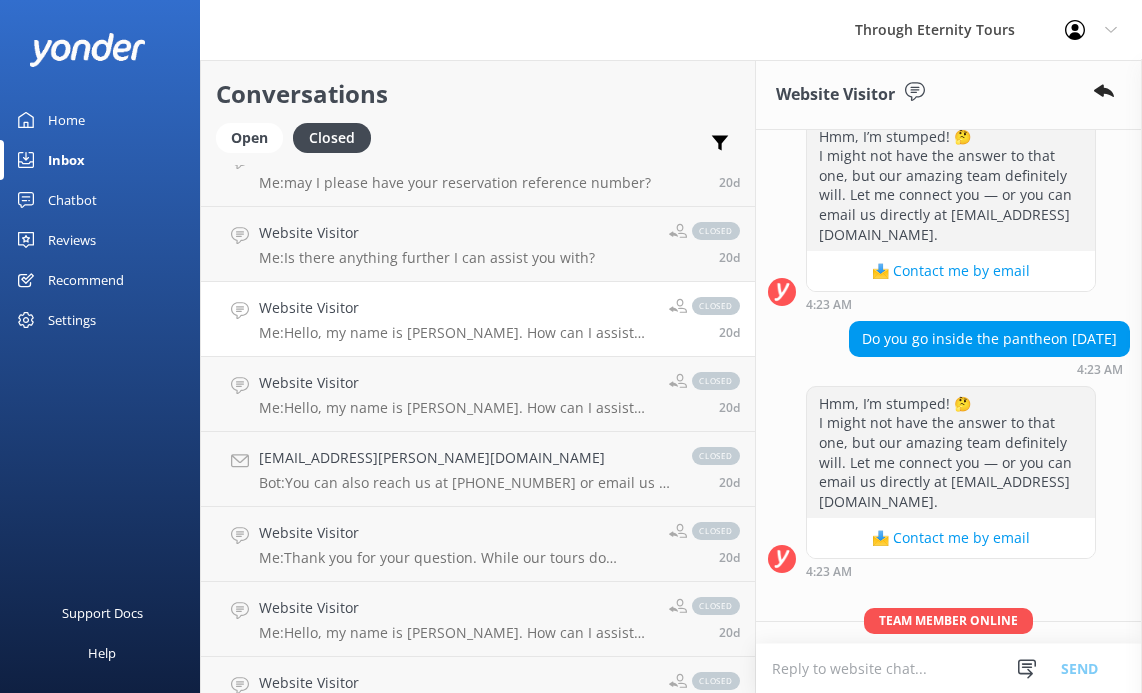 click on "Me:  Hello, my name is [PERSON_NAME]. How can I assist you [DATE]?" at bounding box center (456, 333) 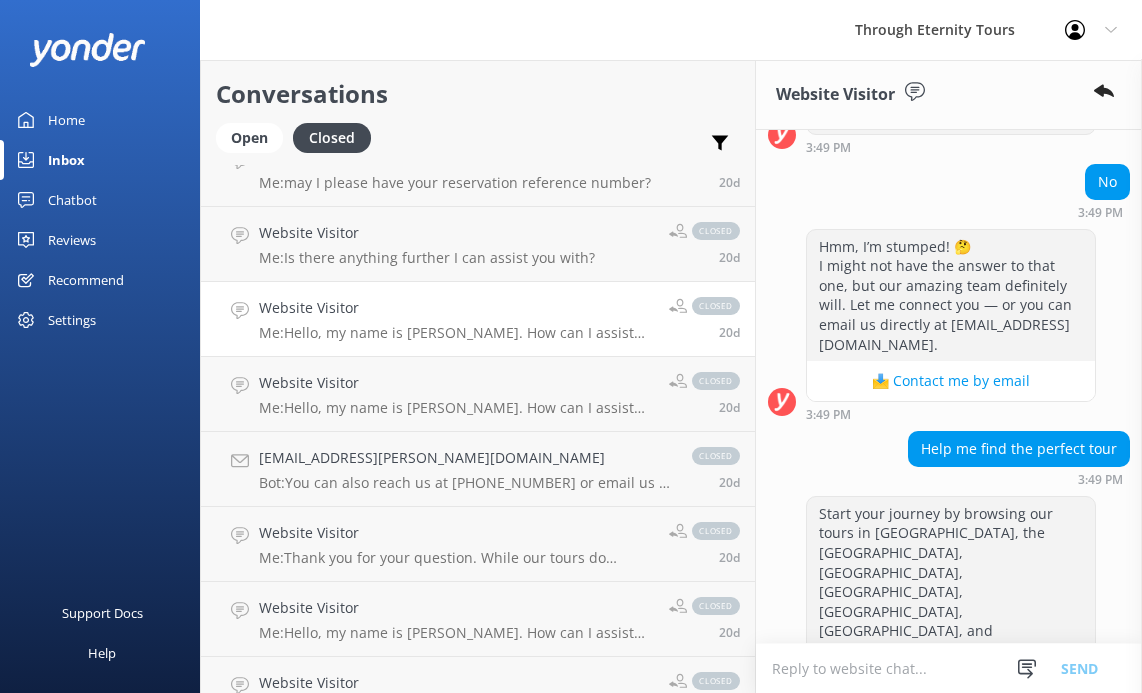 scroll, scrollTop: 622, scrollLeft: 0, axis: vertical 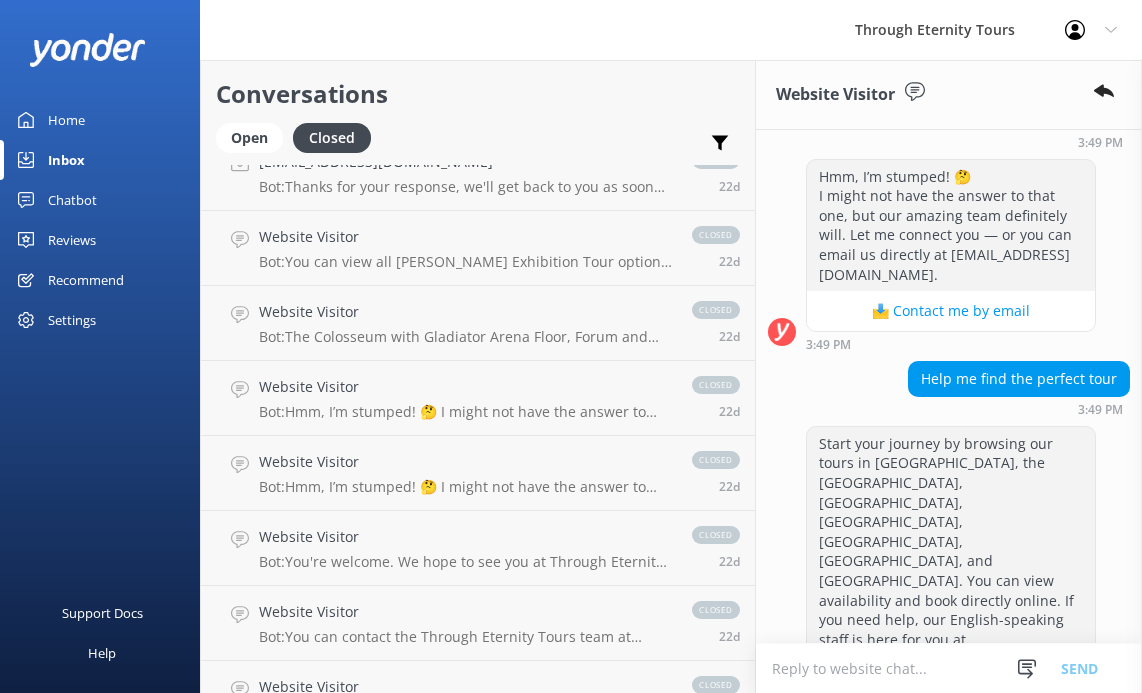 click on "Home" at bounding box center [100, 120] 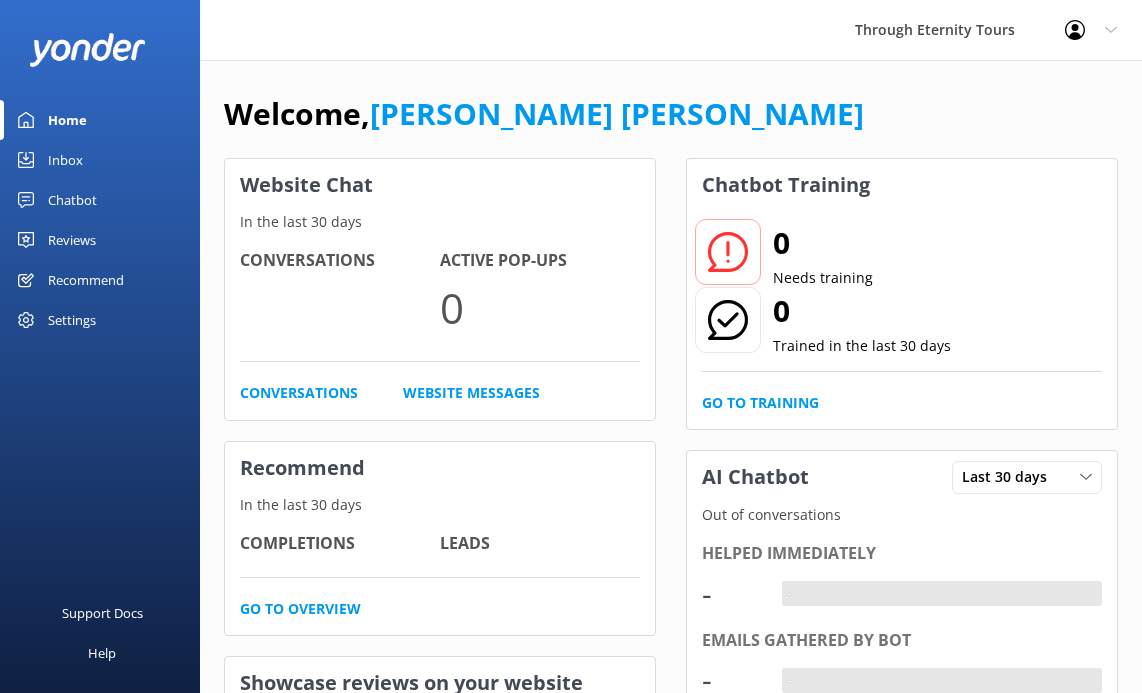 click on "Inbox" at bounding box center (100, 160) 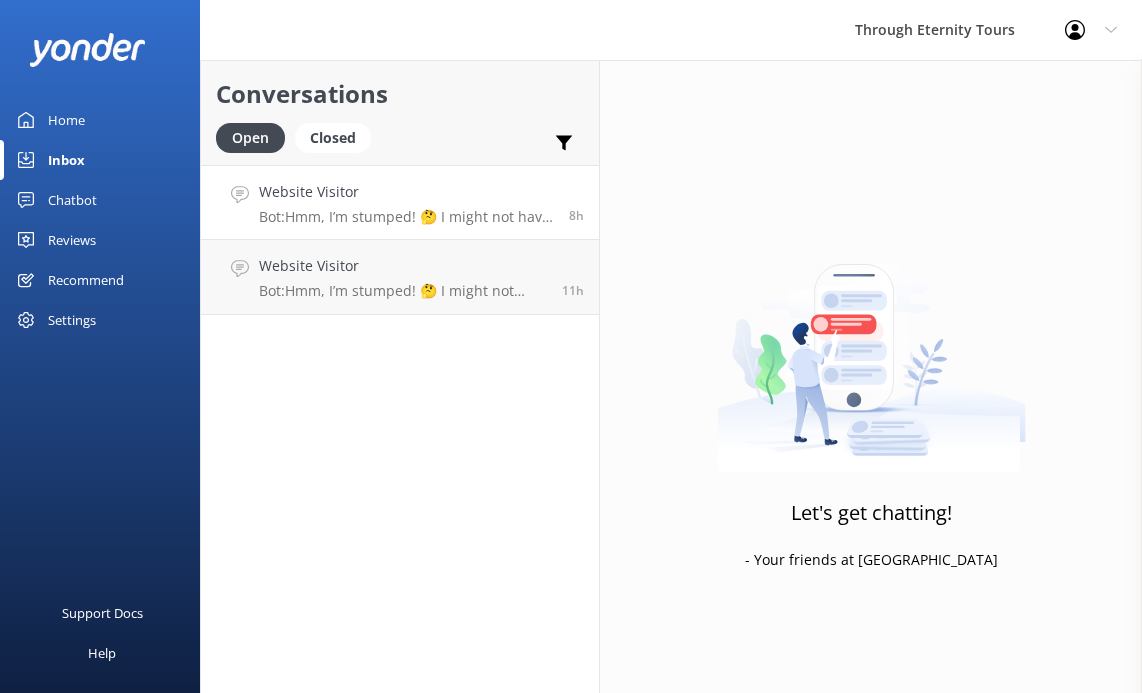 click on "Bot:  Hmm, I’m stumped! 🤔
I might not have the answer to that one, but our amazing team definitely will. Let me connect you — or you can email us directly at [EMAIL_ADDRESS][DOMAIN_NAME]." at bounding box center (406, 217) 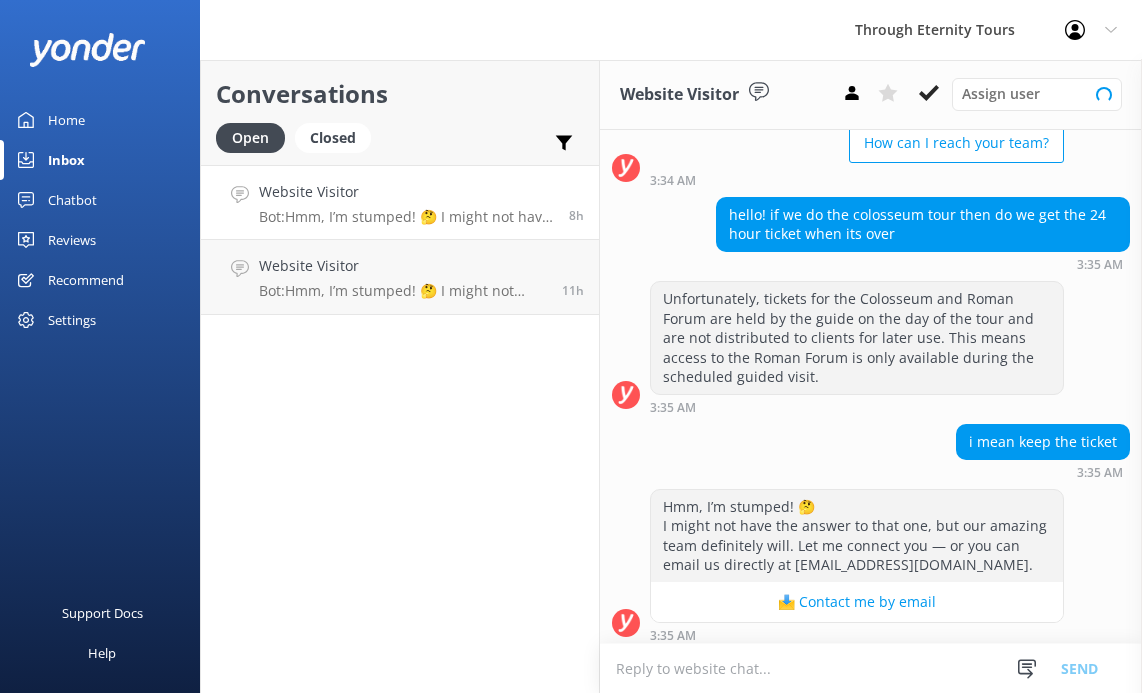 scroll, scrollTop: 261, scrollLeft: 0, axis: vertical 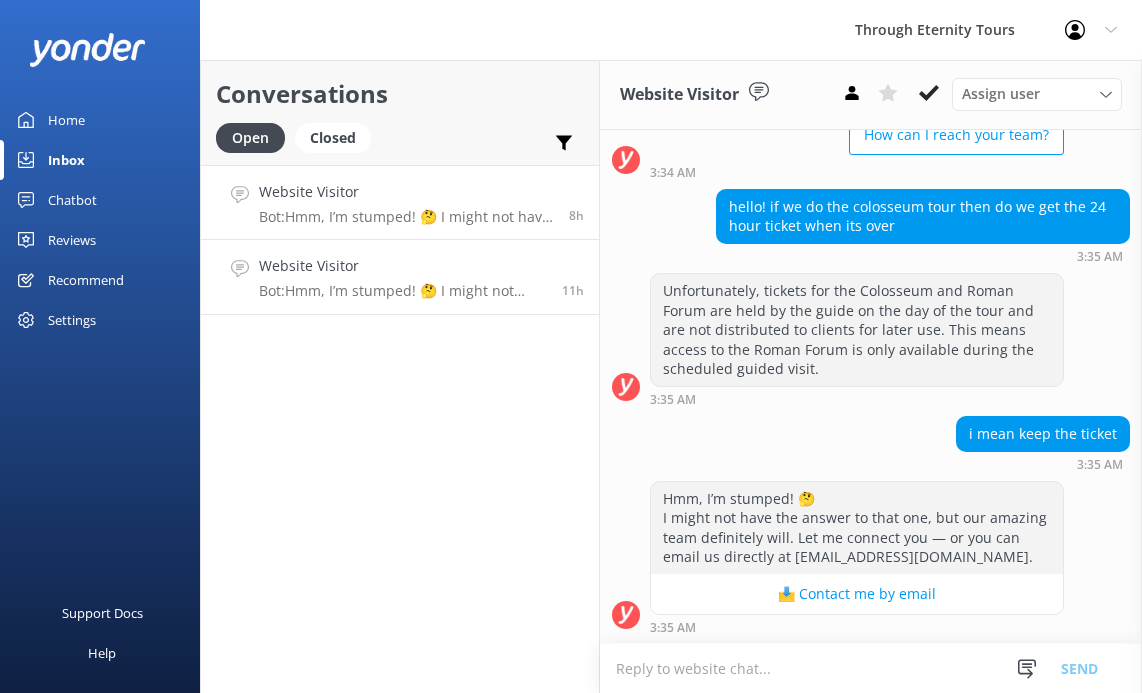 click on "Website Visitor" at bounding box center [403, 266] 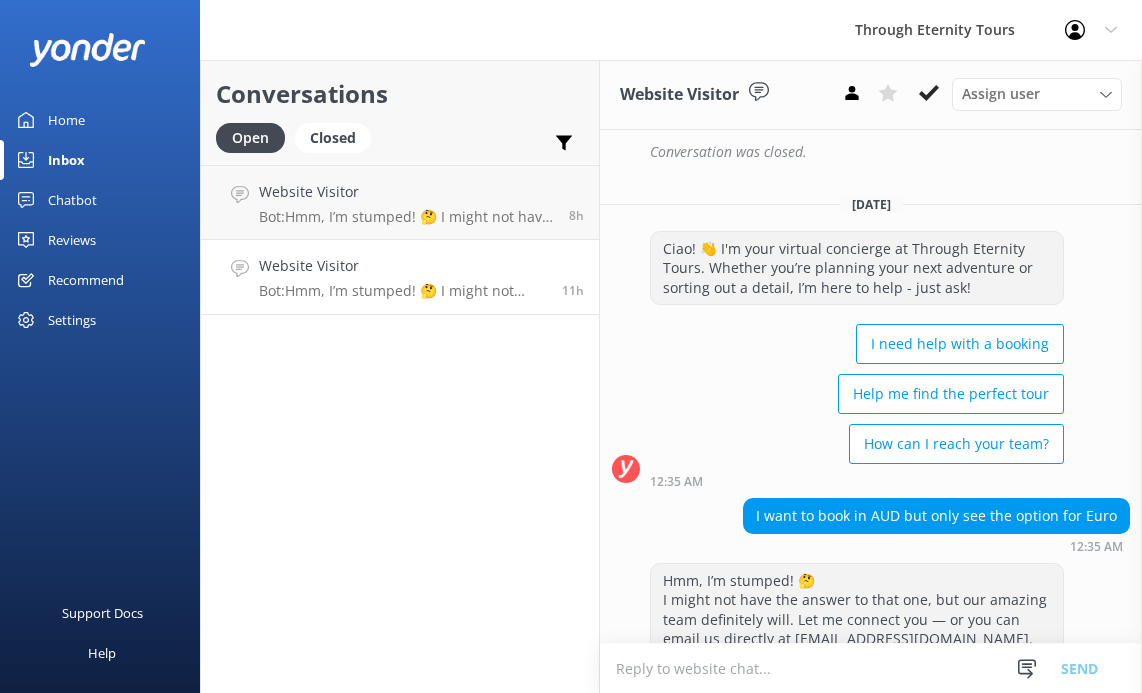 scroll, scrollTop: 1728, scrollLeft: 0, axis: vertical 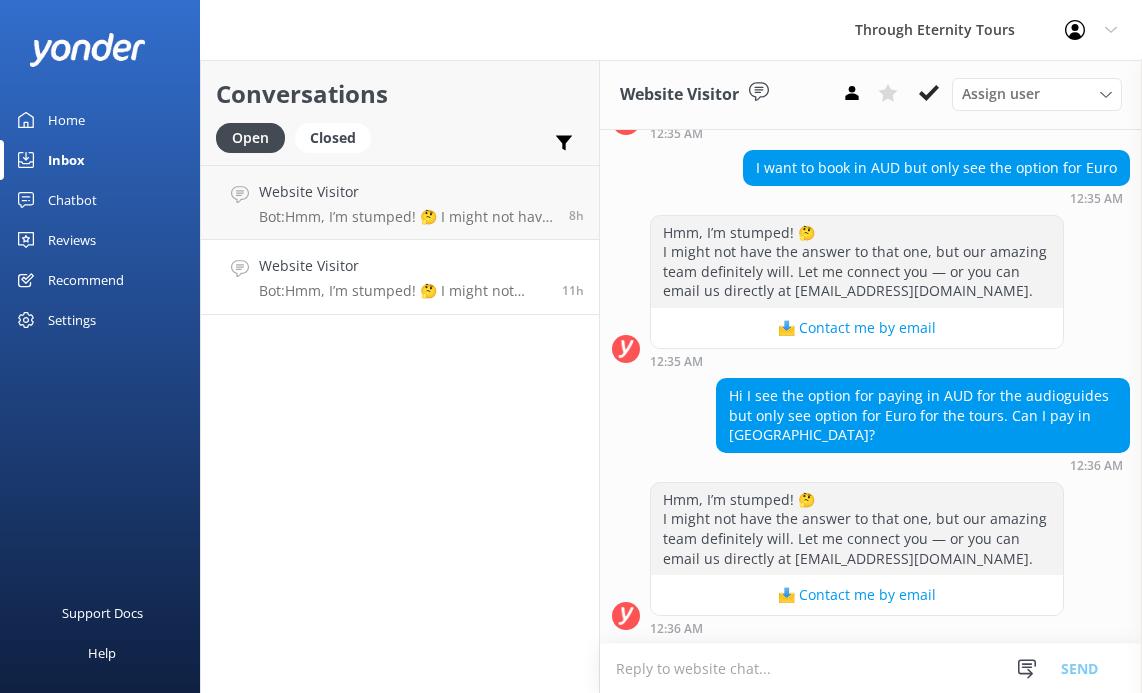 click on "Home" at bounding box center (100, 120) 